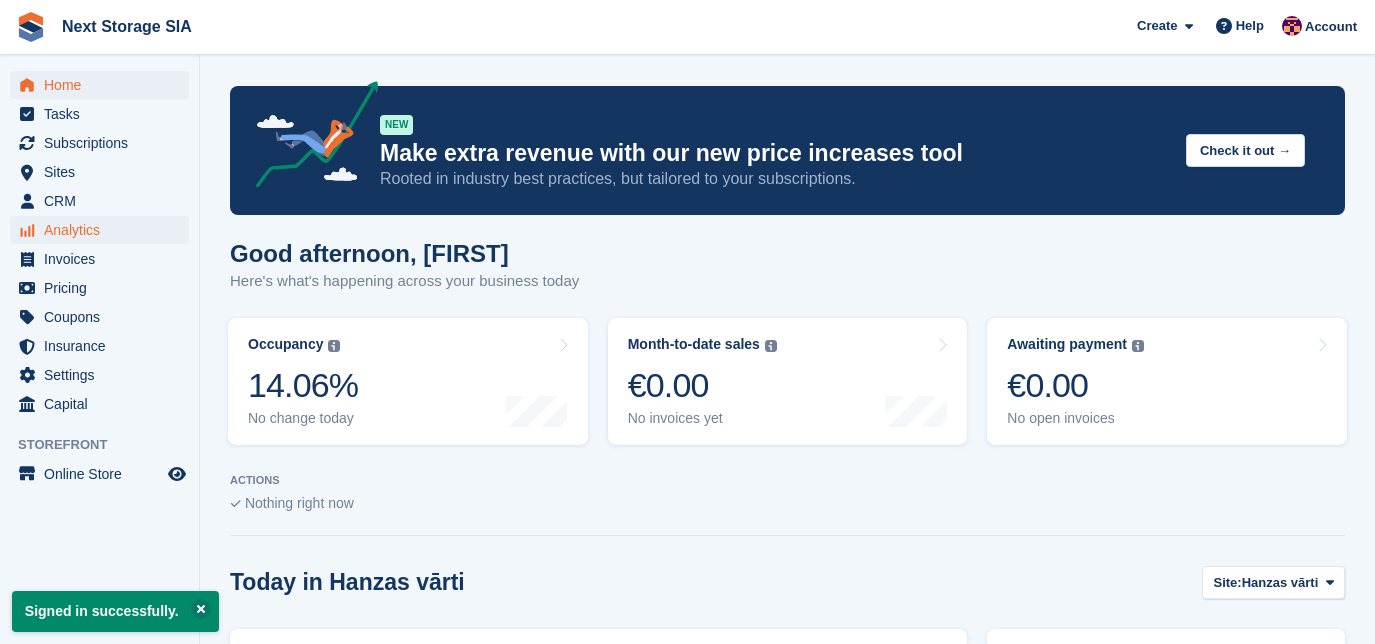 scroll, scrollTop: 0, scrollLeft: 0, axis: both 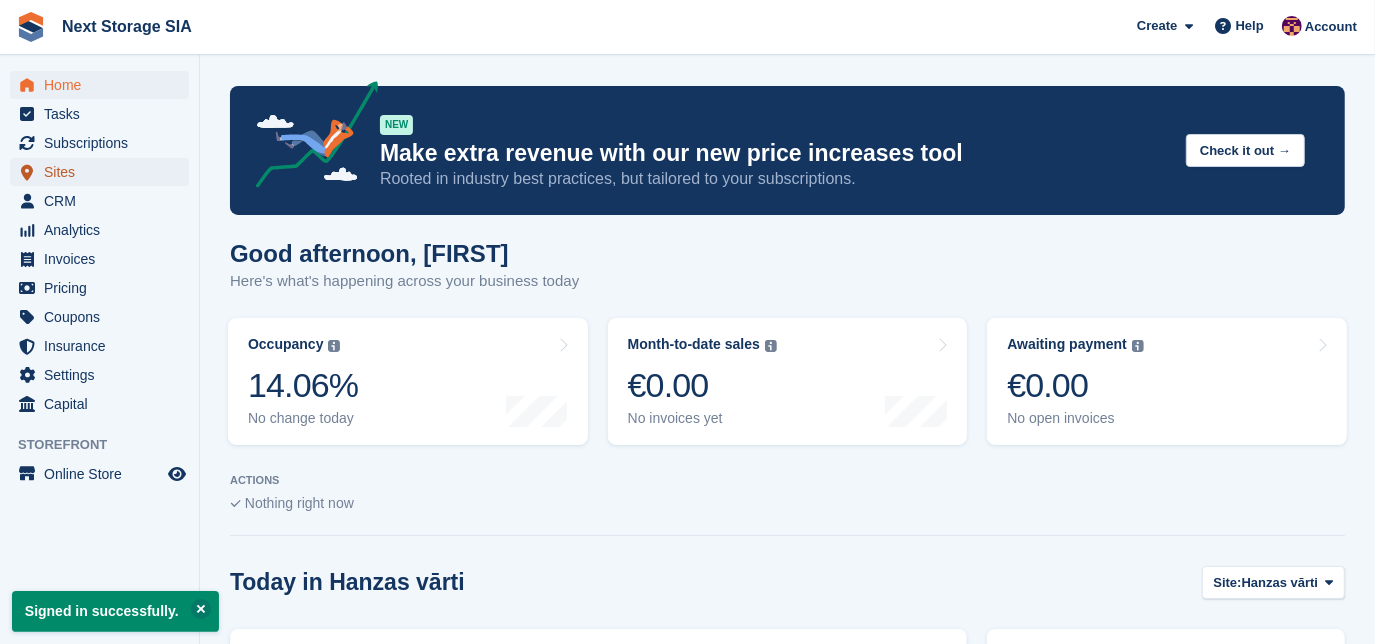 click on "Sites" at bounding box center [104, 172] 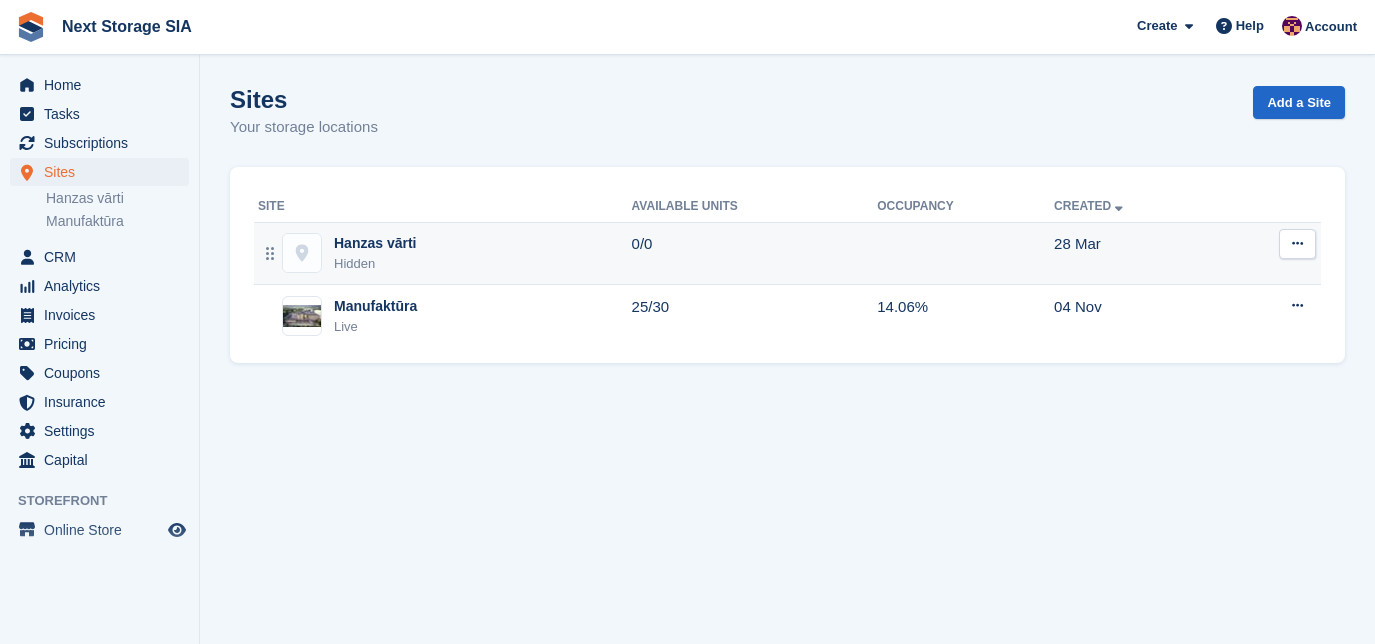 scroll, scrollTop: 0, scrollLeft: 0, axis: both 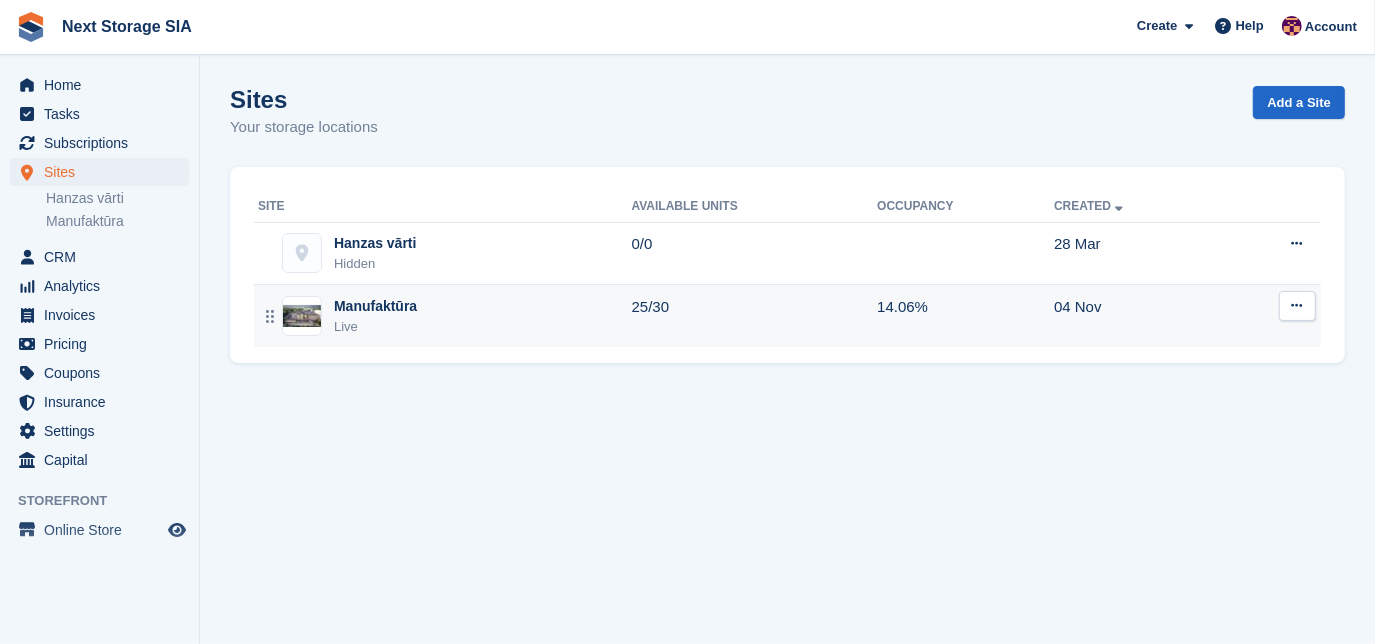 click on "Live" at bounding box center (375, 327) 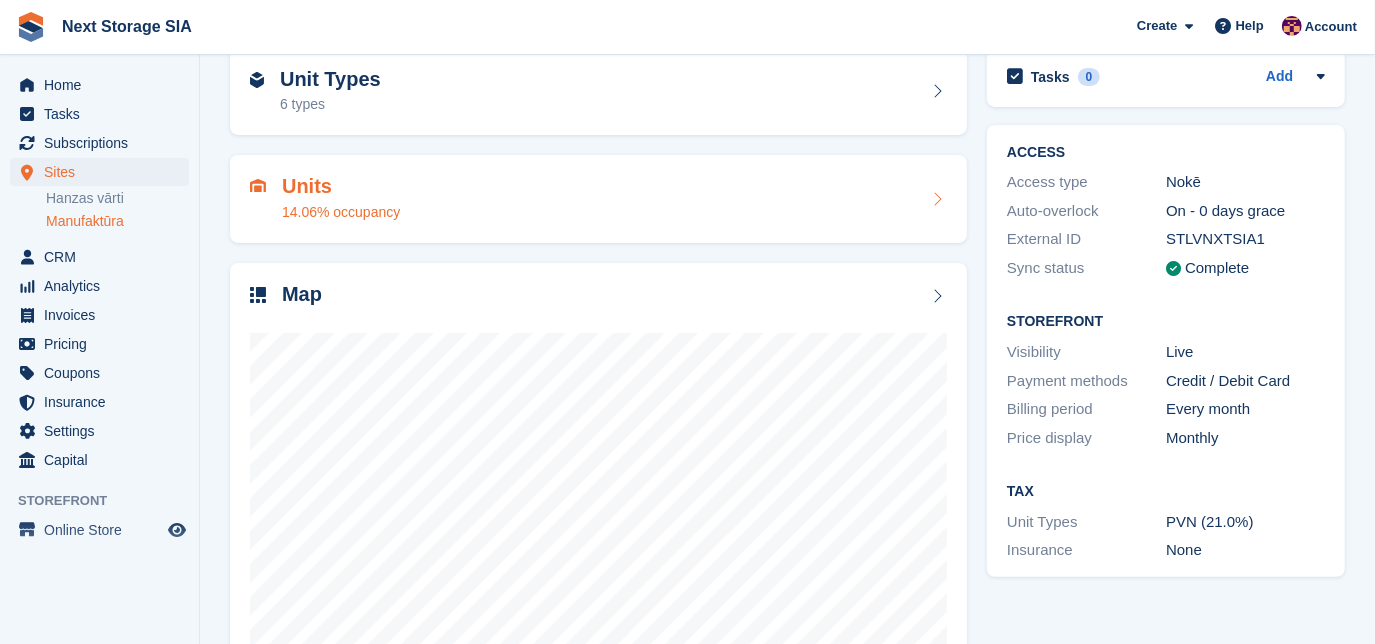 scroll, scrollTop: 209, scrollLeft: 0, axis: vertical 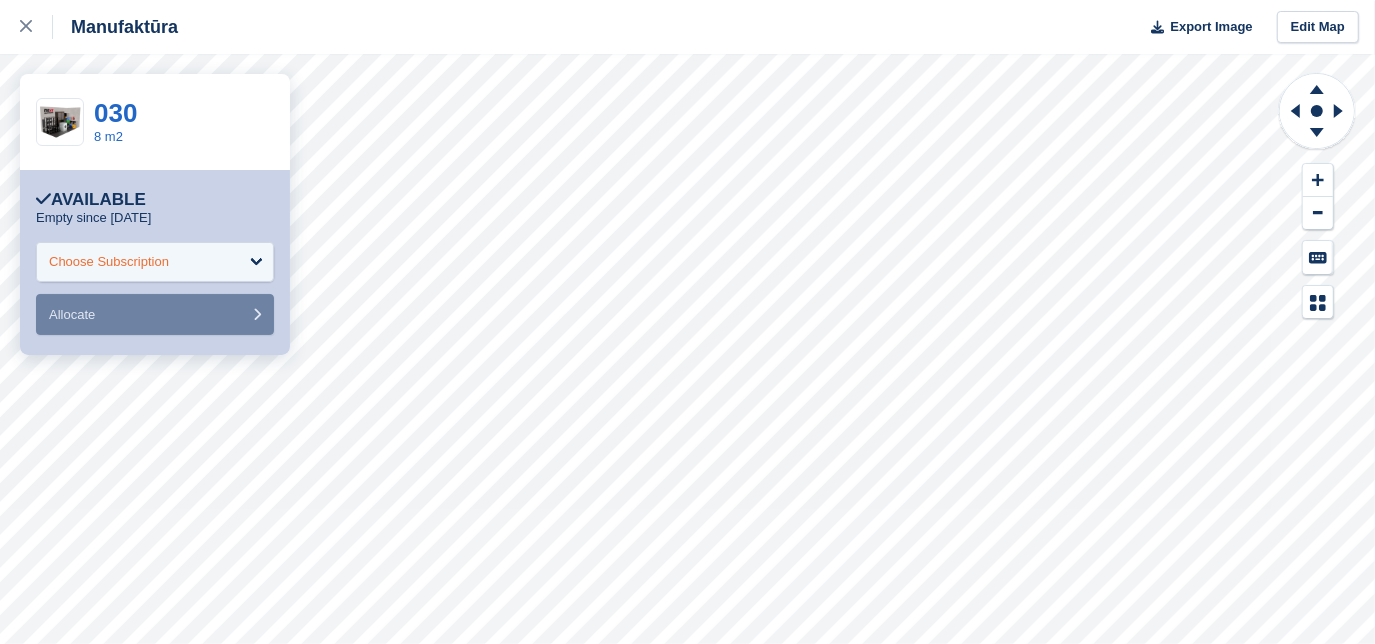 click on "Choose Subscription" at bounding box center (155, 262) 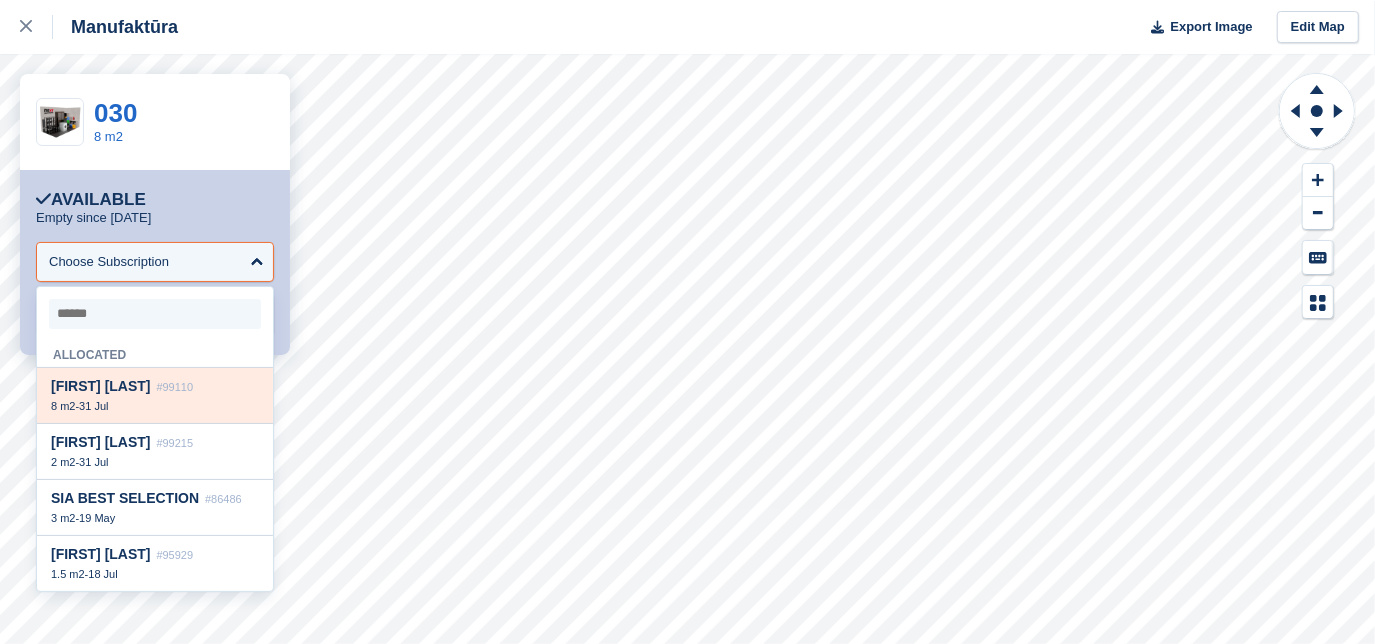 scroll, scrollTop: 0, scrollLeft: 0, axis: both 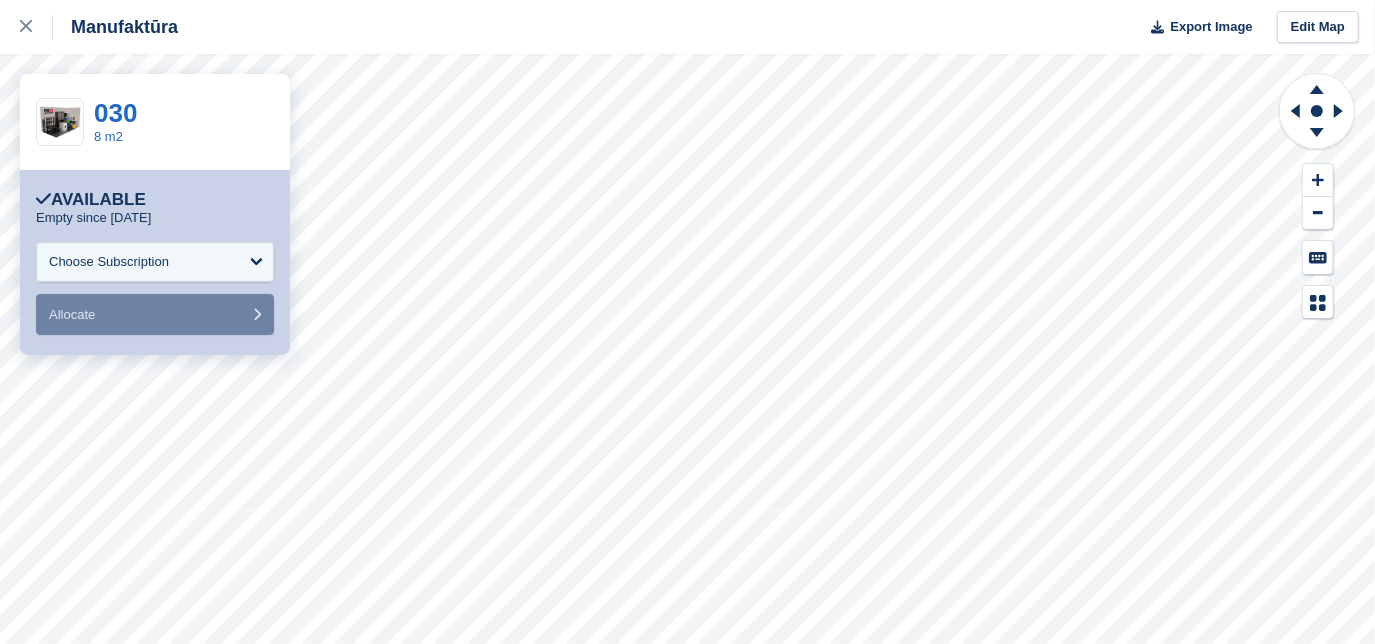 click on "Available" at bounding box center (155, 200) 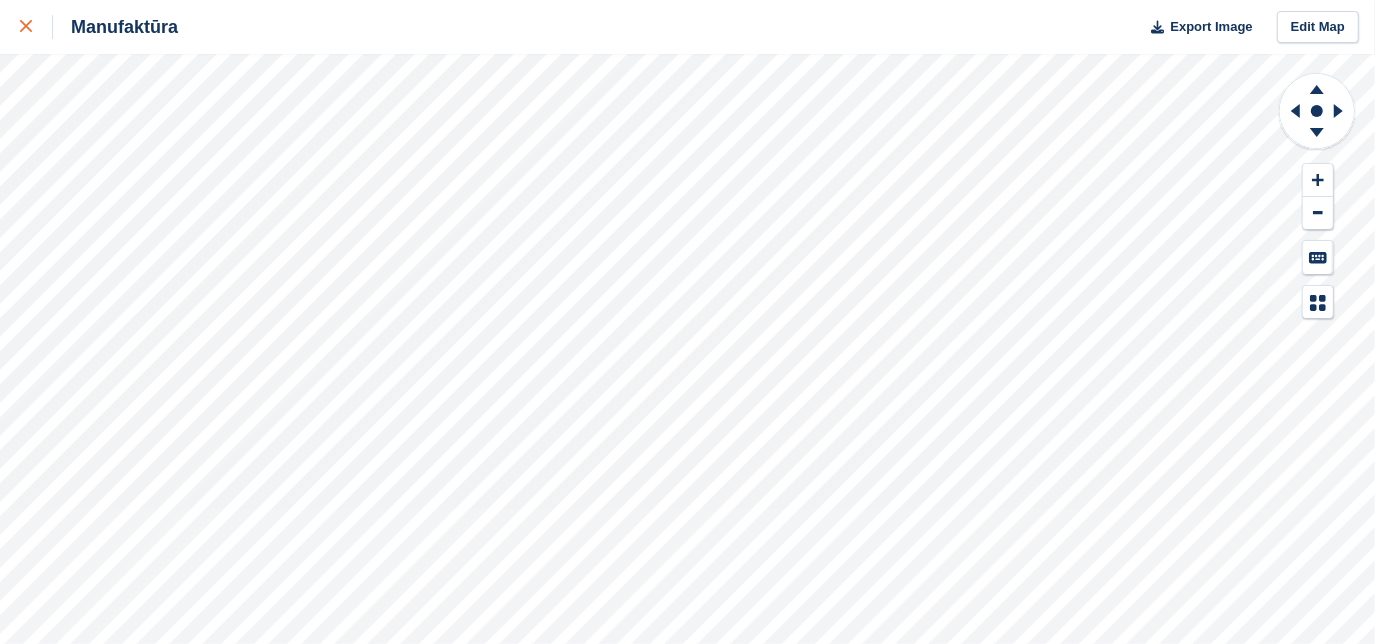 click at bounding box center [26, 27] 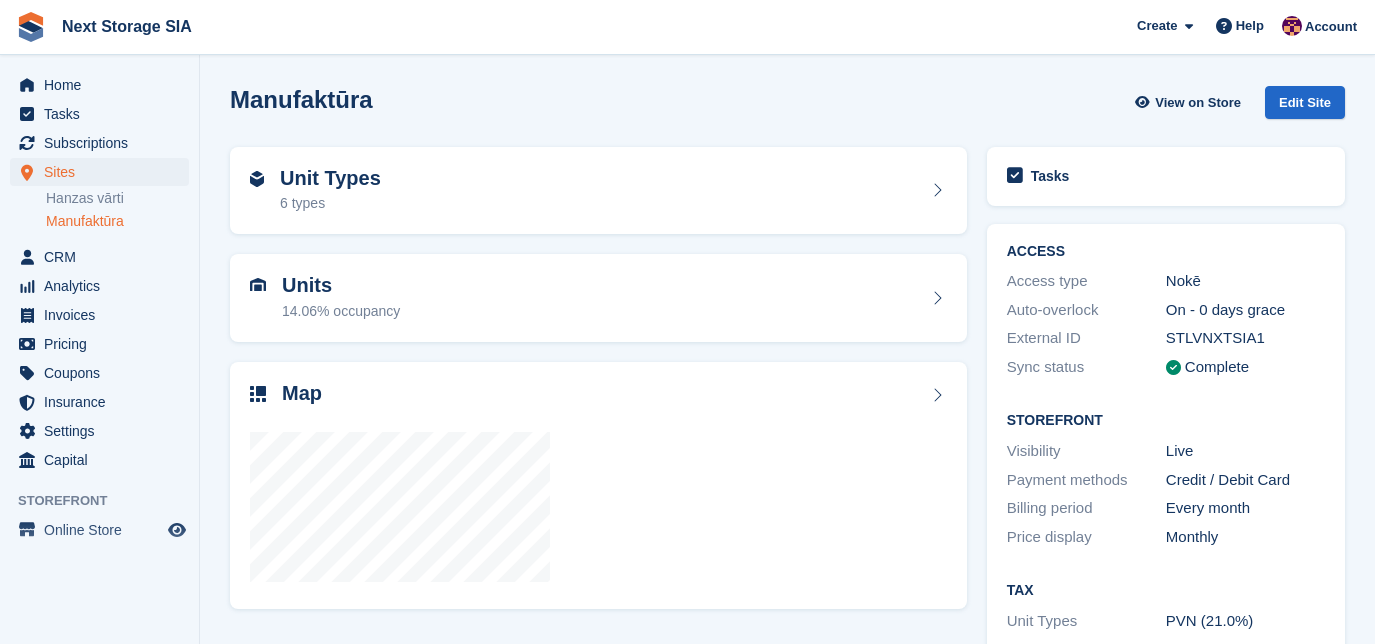 scroll, scrollTop: 0, scrollLeft: 0, axis: both 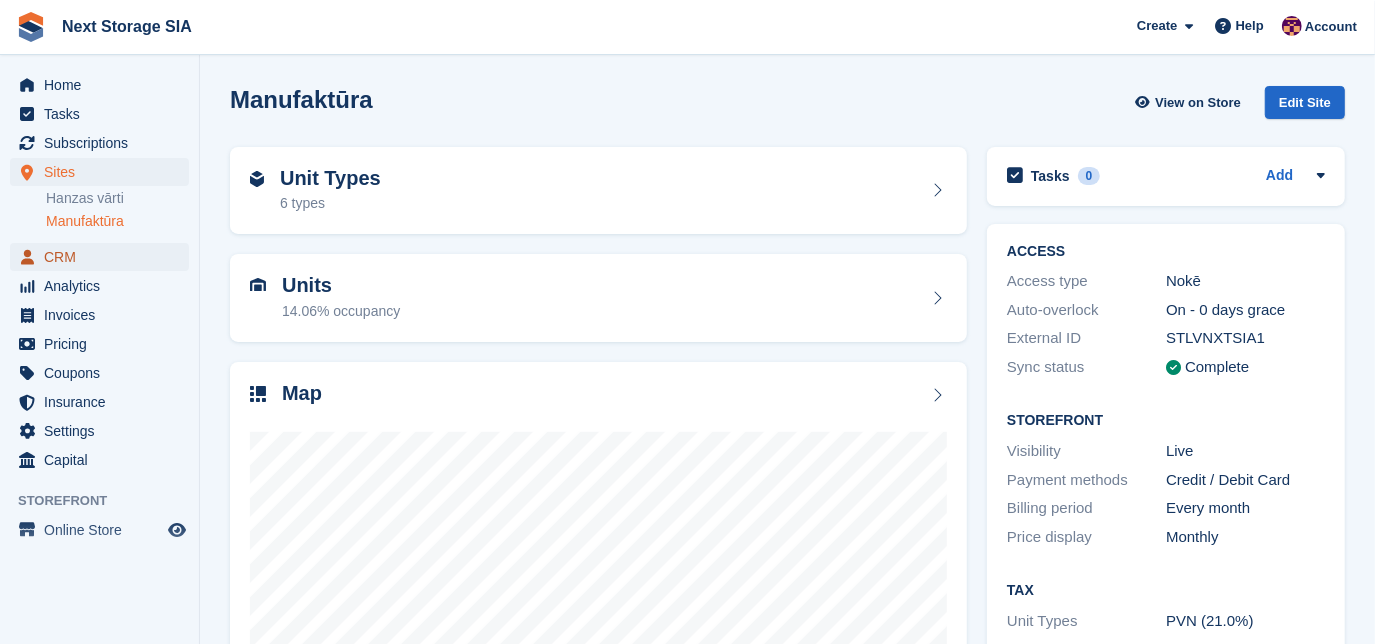 click on "CRM" at bounding box center (104, 257) 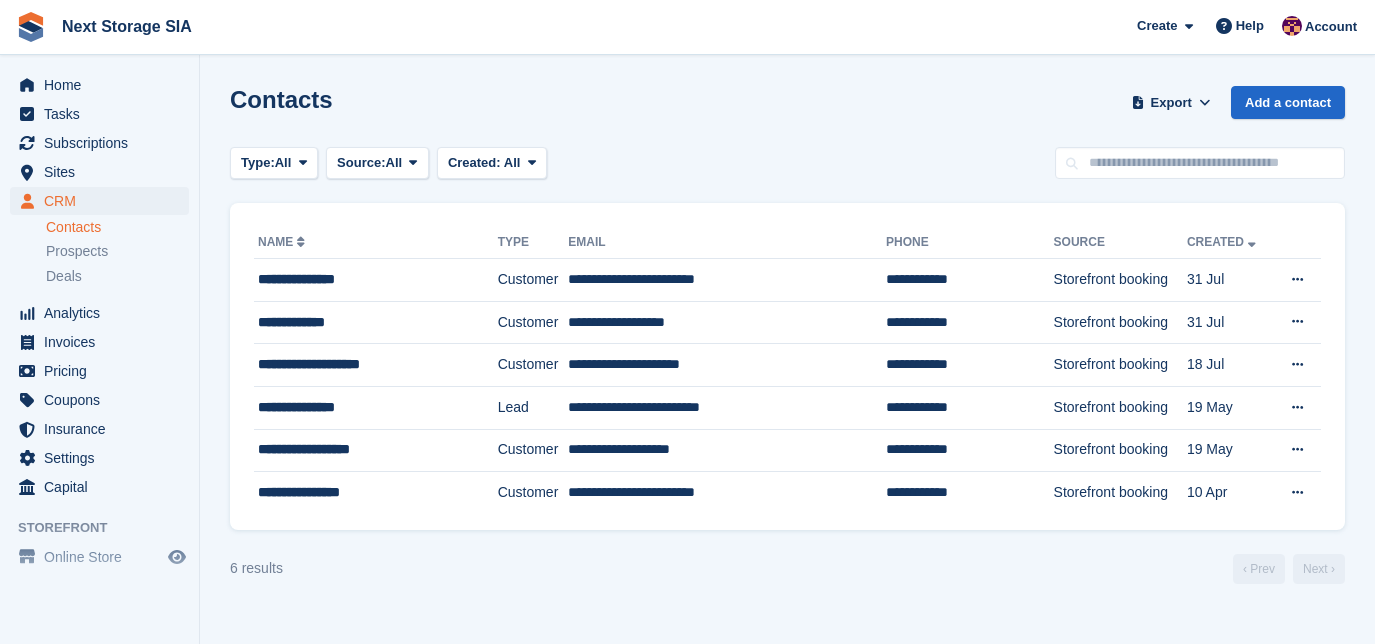 scroll, scrollTop: 0, scrollLeft: 0, axis: both 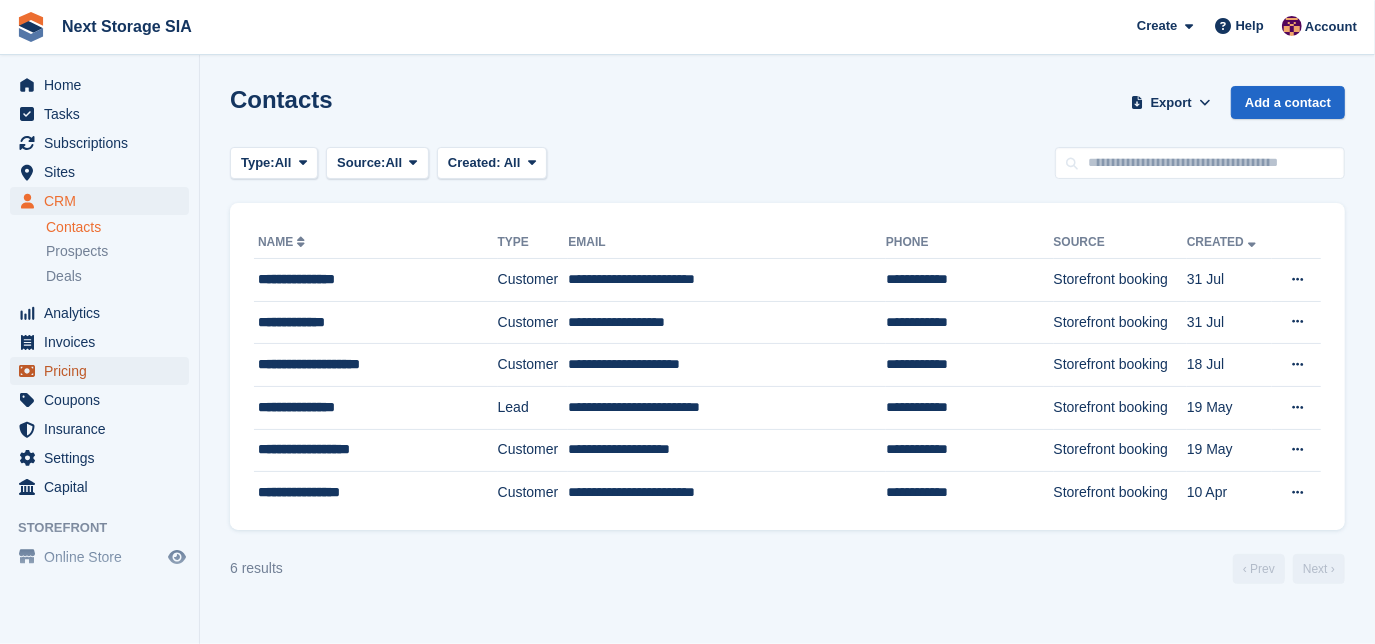 click on "Pricing" at bounding box center (104, 371) 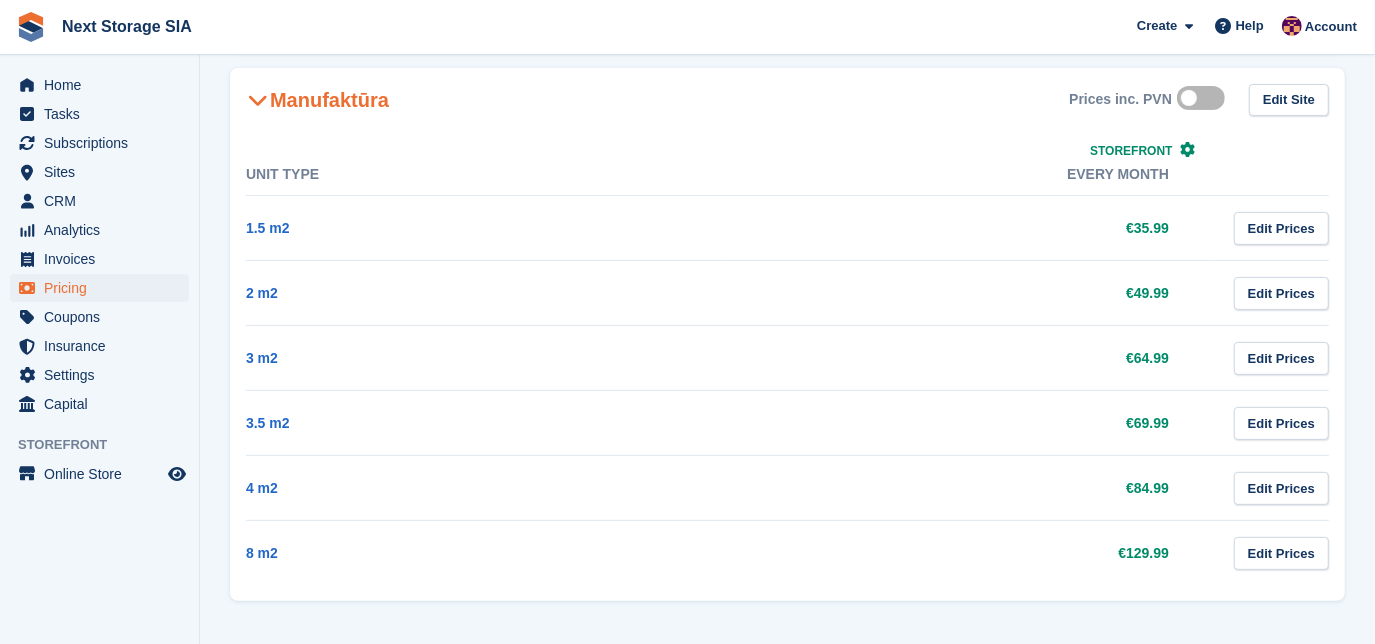 scroll, scrollTop: 261, scrollLeft: 0, axis: vertical 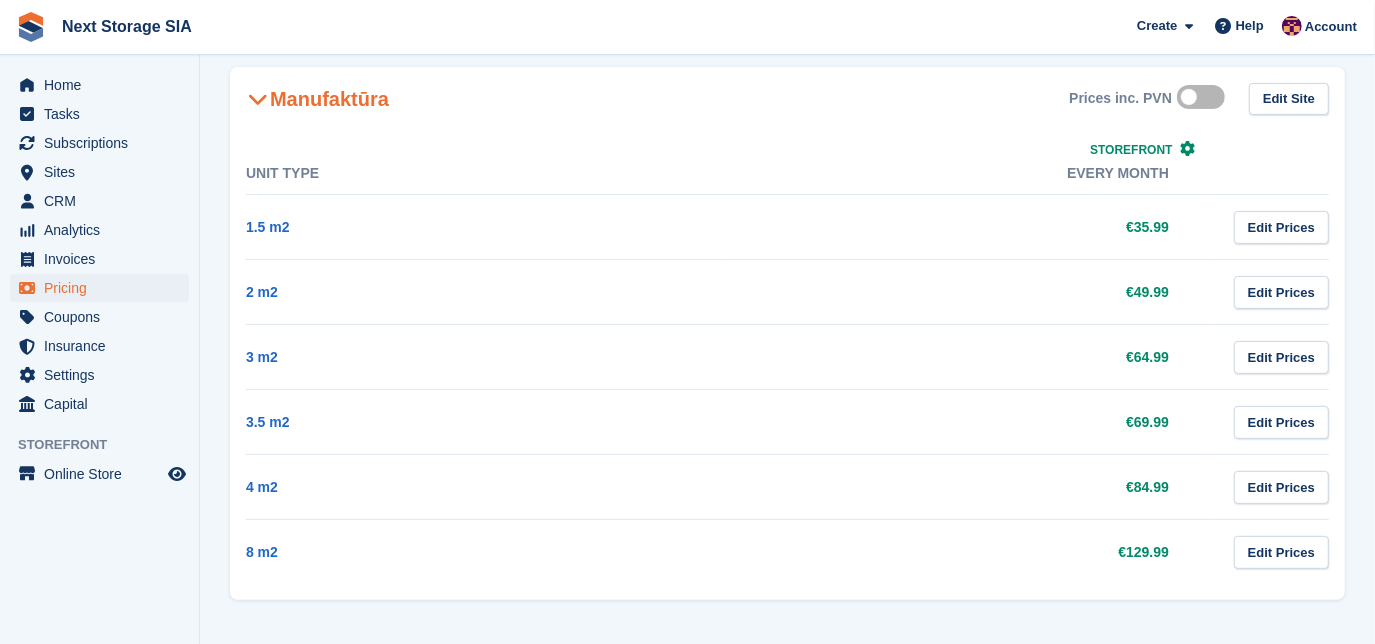 drag, startPoint x: 1131, startPoint y: 546, endPoint x: 1167, endPoint y: 550, distance: 36.221542 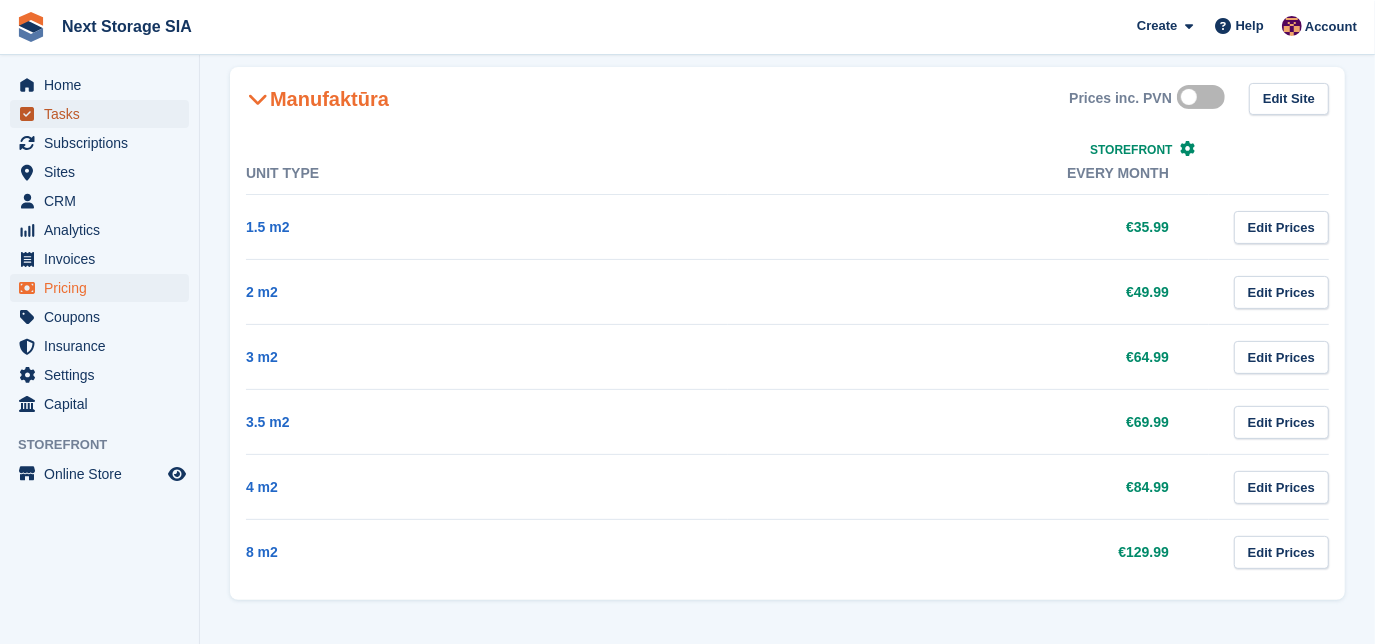 click on "Tasks" at bounding box center (104, 114) 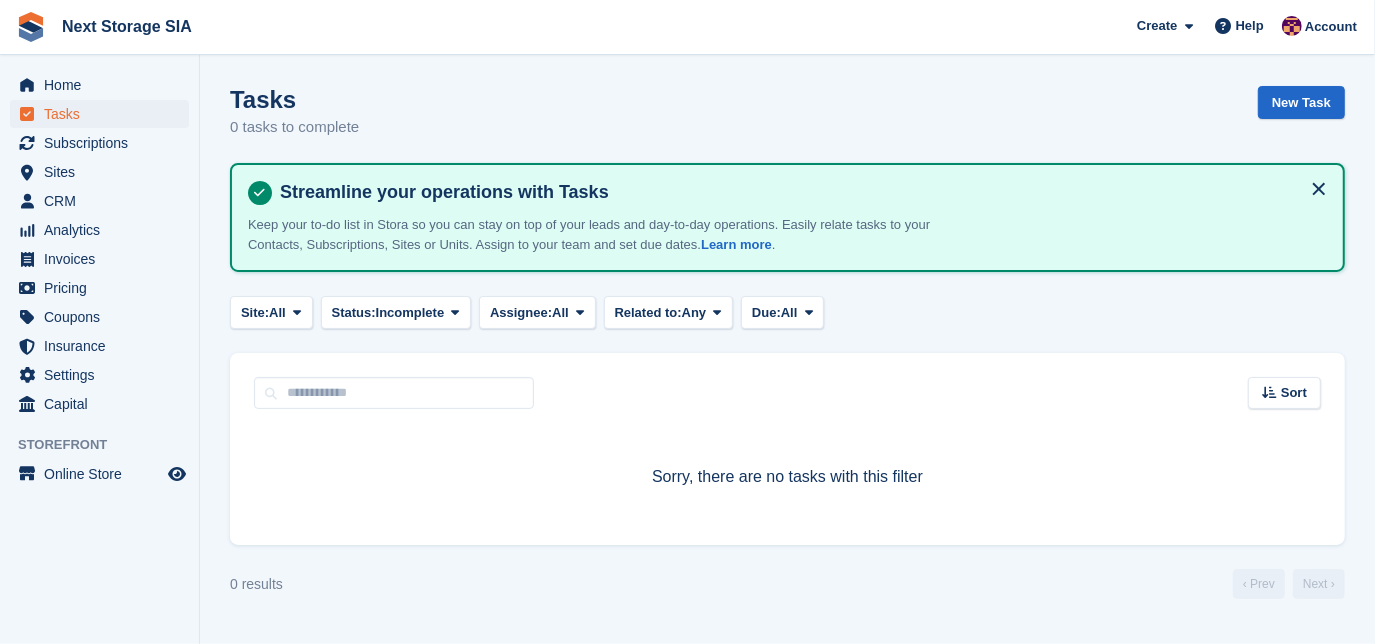 scroll, scrollTop: 0, scrollLeft: 0, axis: both 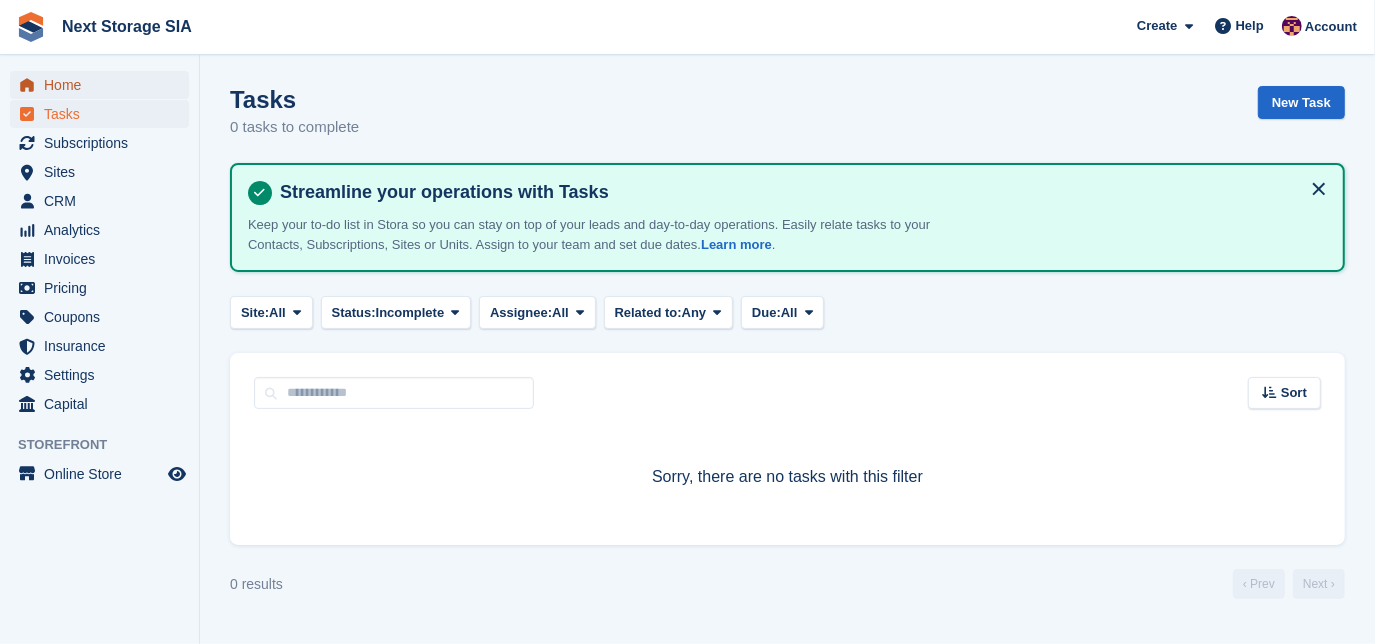 click on "Home" at bounding box center (104, 85) 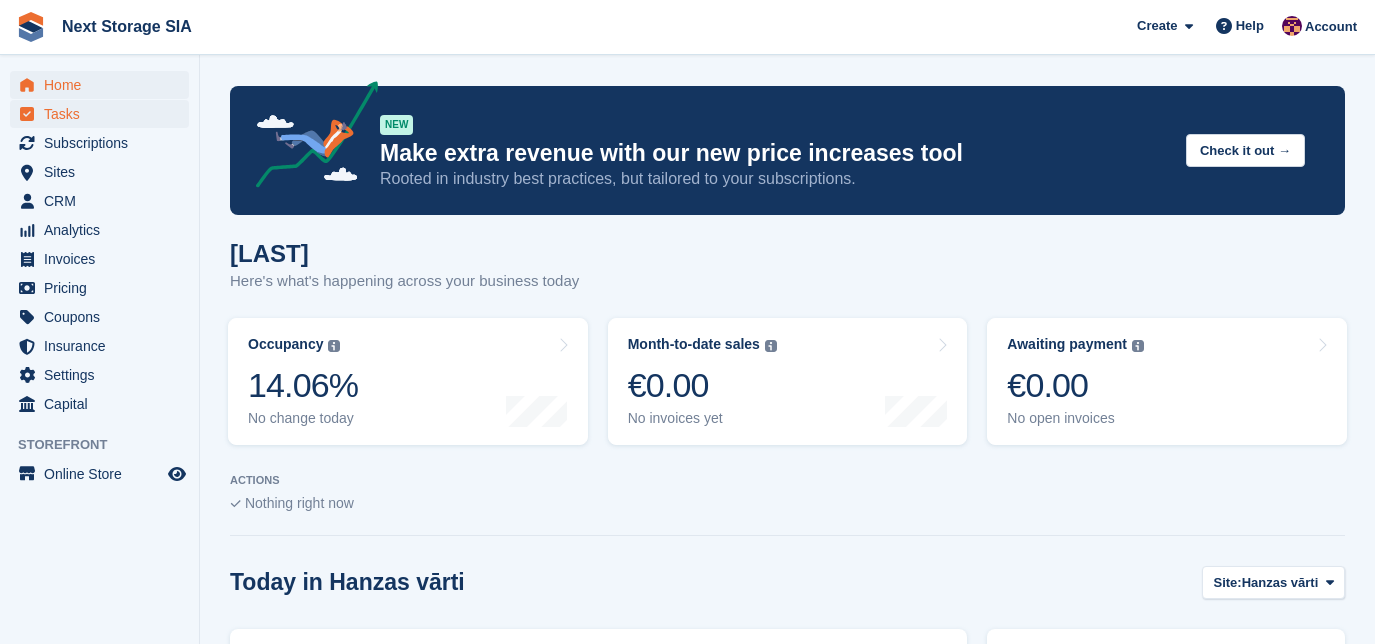 scroll, scrollTop: 0, scrollLeft: 0, axis: both 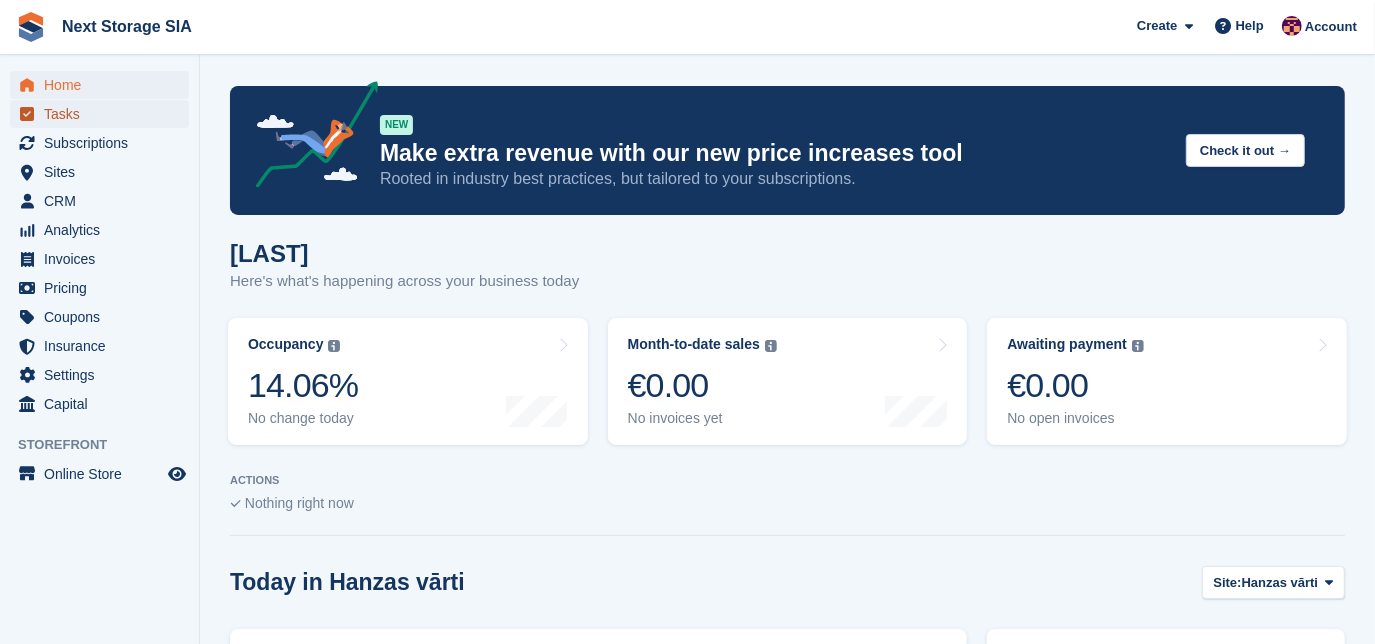 click on "Tasks" at bounding box center (104, 114) 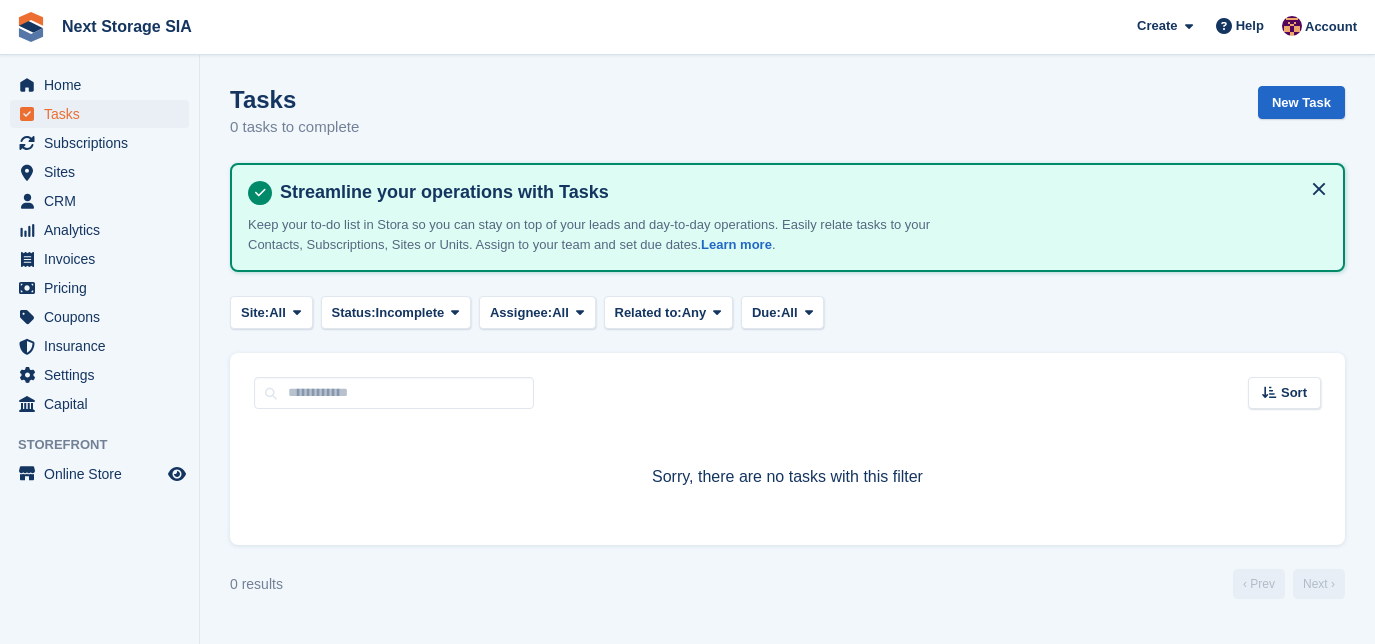 scroll, scrollTop: 0, scrollLeft: 0, axis: both 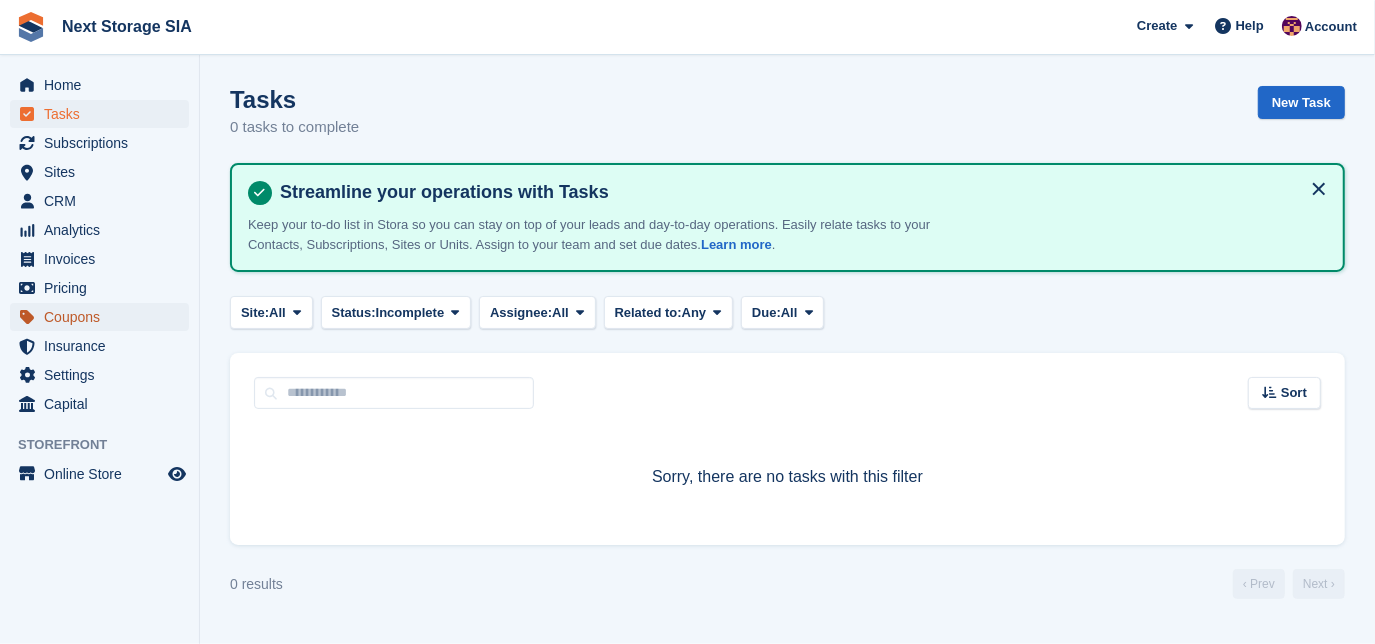 click on "Coupons" at bounding box center (104, 317) 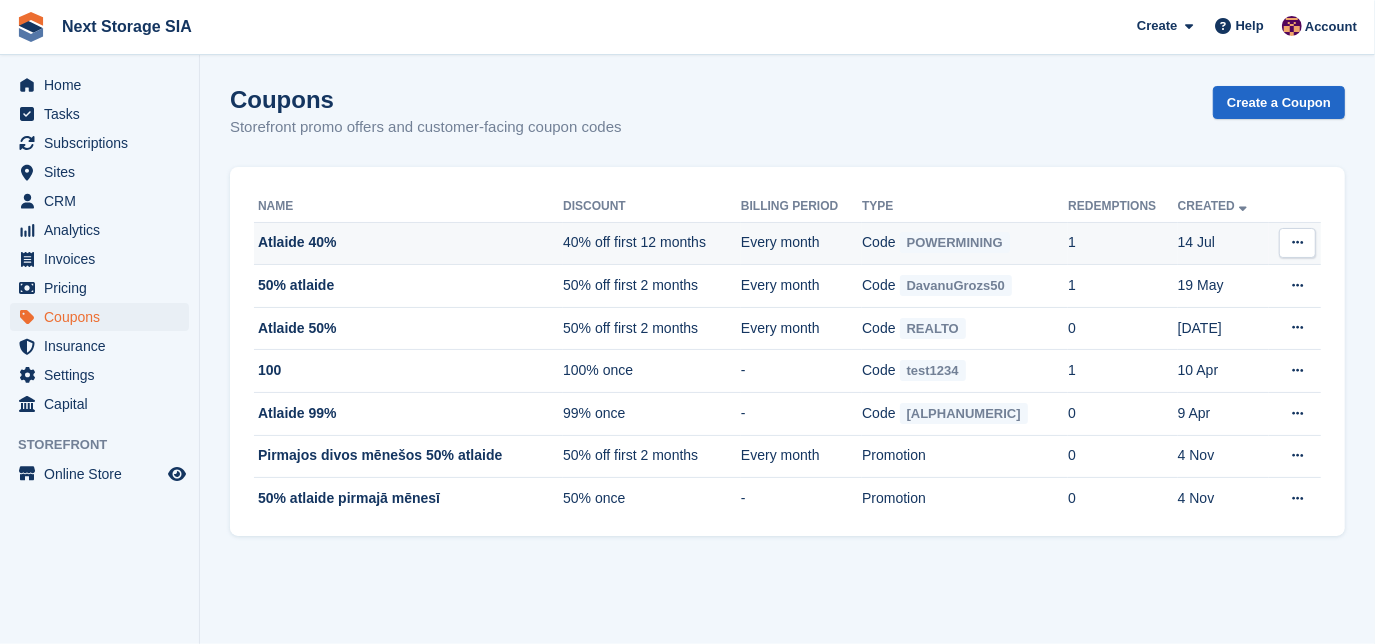 click on "Code
POWERMINING" at bounding box center [965, 243] 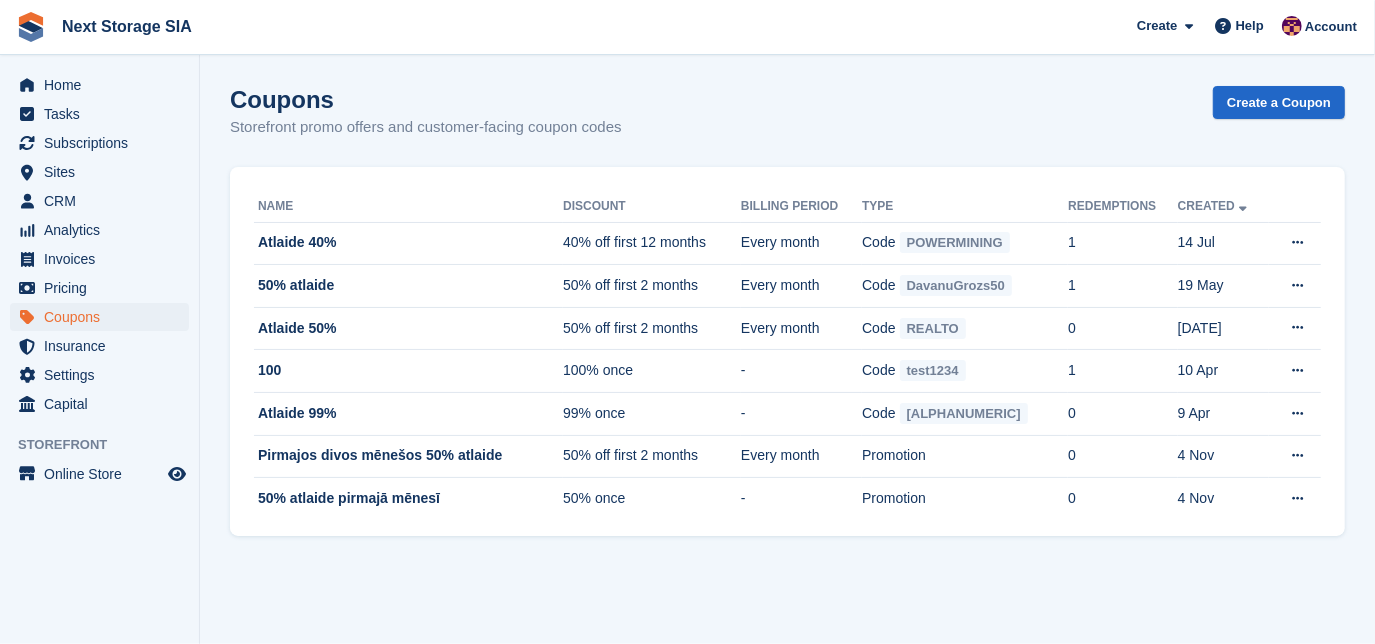 click on "Name
Discount
Billing Period
Type
Redemptions
Created
Atlaide 40%
40% off first 12 months
Every month
Code
POWERMINING
1
14 Jul
Copy code
Code copied!
View on Stripe
Edit coupon" at bounding box center [787, 351] 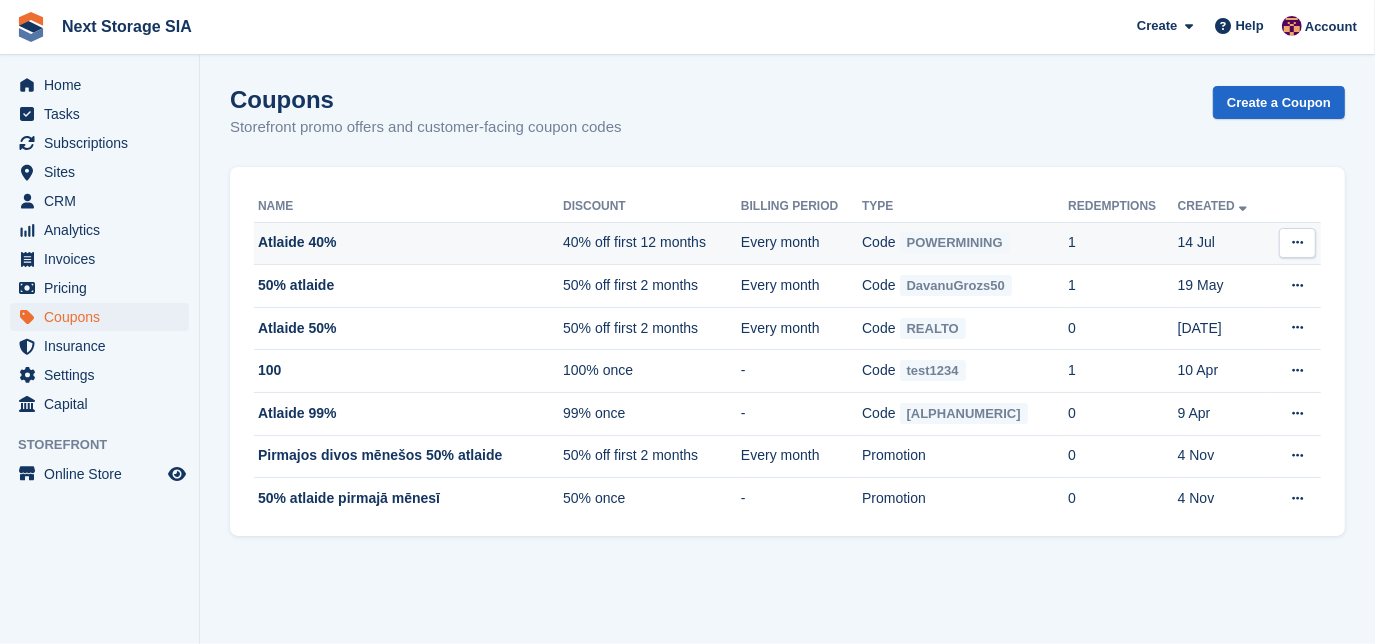 click at bounding box center (1297, 242) 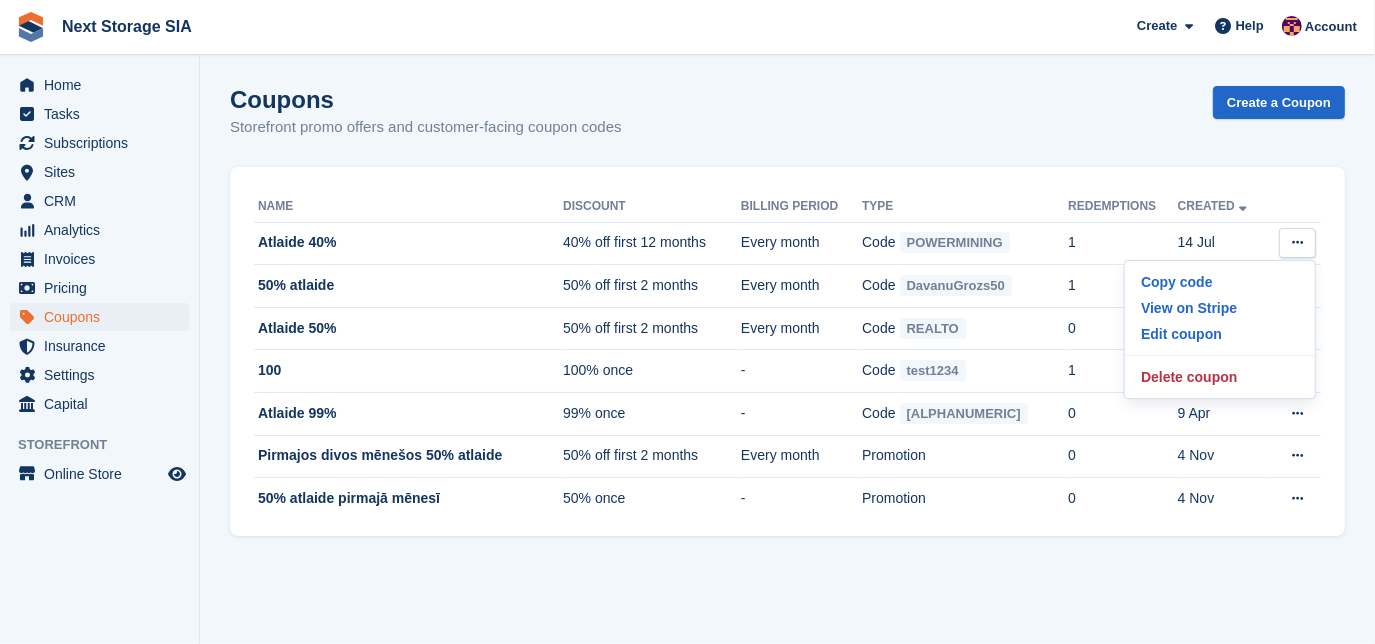 click on "Name
Discount
Billing Period
Type
Redemptions
Created
Atlaide 40%
40% off first 12 months
Every month
Code
POWERMINING
1
14 Jul
Copy code
Code copied!
View on Stripe
Edit coupon" at bounding box center [787, 351] 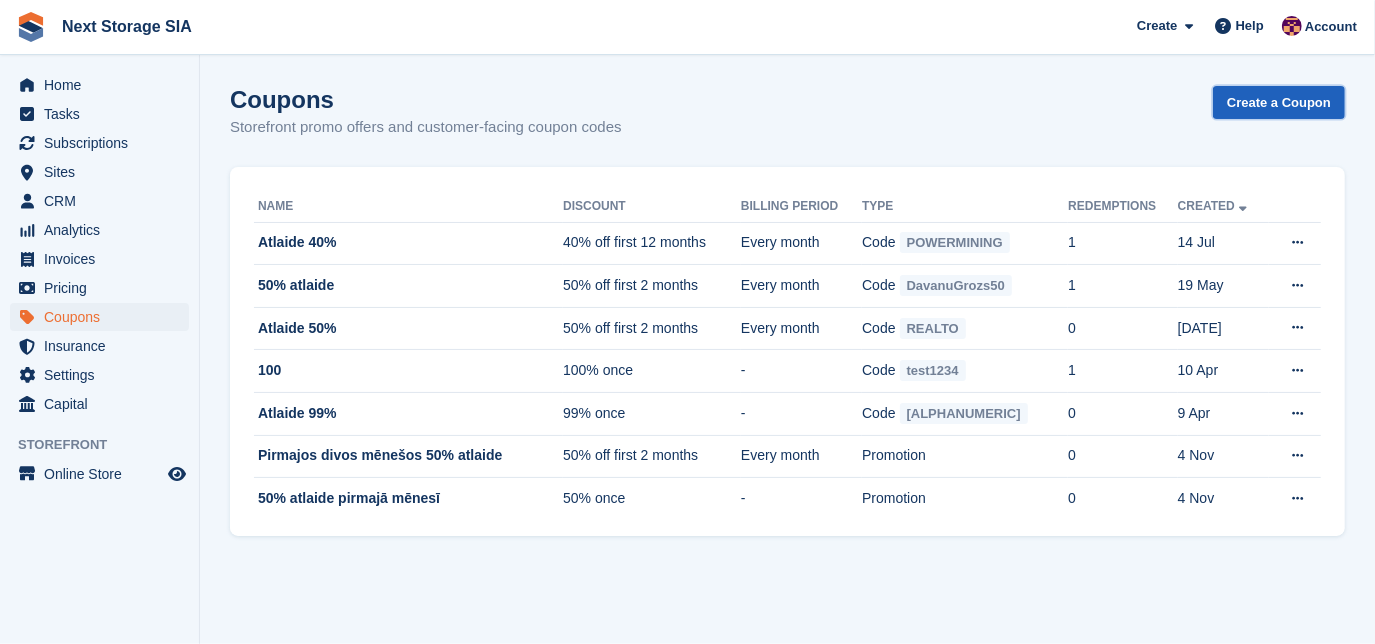 click on "Create a Coupon" at bounding box center (1279, 102) 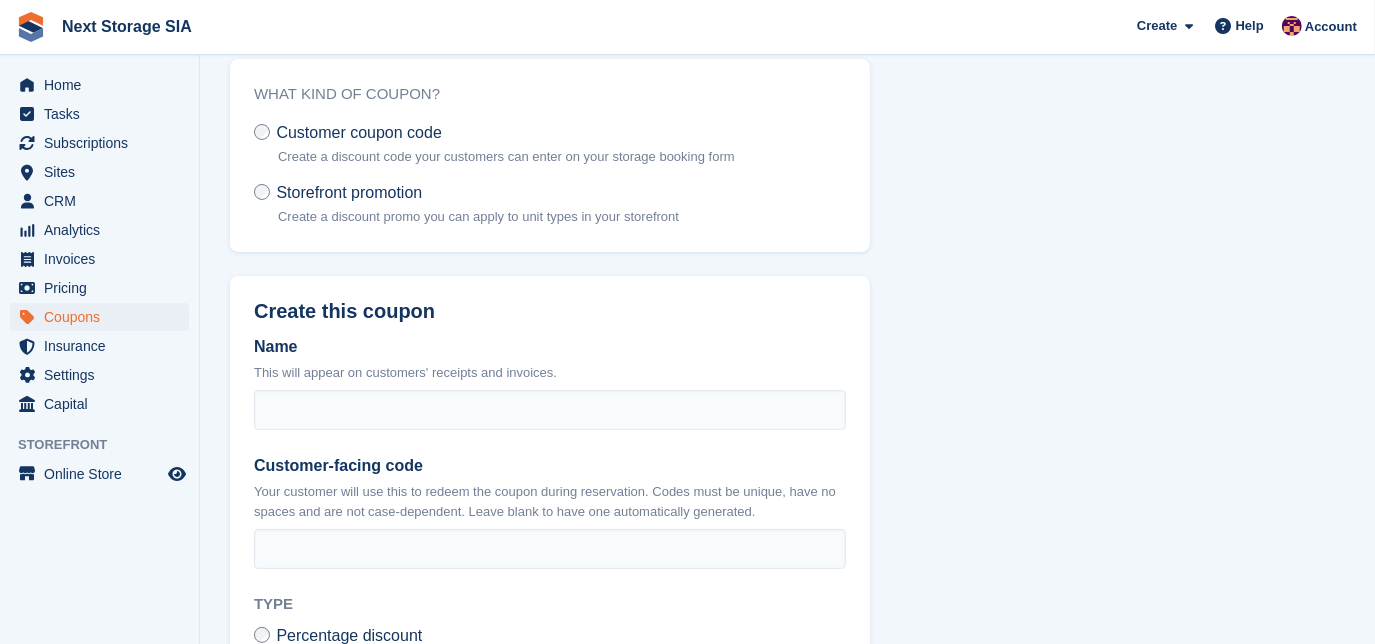scroll, scrollTop: 181, scrollLeft: 0, axis: vertical 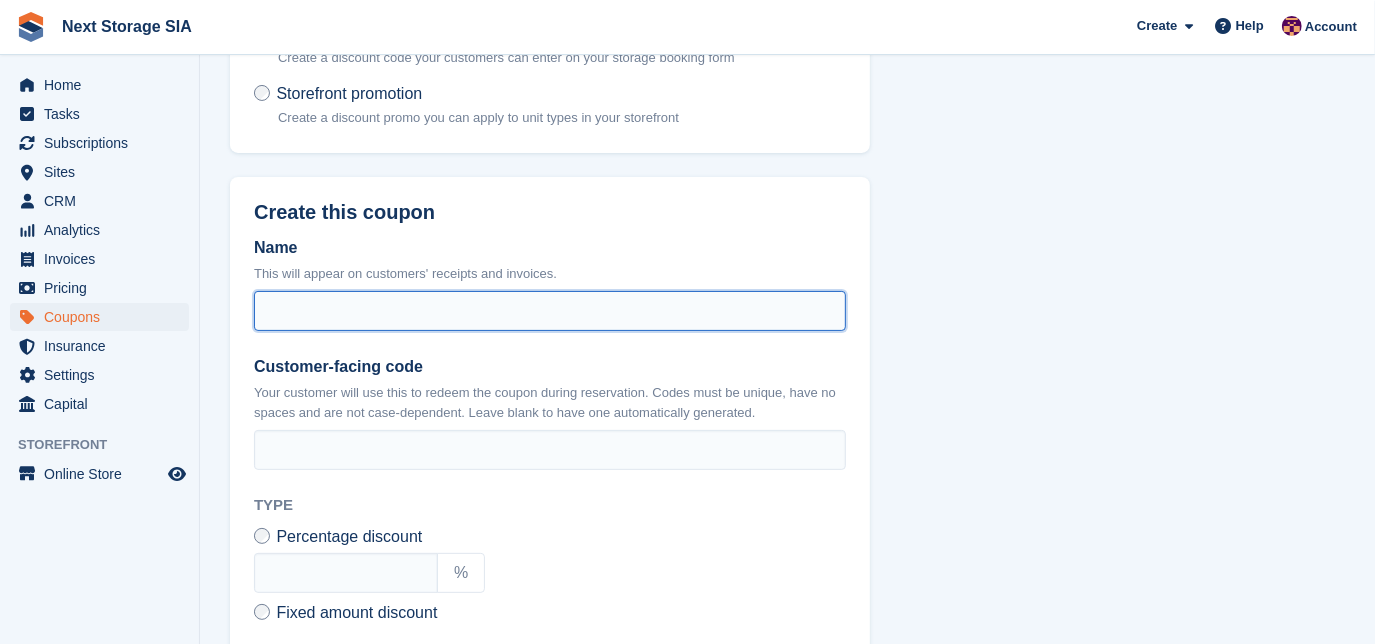click on "Name" at bounding box center (550, 311) 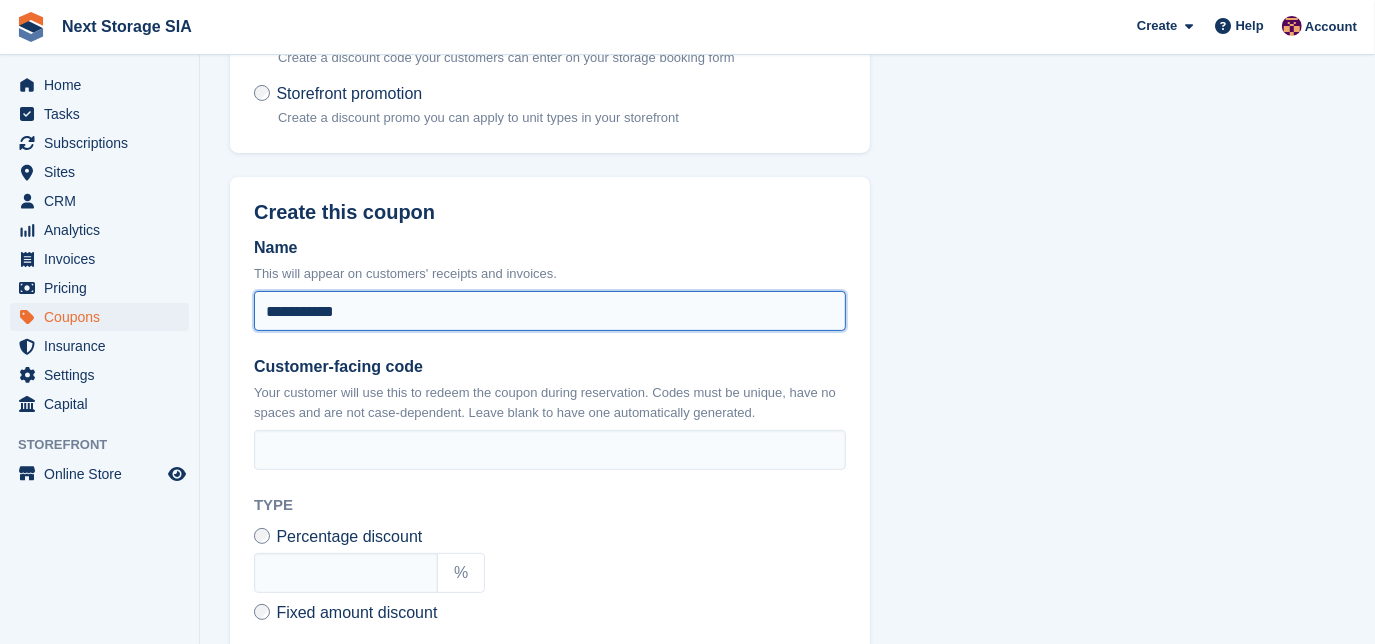 drag, startPoint x: 338, startPoint y: 309, endPoint x: 322, endPoint y: 309, distance: 16 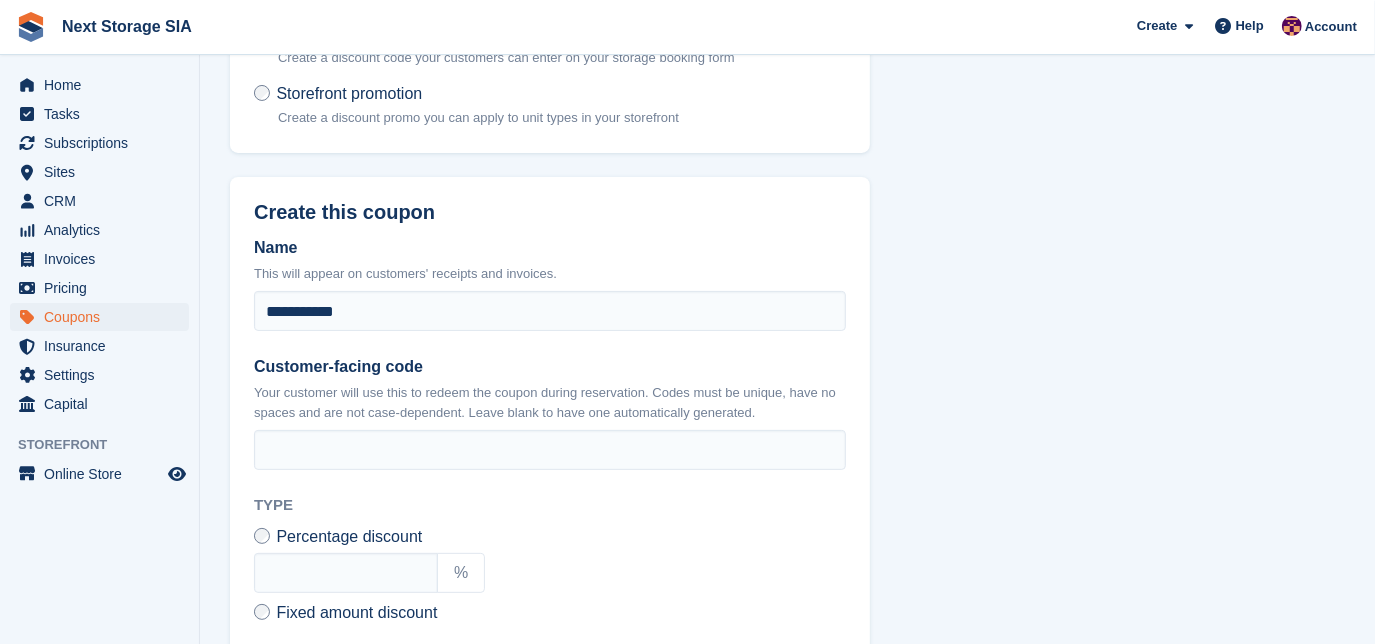 click on "**********" at bounding box center [550, 592] 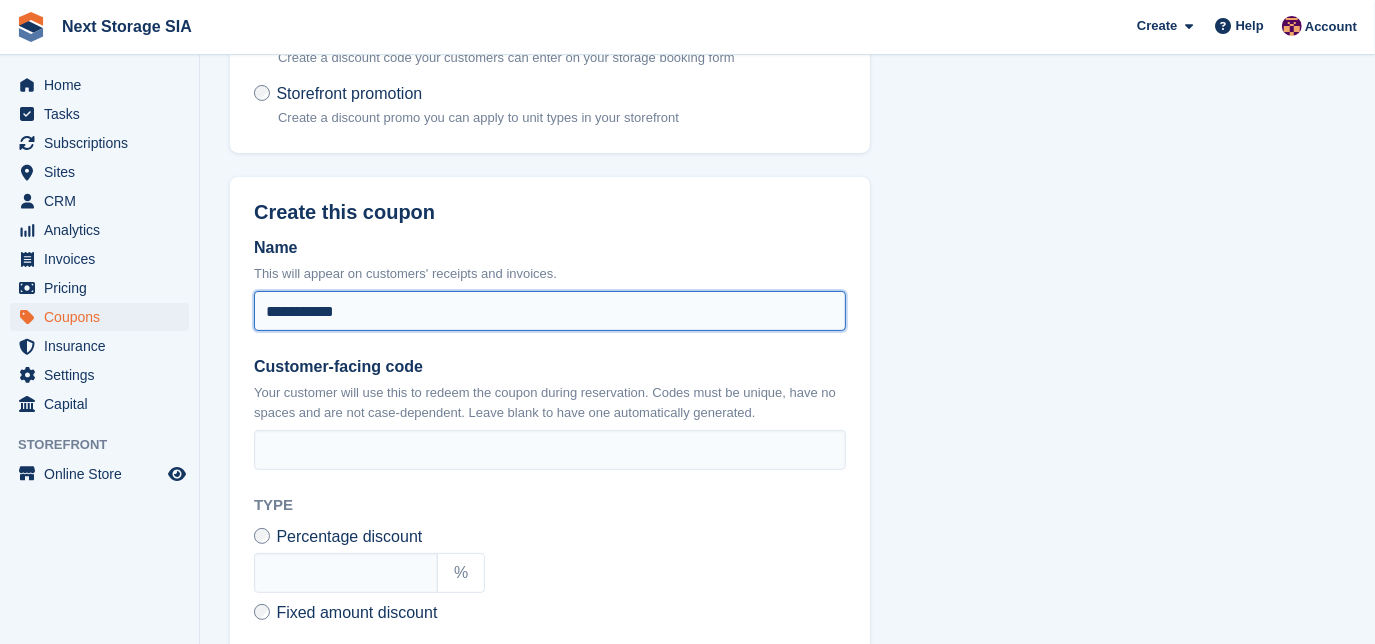 click on "**********" at bounding box center [550, 311] 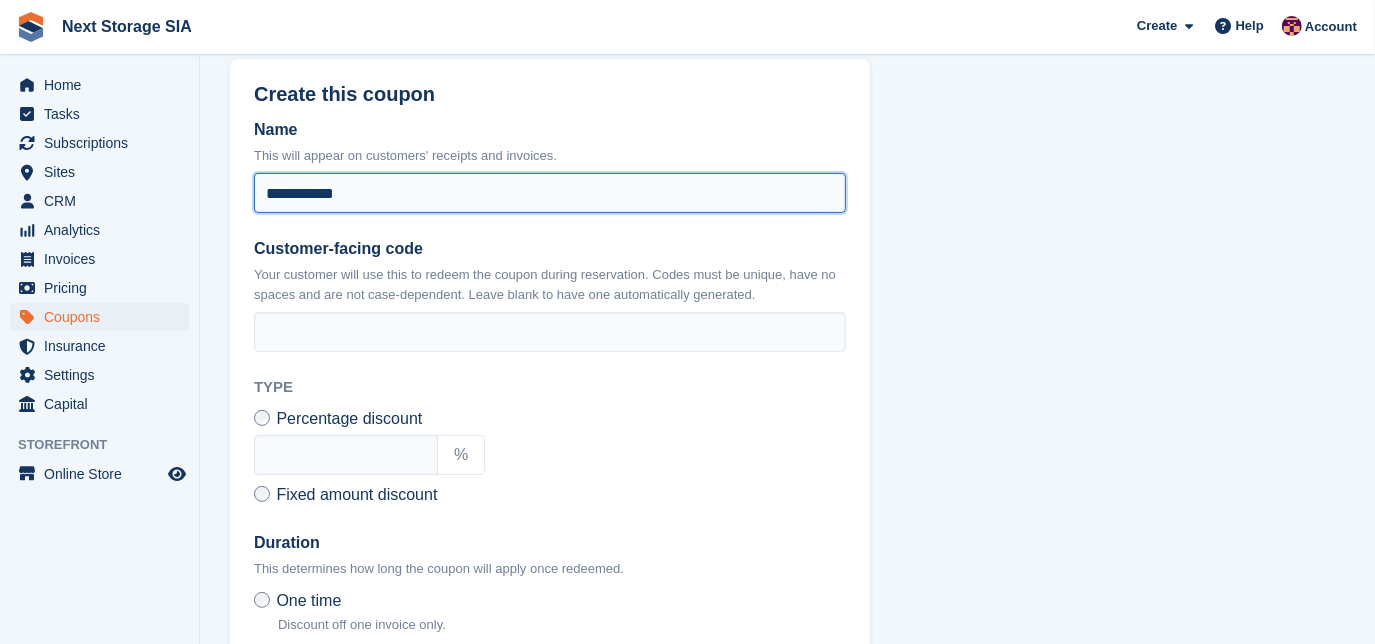 scroll, scrollTop: 363, scrollLeft: 0, axis: vertical 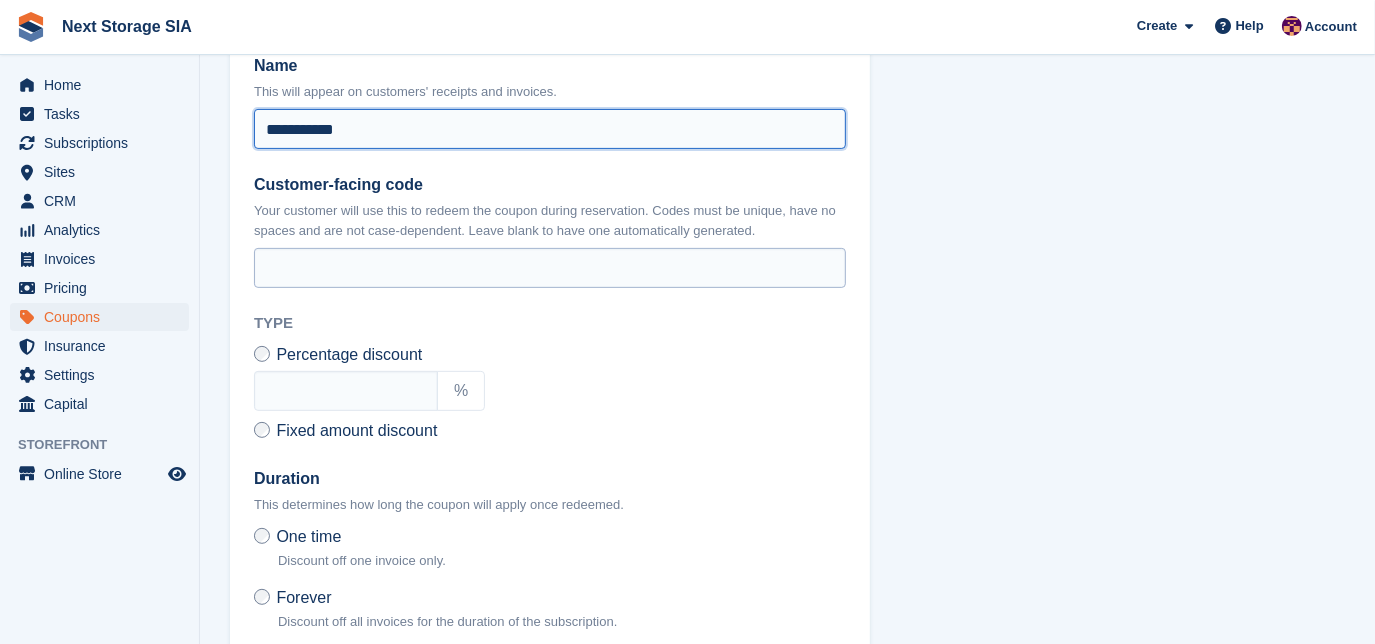 type on "**********" 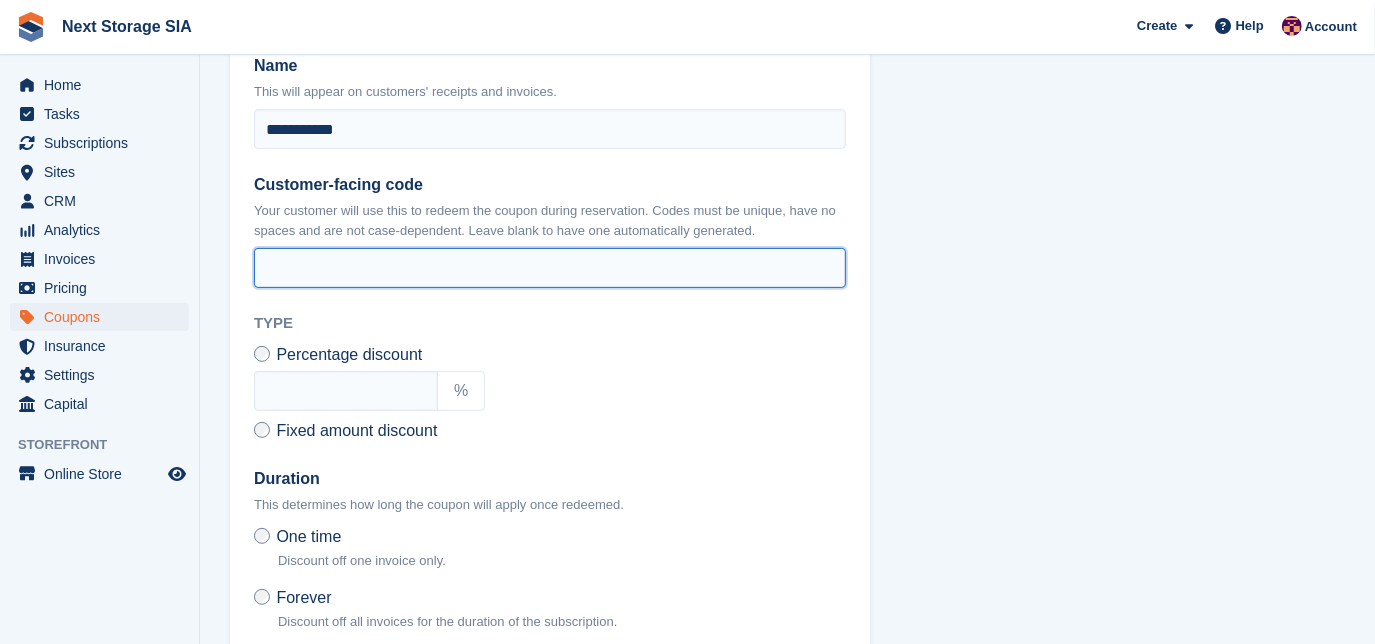 click on "Customer-facing code" at bounding box center [550, 268] 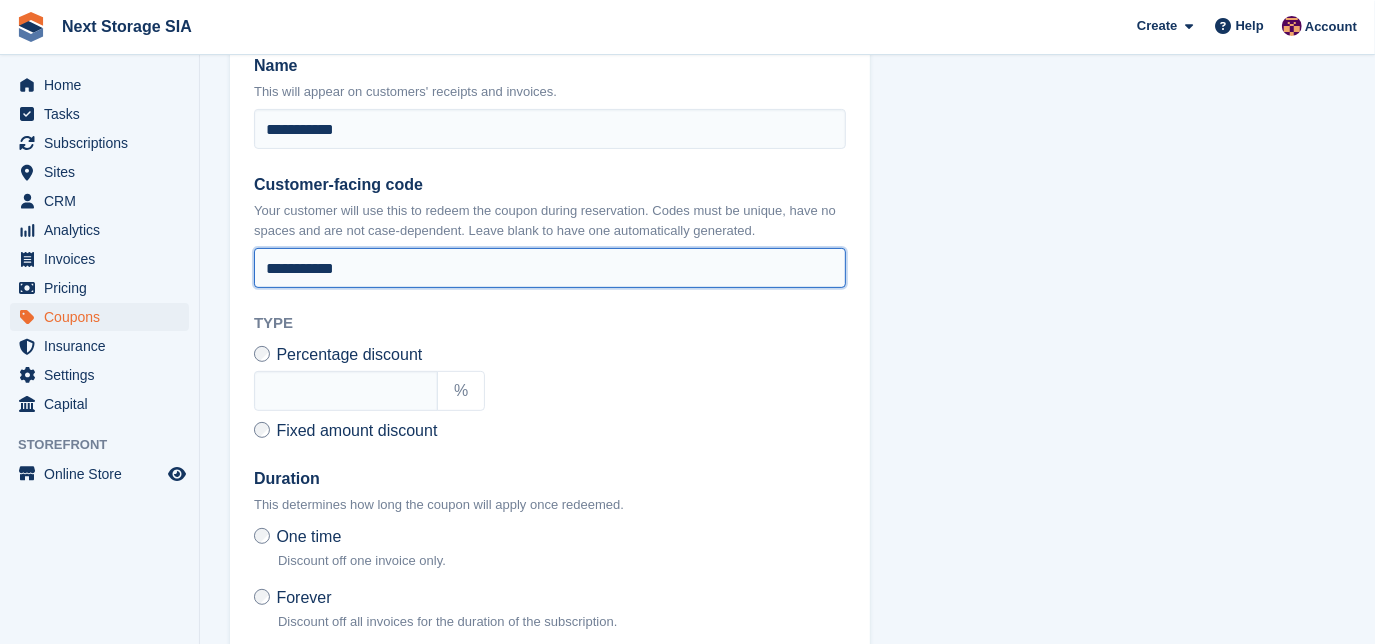 scroll, scrollTop: 454, scrollLeft: 0, axis: vertical 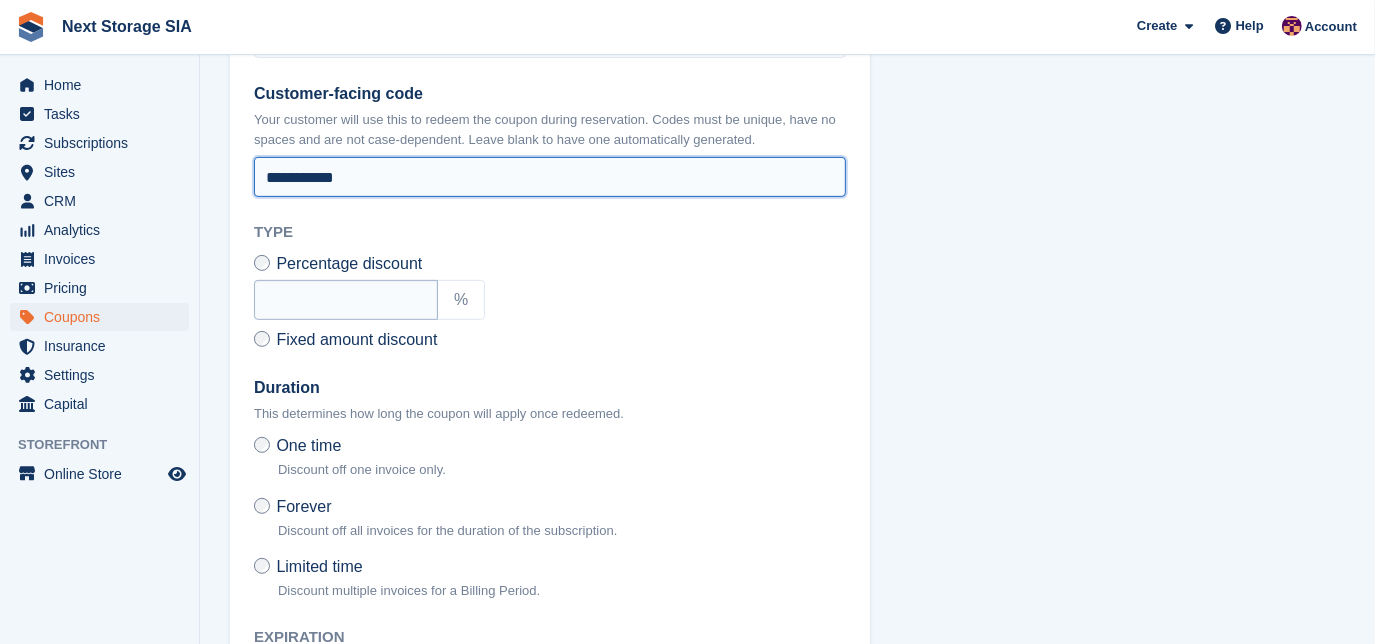 type on "**********" 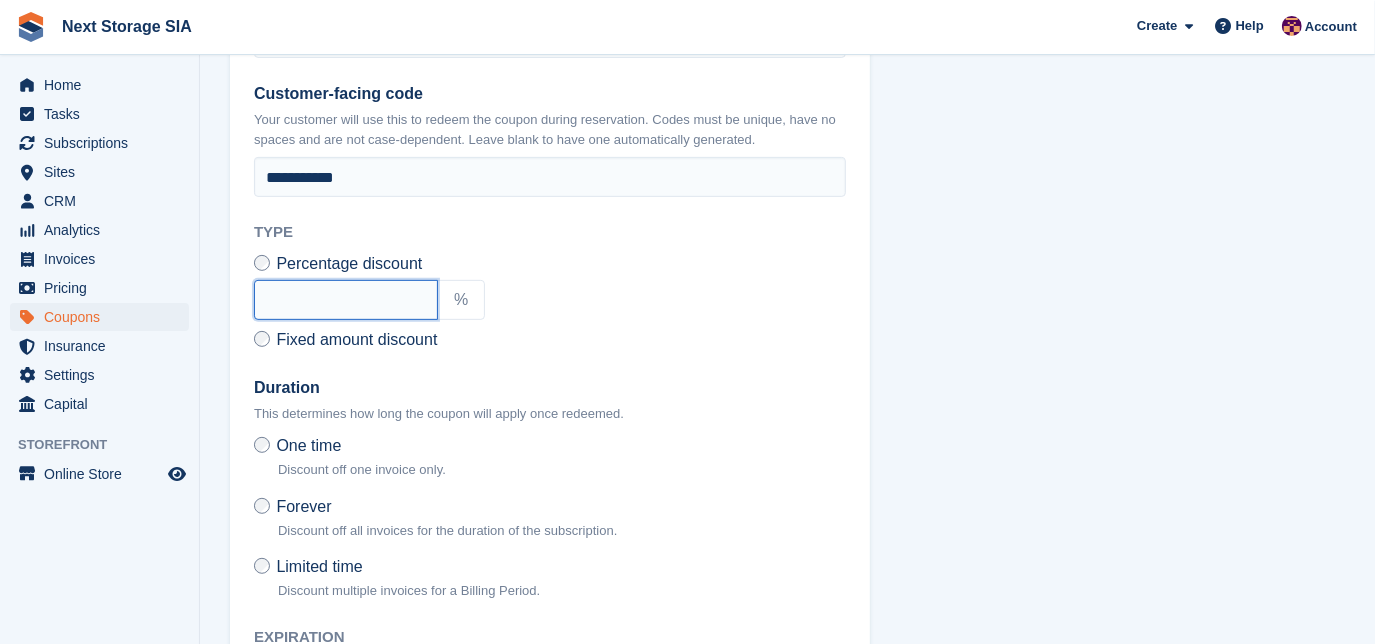 click at bounding box center (346, 300) 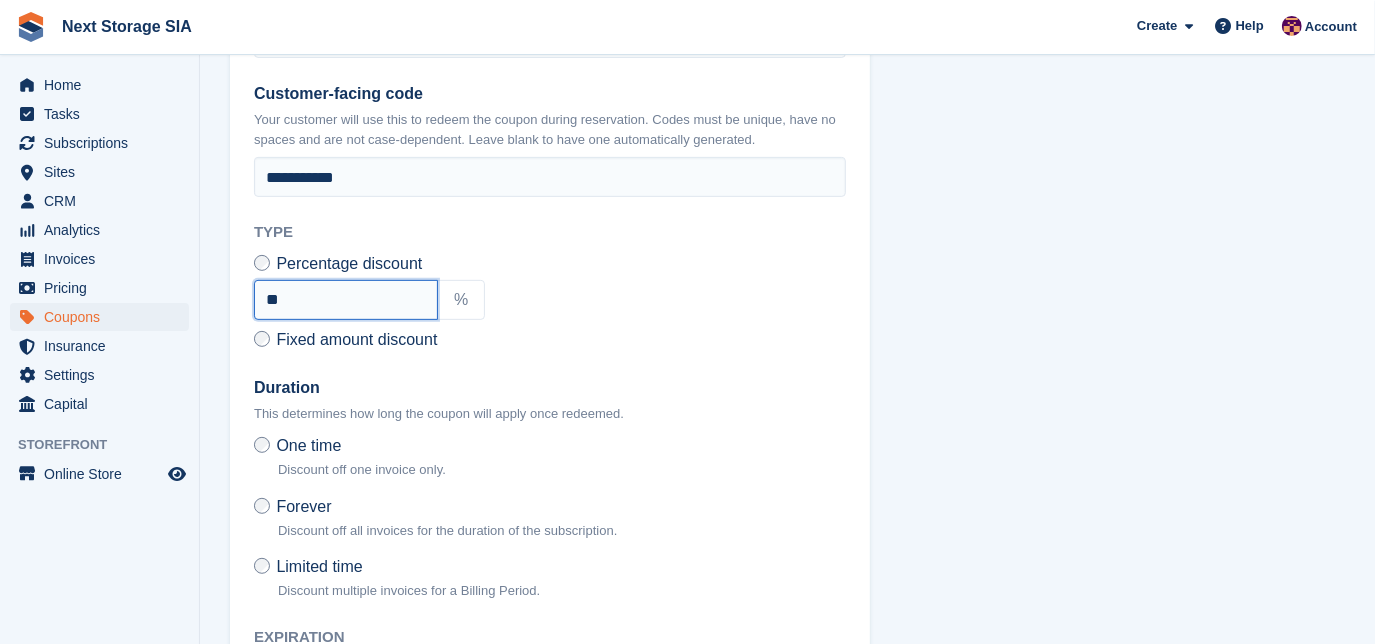 type on "**" 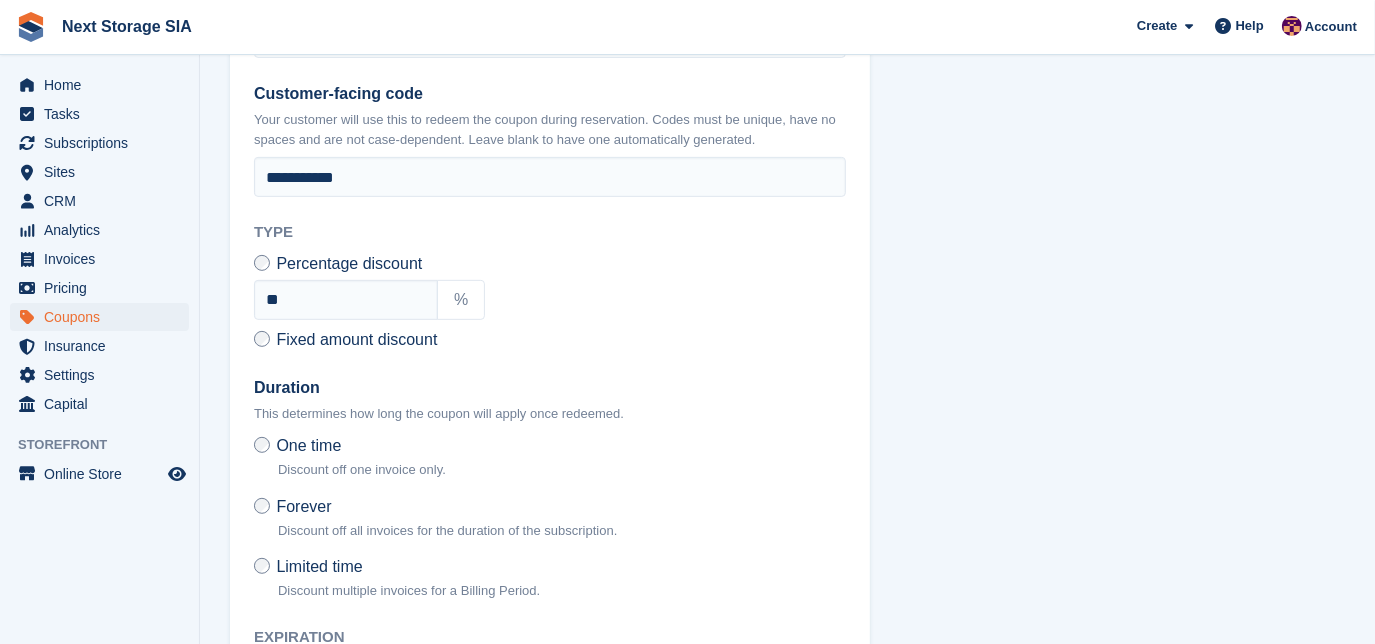 click on "Fixed amount discount
€" at bounding box center [550, 340] 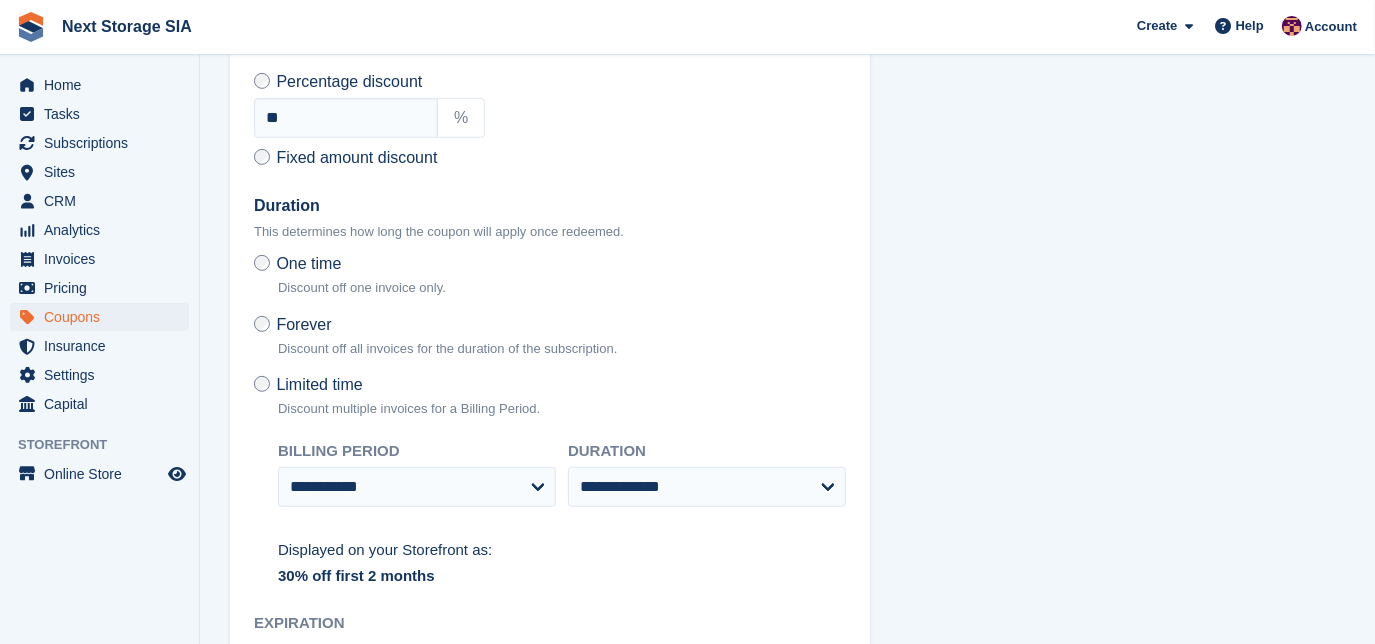 scroll, scrollTop: 727, scrollLeft: 0, axis: vertical 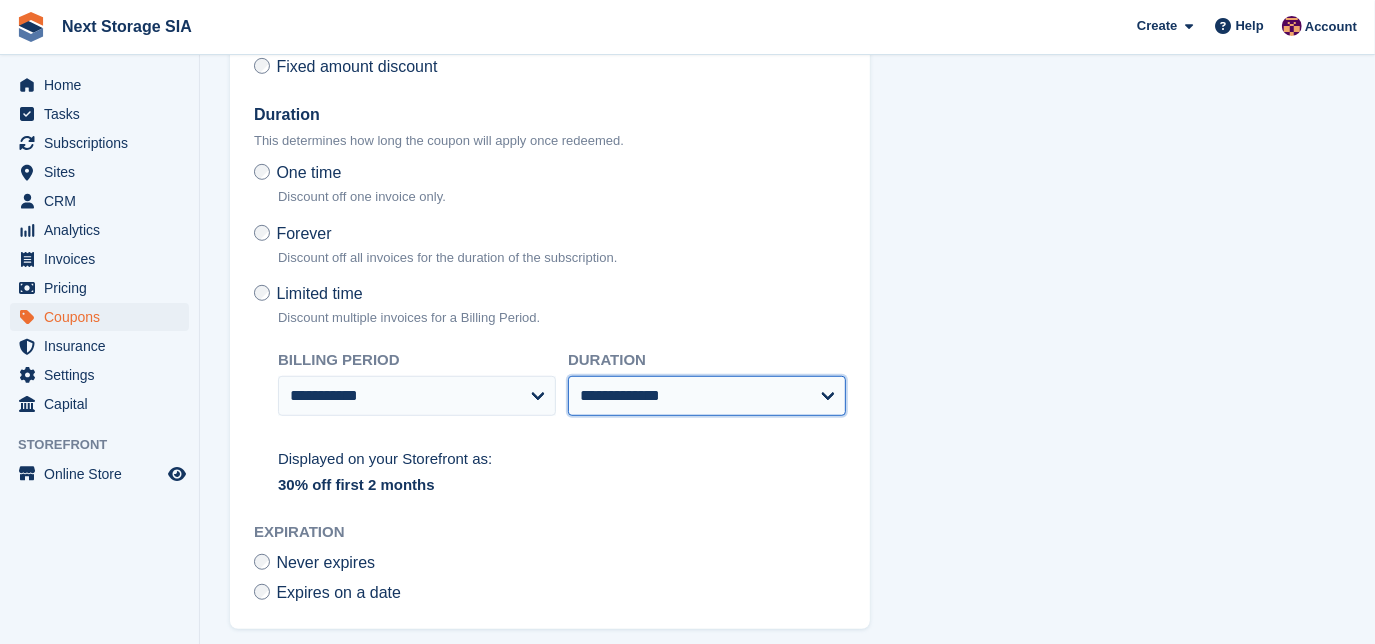 click on "**********" at bounding box center [707, 396] 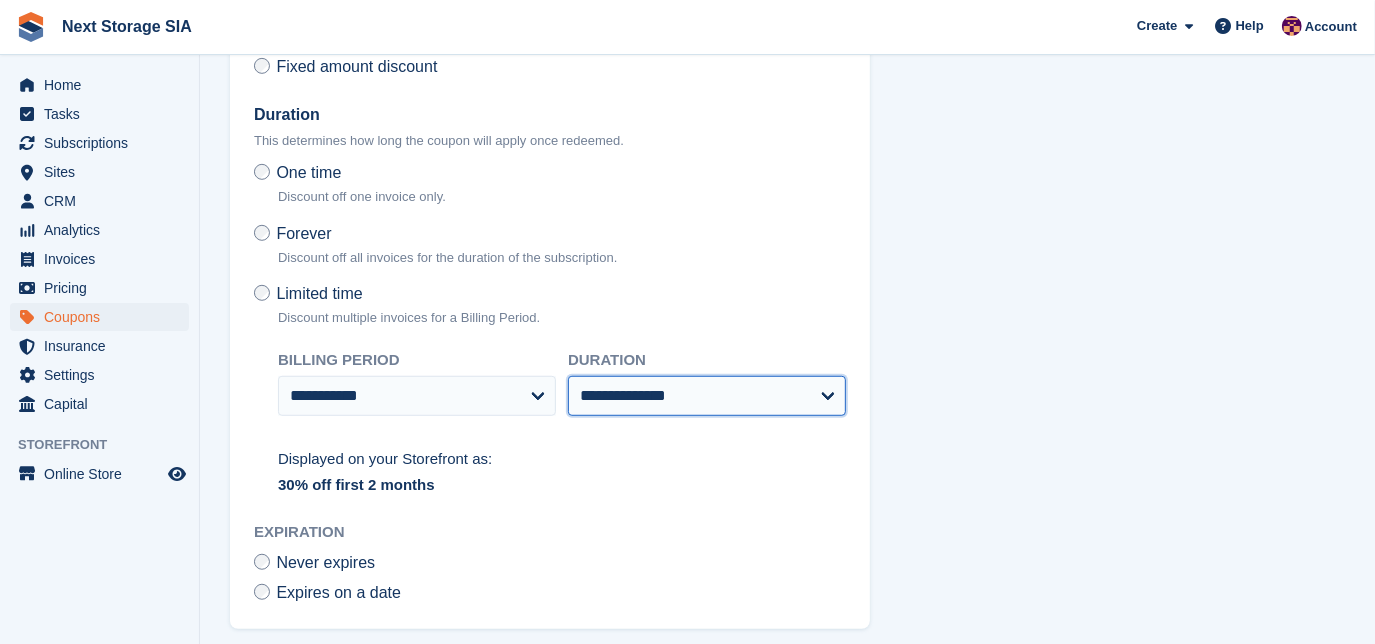 click on "**********" at bounding box center [707, 396] 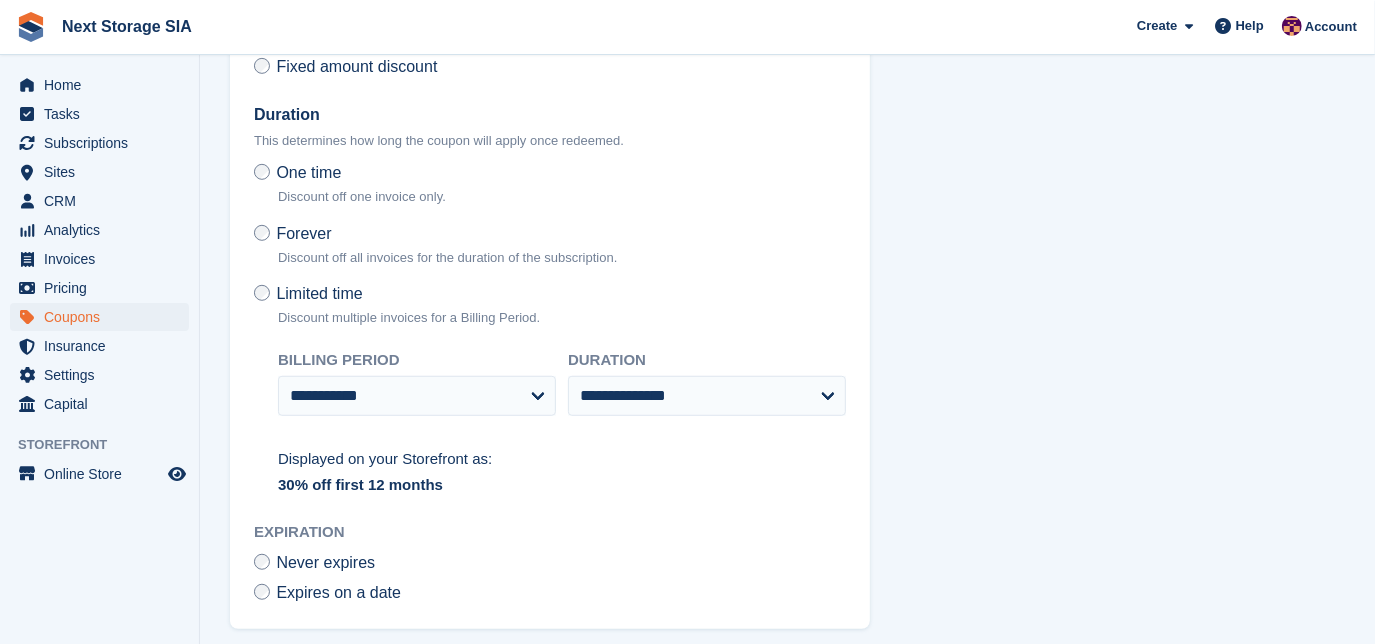 click on "**********" at bounding box center [550, 130] 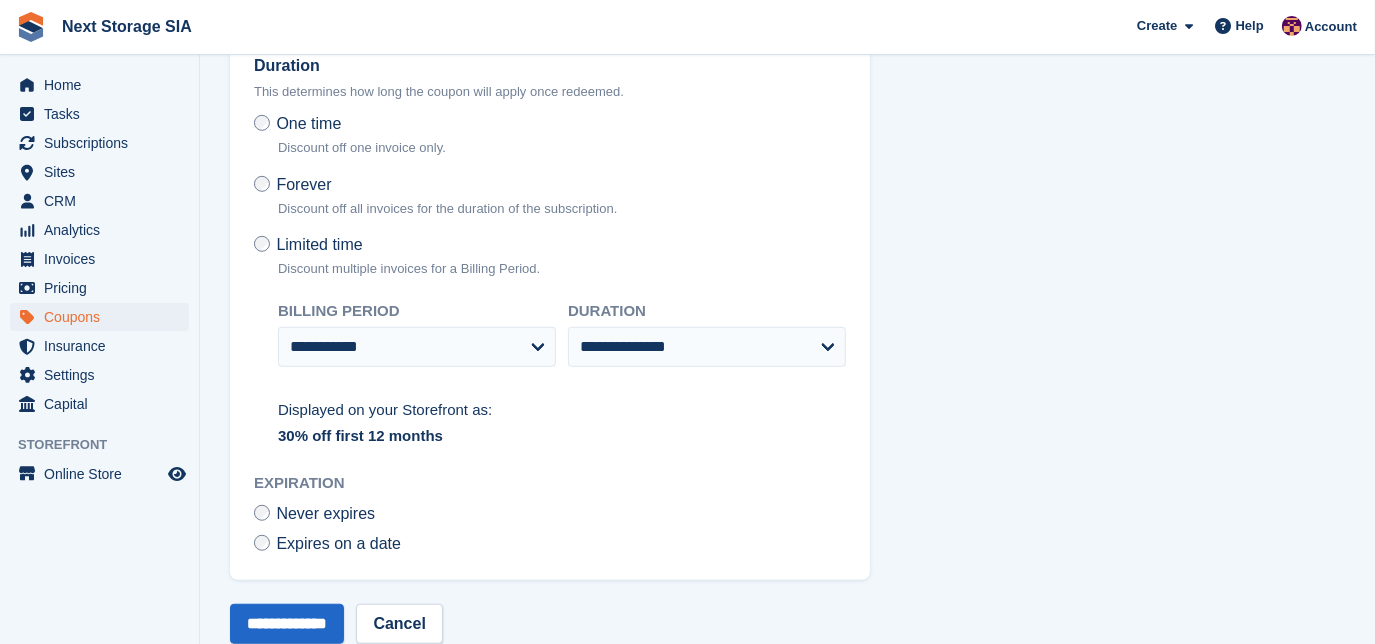scroll, scrollTop: 816, scrollLeft: 0, axis: vertical 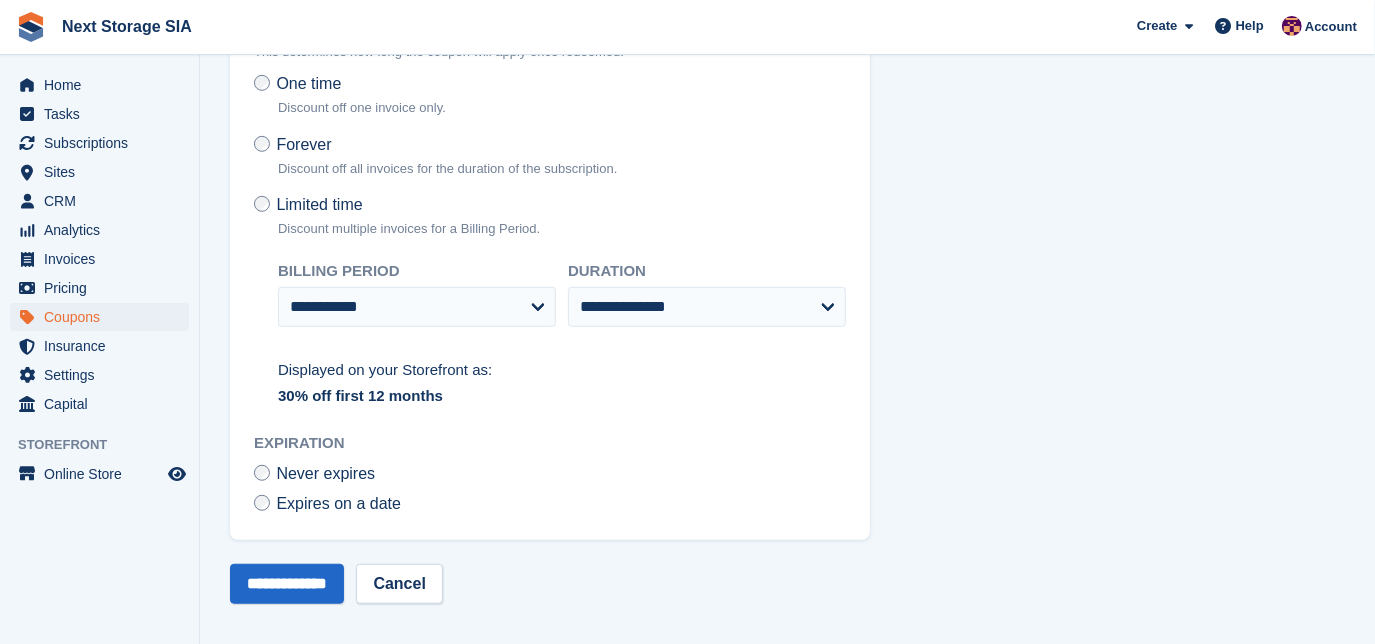 click on "Expires on a date" at bounding box center [338, 503] 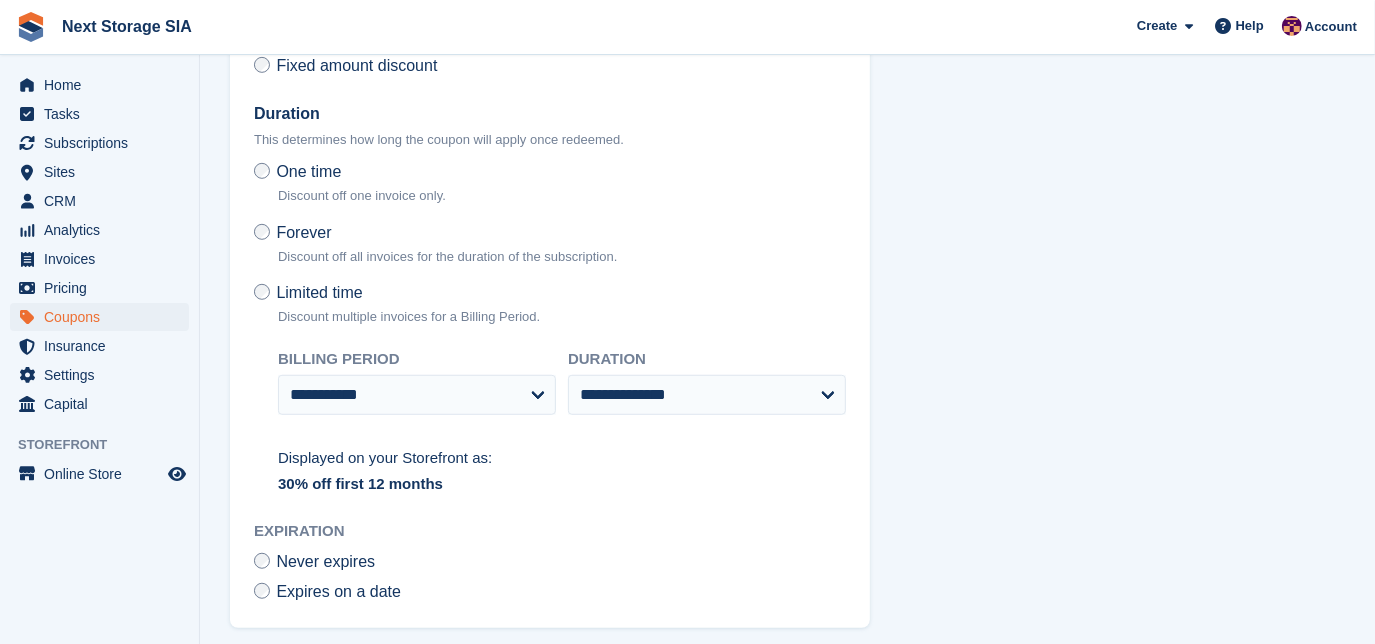 scroll, scrollTop: 816, scrollLeft: 0, axis: vertical 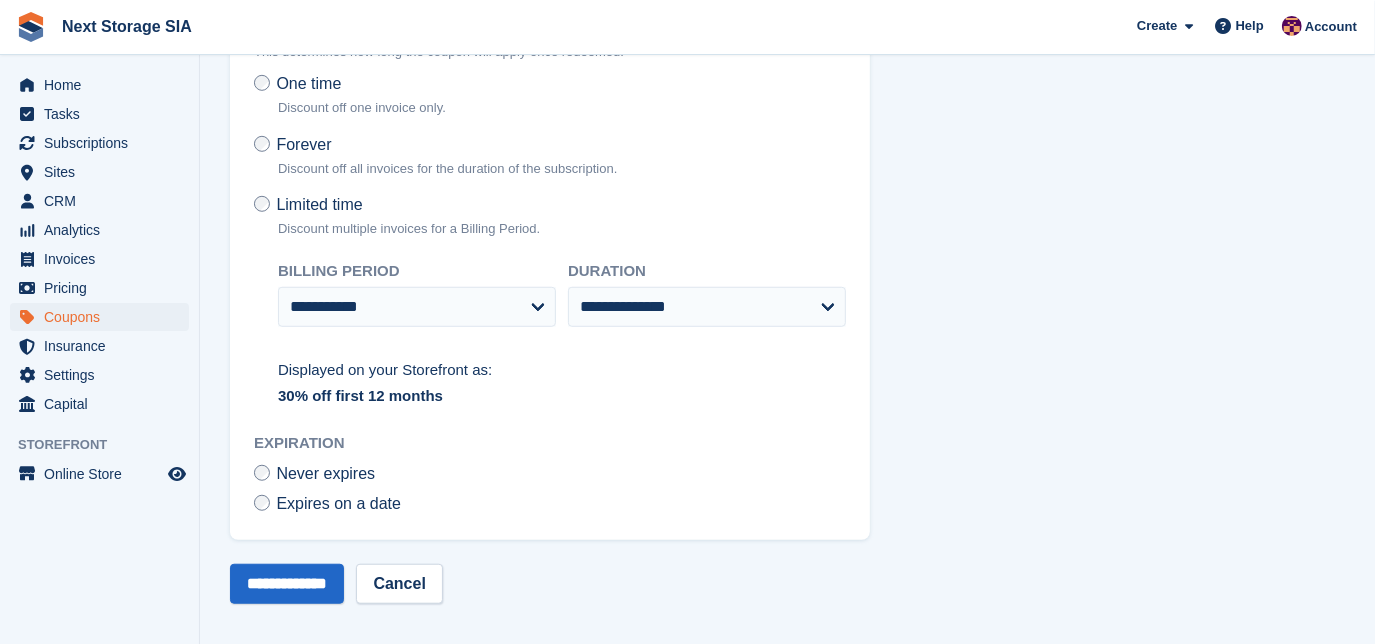click on "Expires on a date" at bounding box center (338, 503) 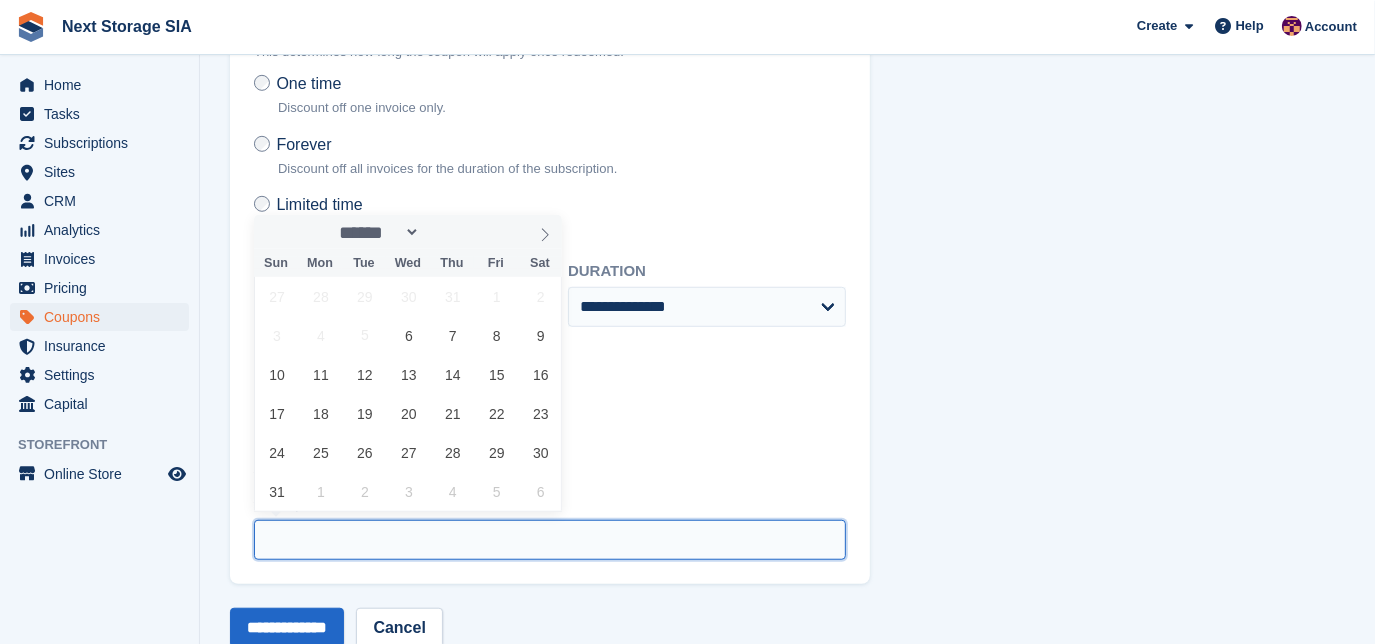 click at bounding box center (550, 540) 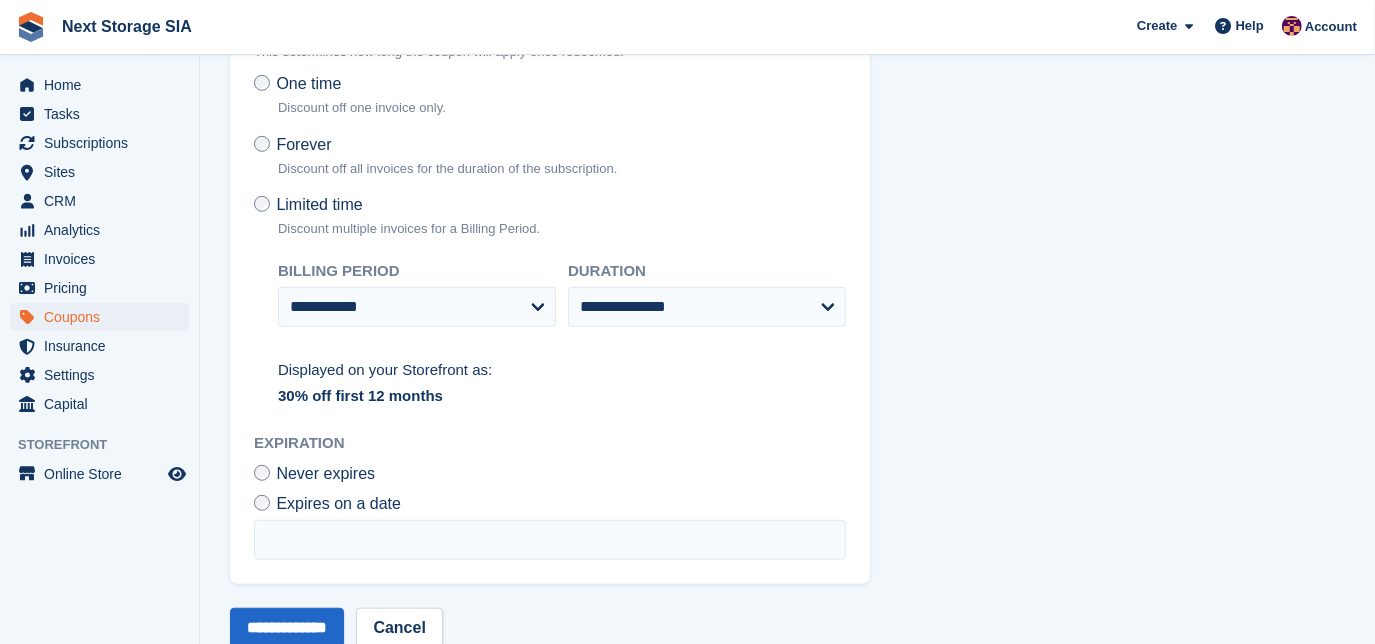 click on "**********" at bounding box center [550, 63] 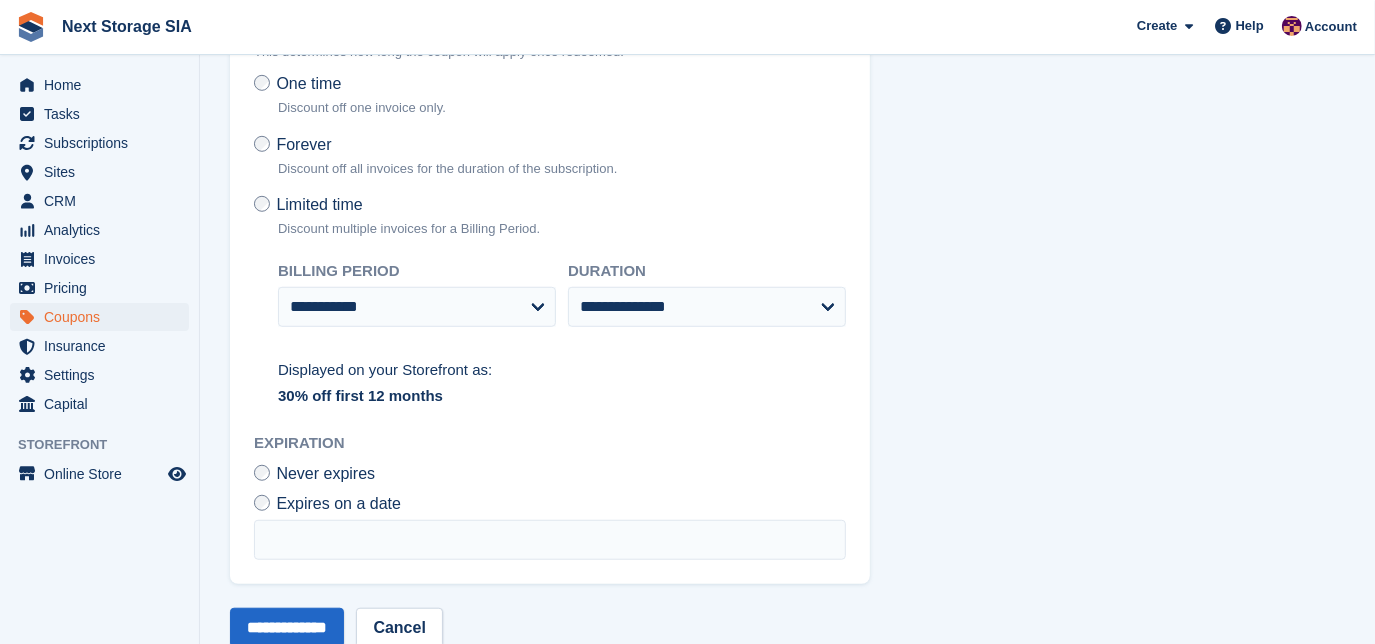 click on "Never expires" at bounding box center [314, 473] 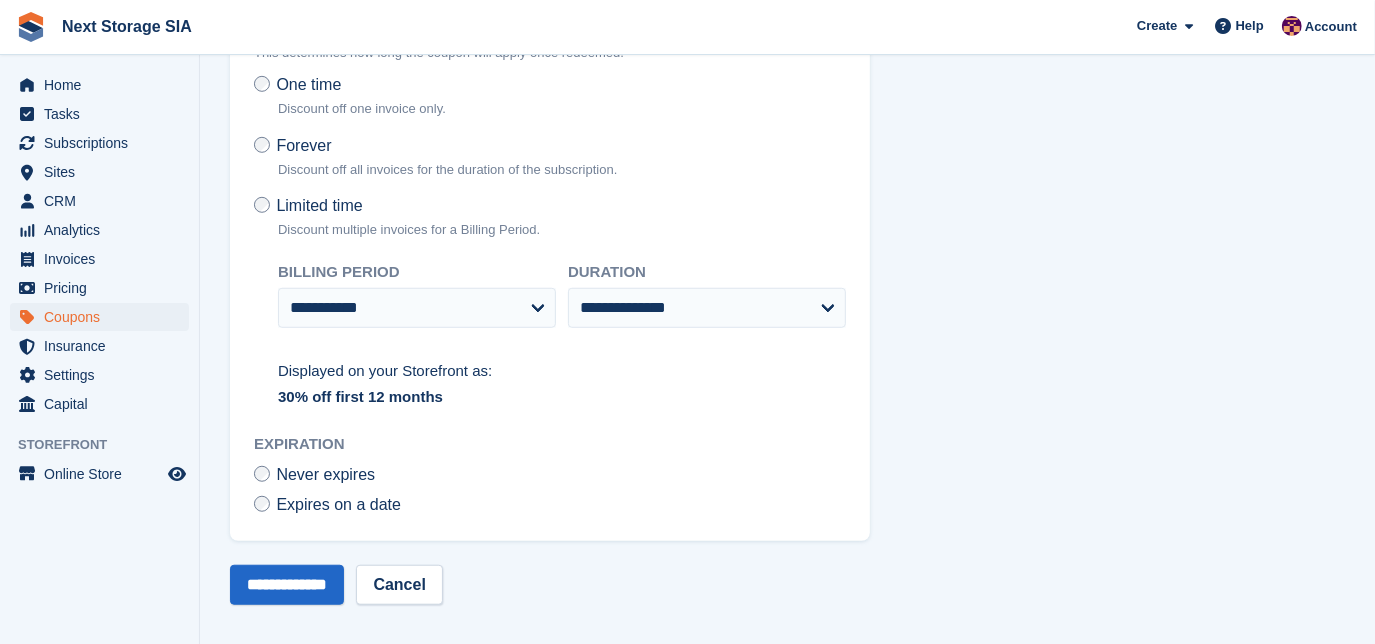 scroll, scrollTop: 816, scrollLeft: 0, axis: vertical 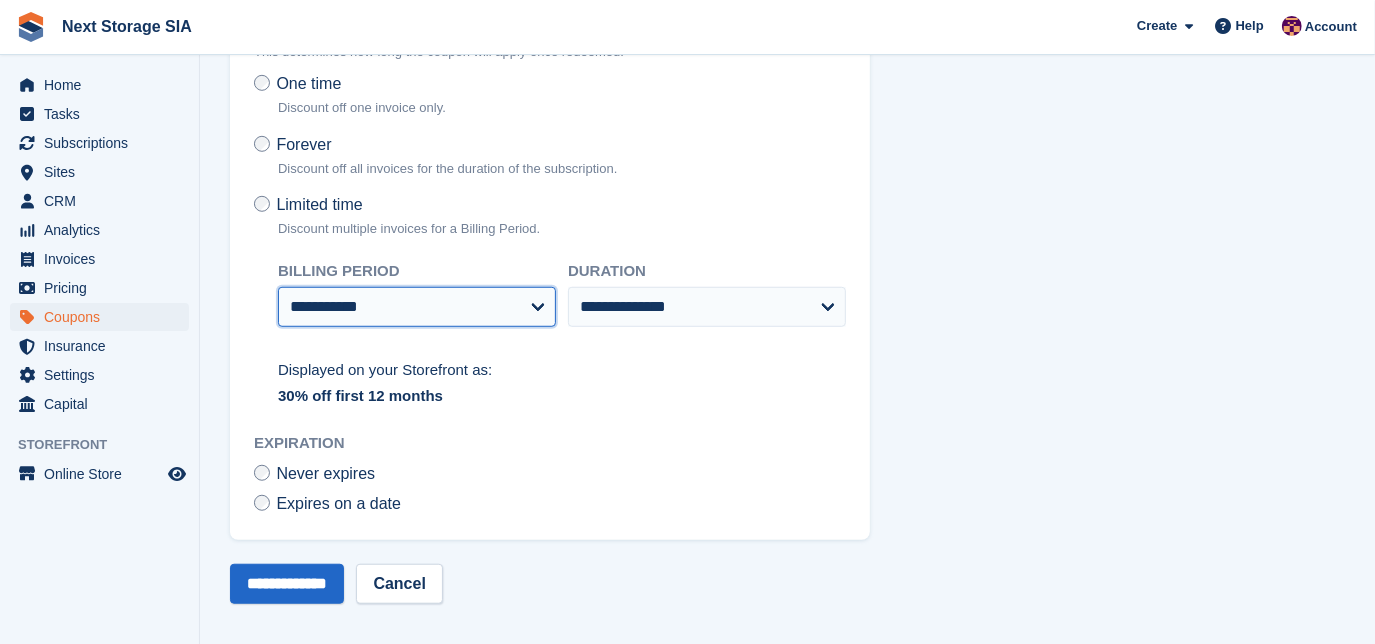 click on "**********" at bounding box center [417, 307] 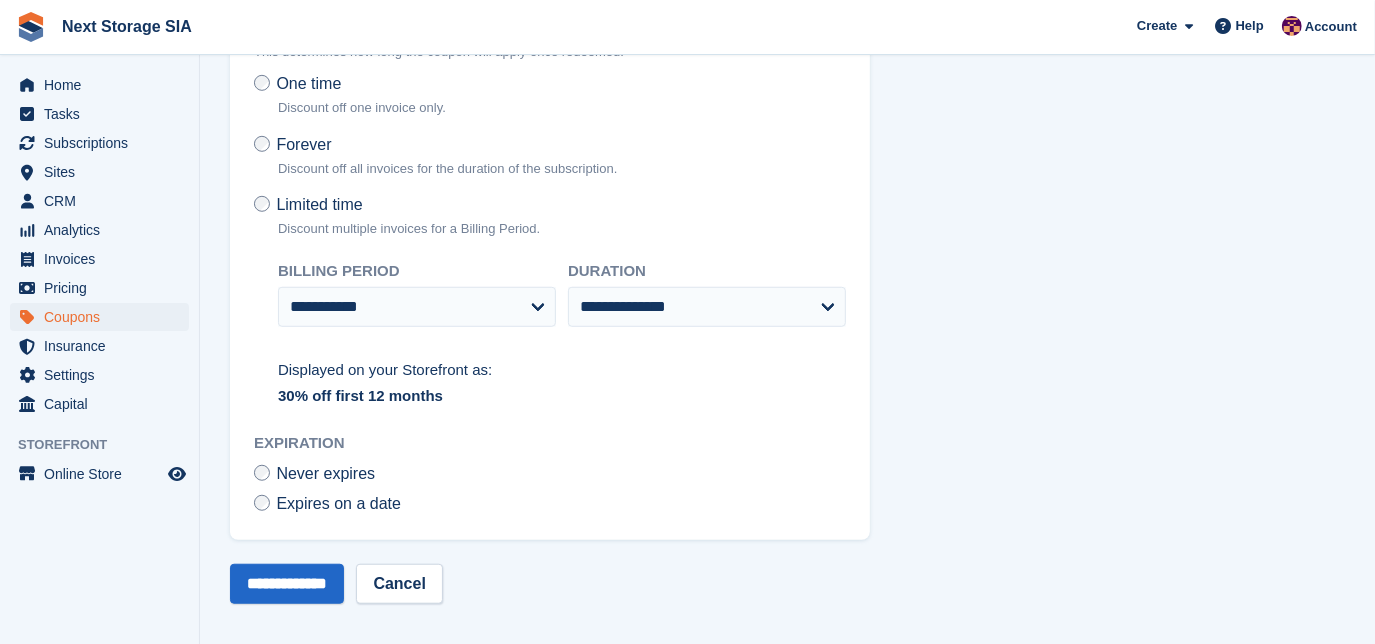 click on "**********" at bounding box center (550, 41) 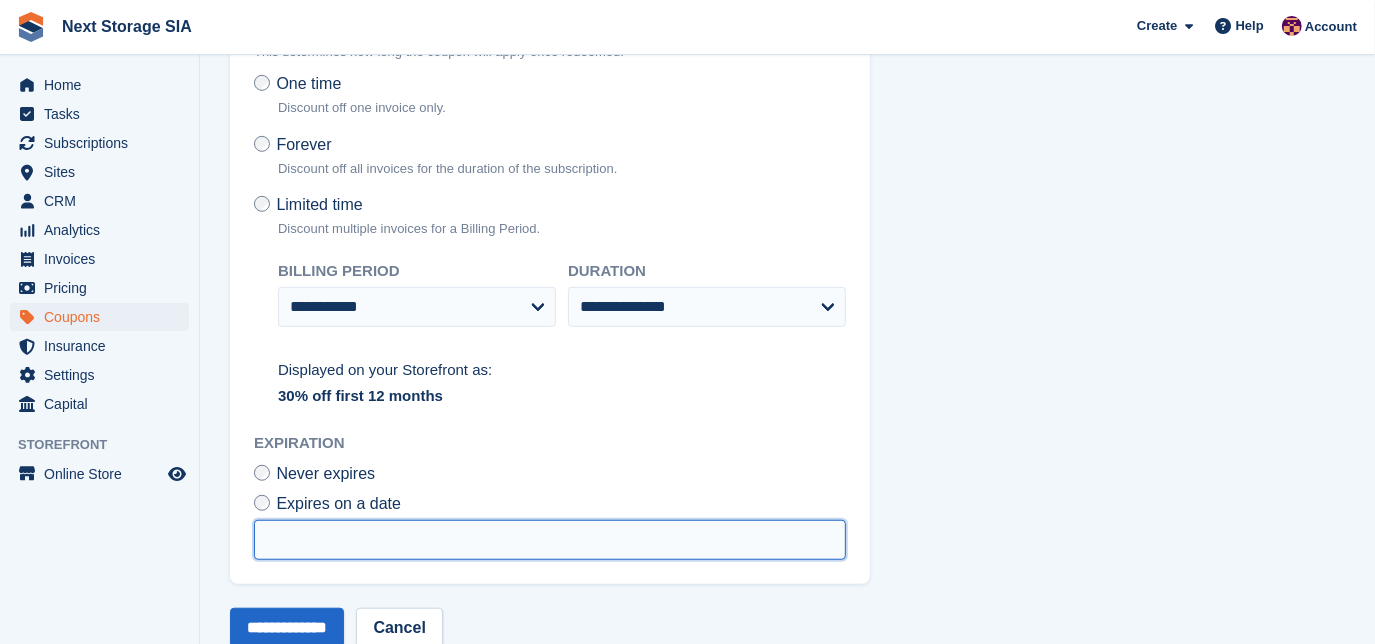 click at bounding box center (550, 540) 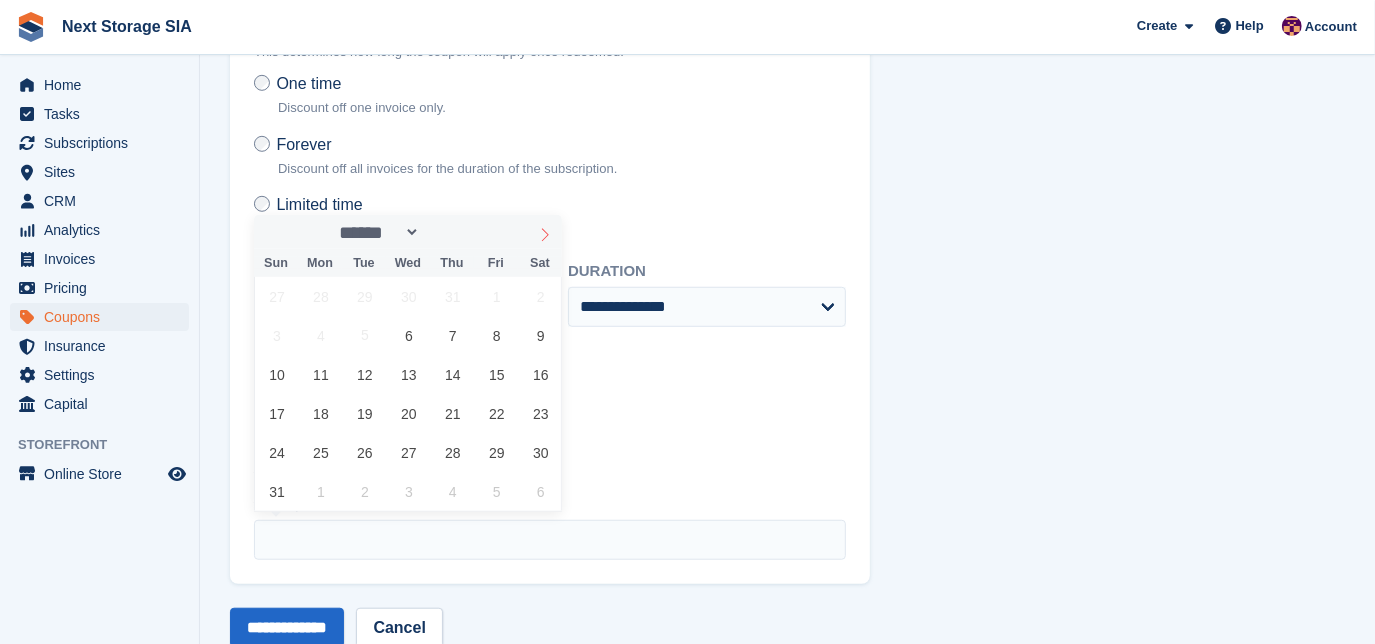 click 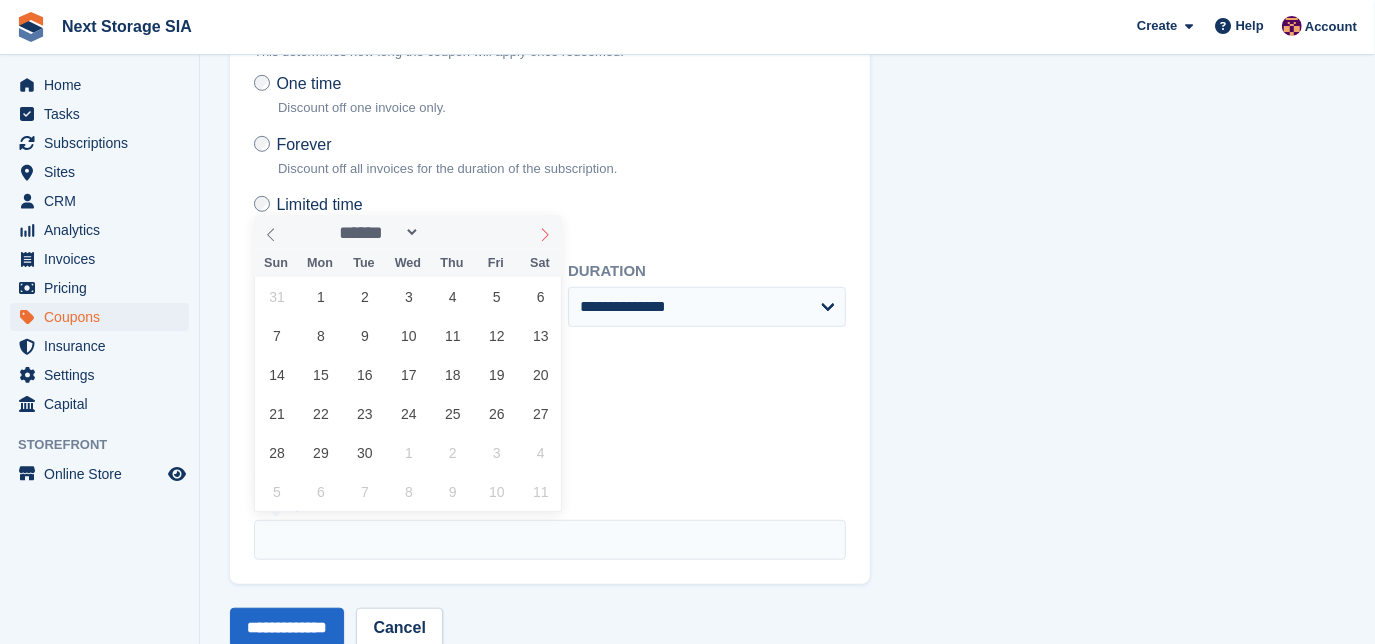 click 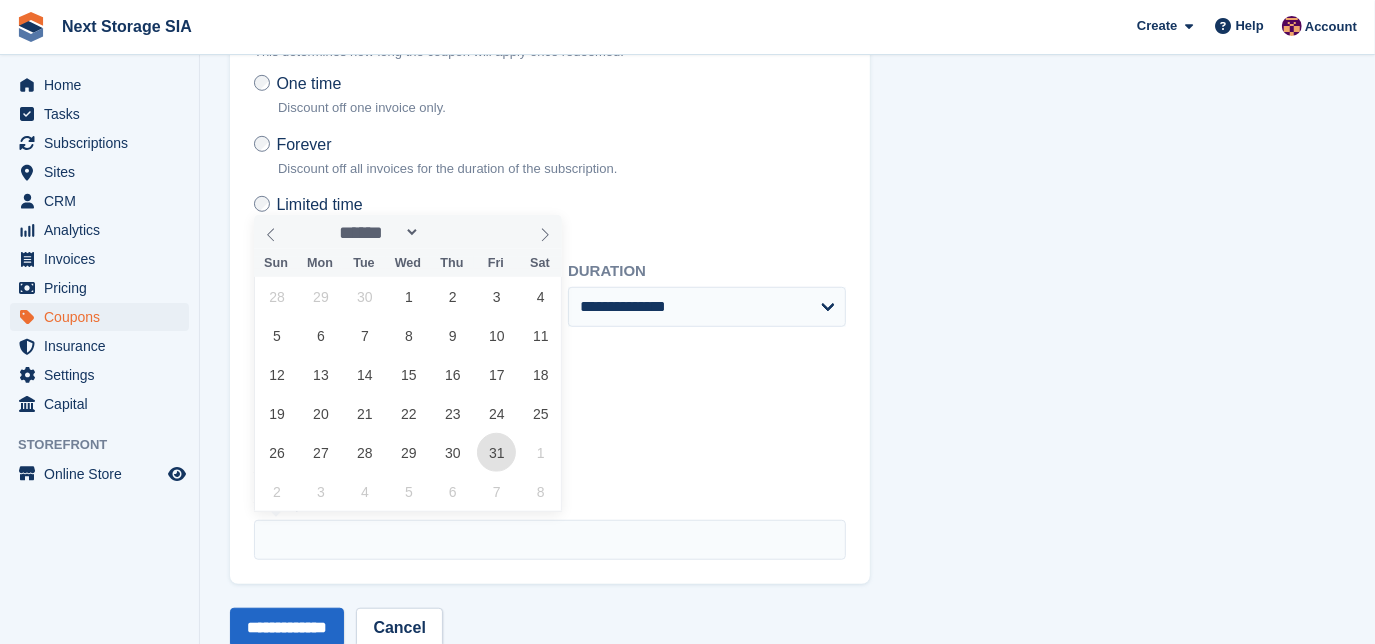 click on "31" at bounding box center (496, 452) 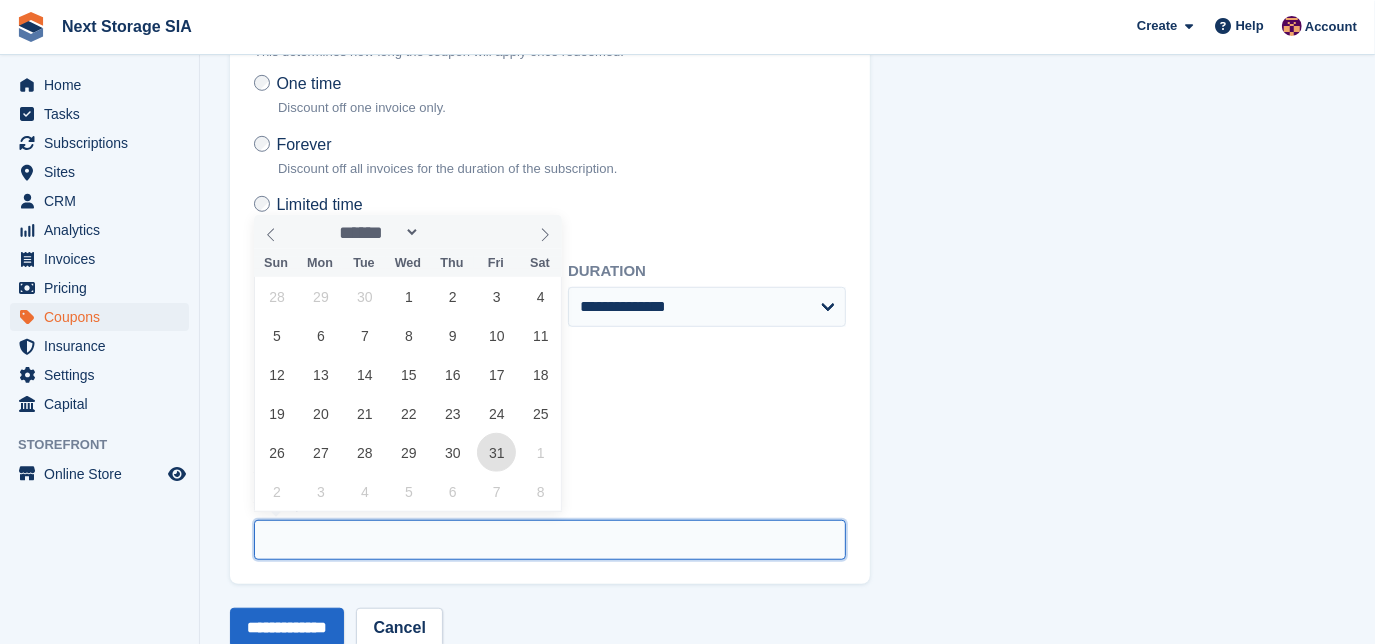 type on "**********" 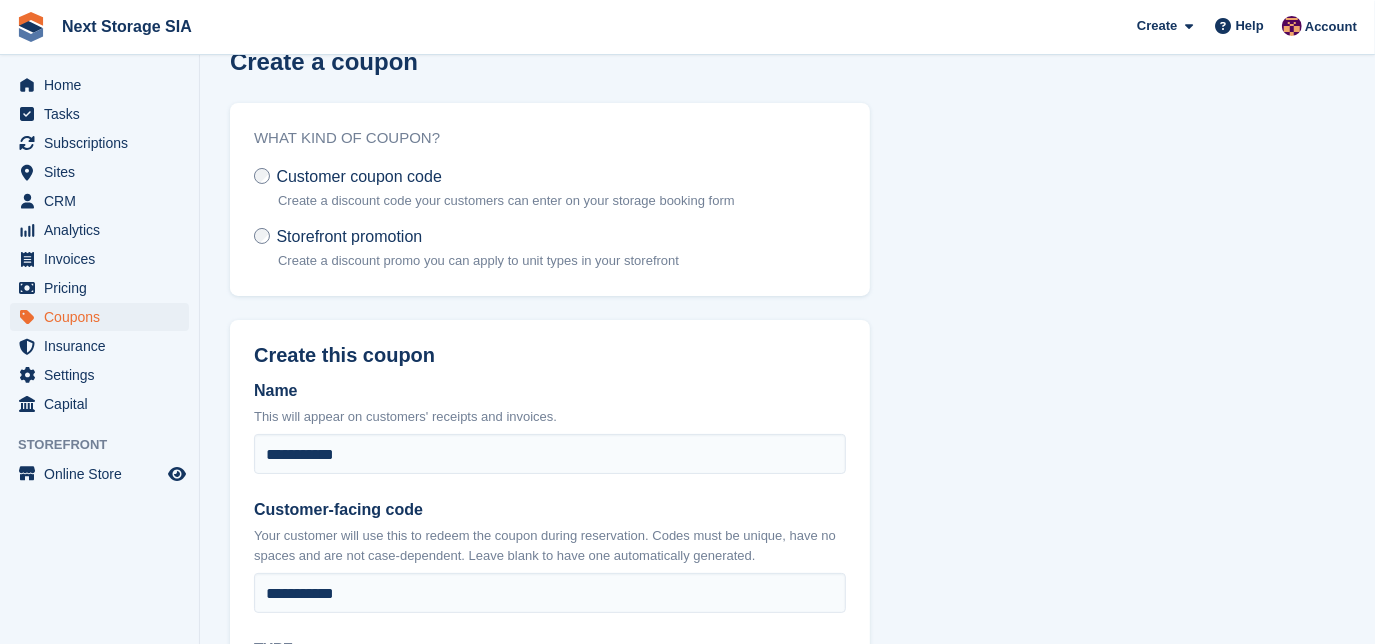 scroll, scrollTop: 0, scrollLeft: 0, axis: both 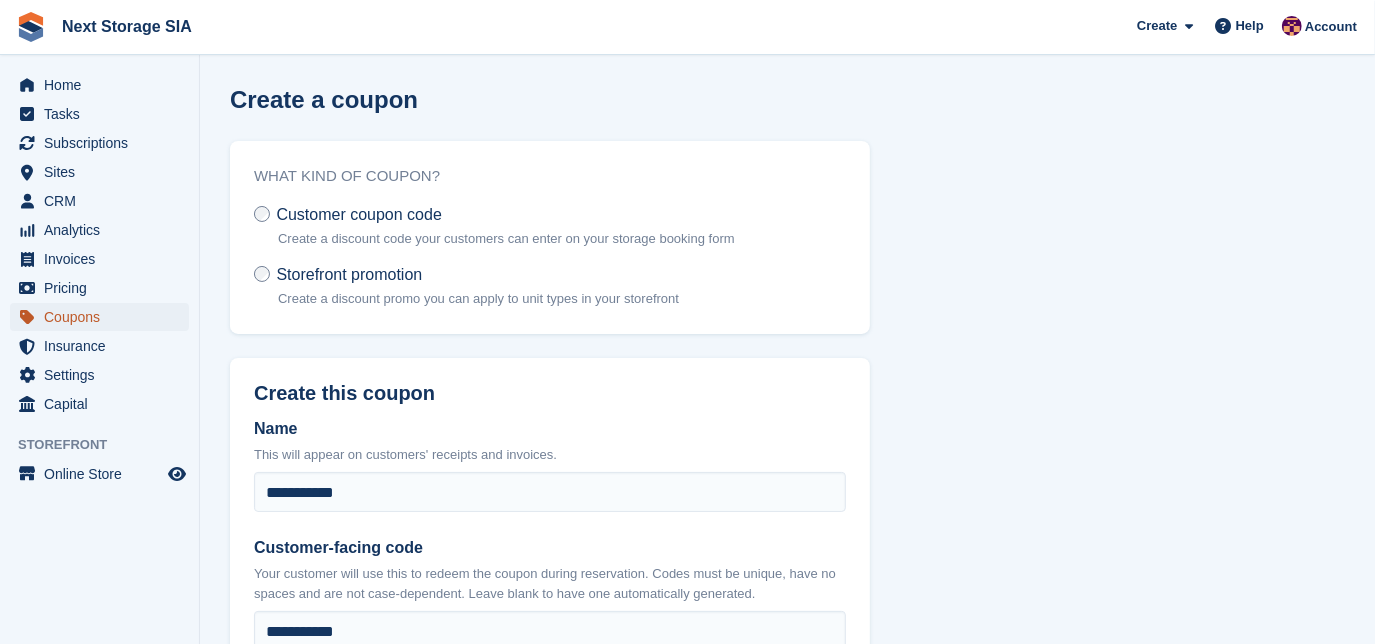 click on "Coupons" at bounding box center [104, 317] 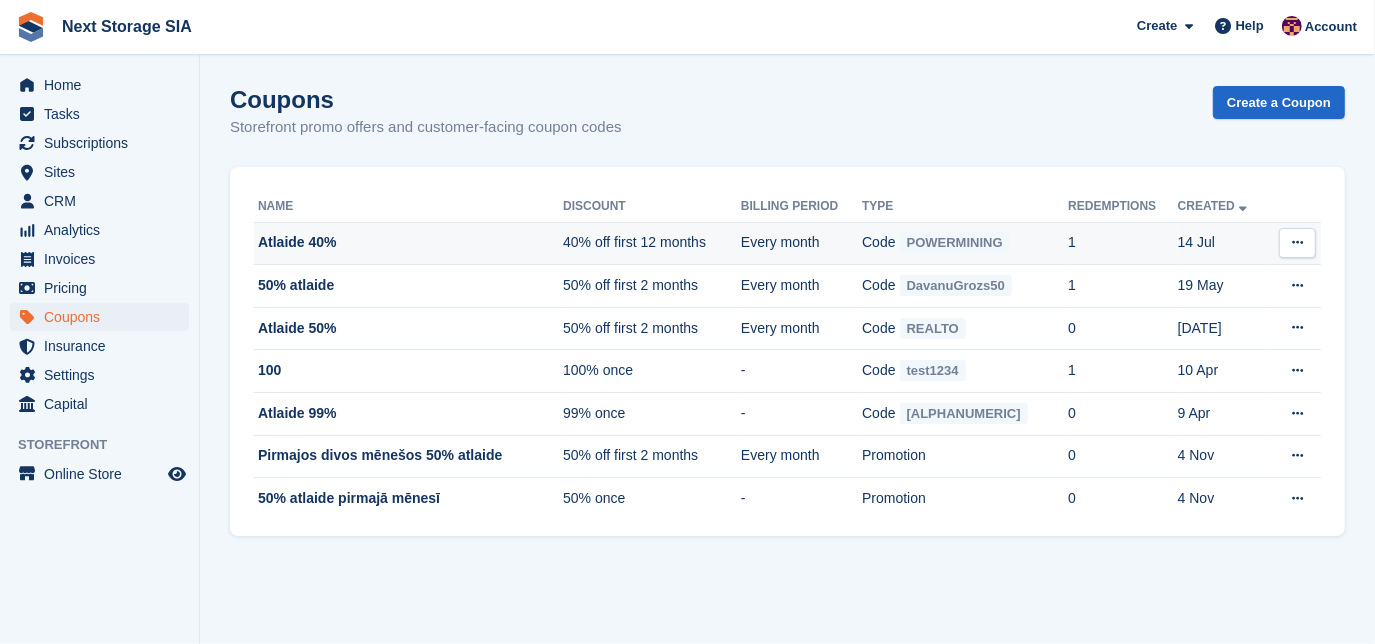 click on "Every month" at bounding box center (801, 243) 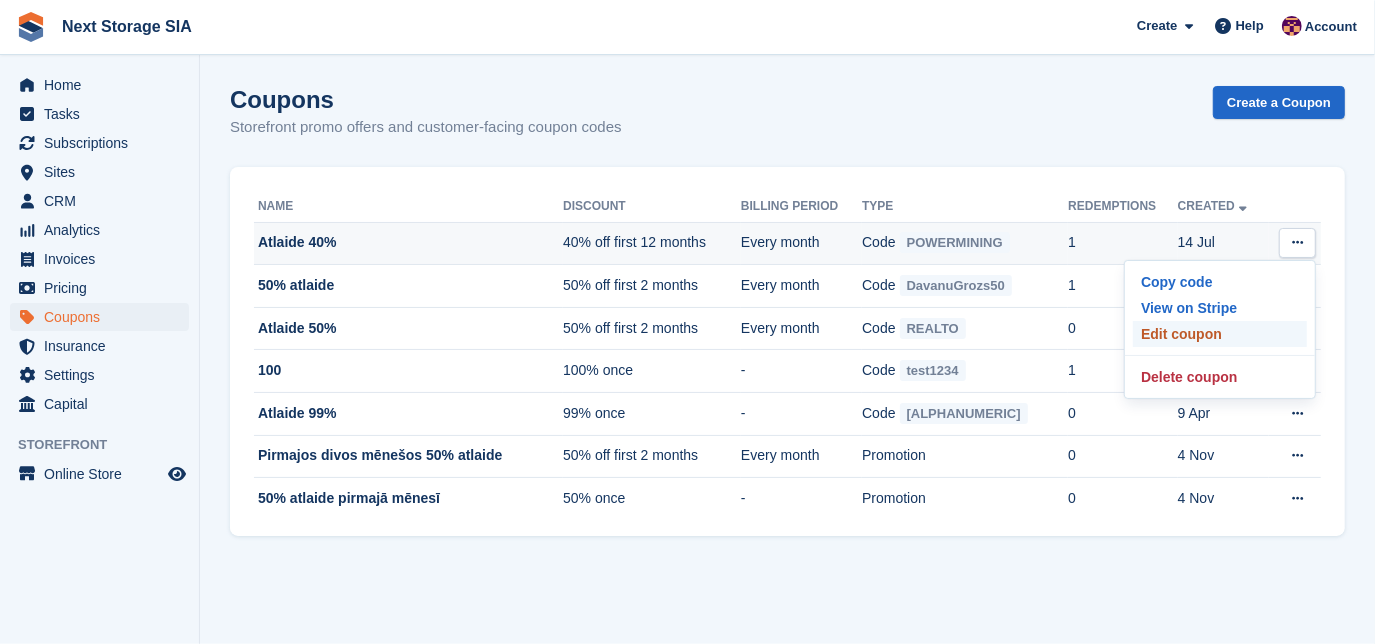 click on "Edit coupon" at bounding box center [1220, 334] 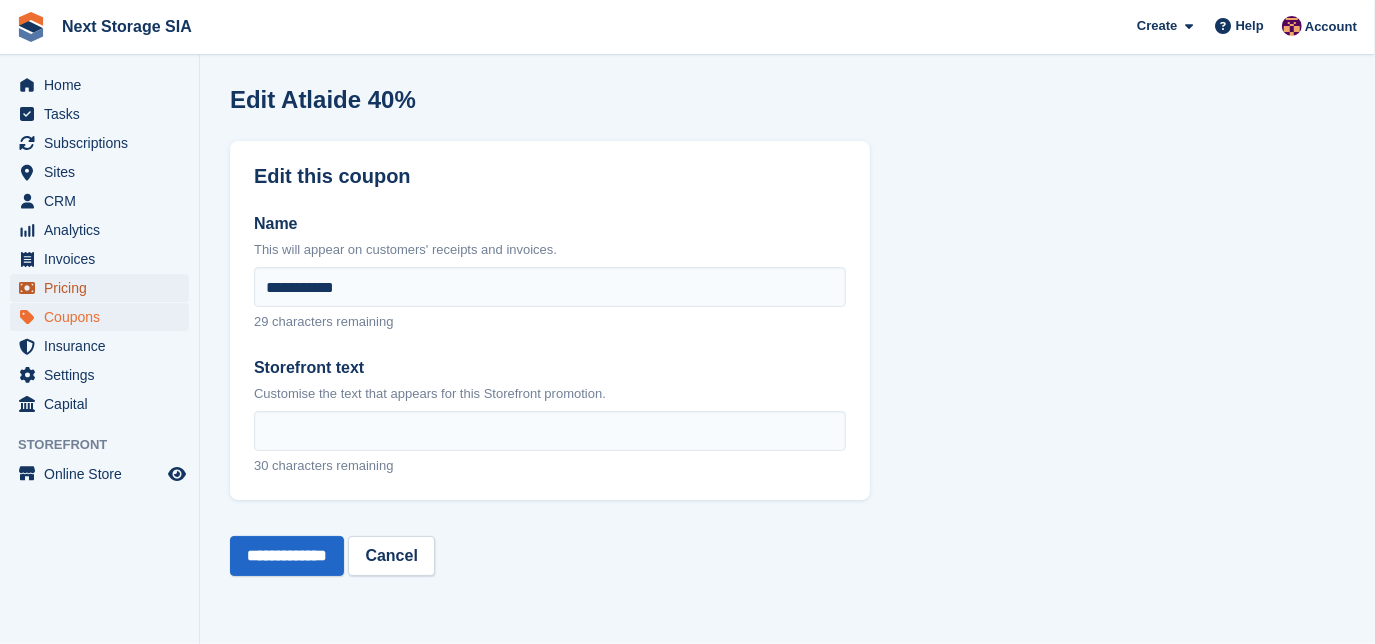 click on "Pricing" at bounding box center (104, 288) 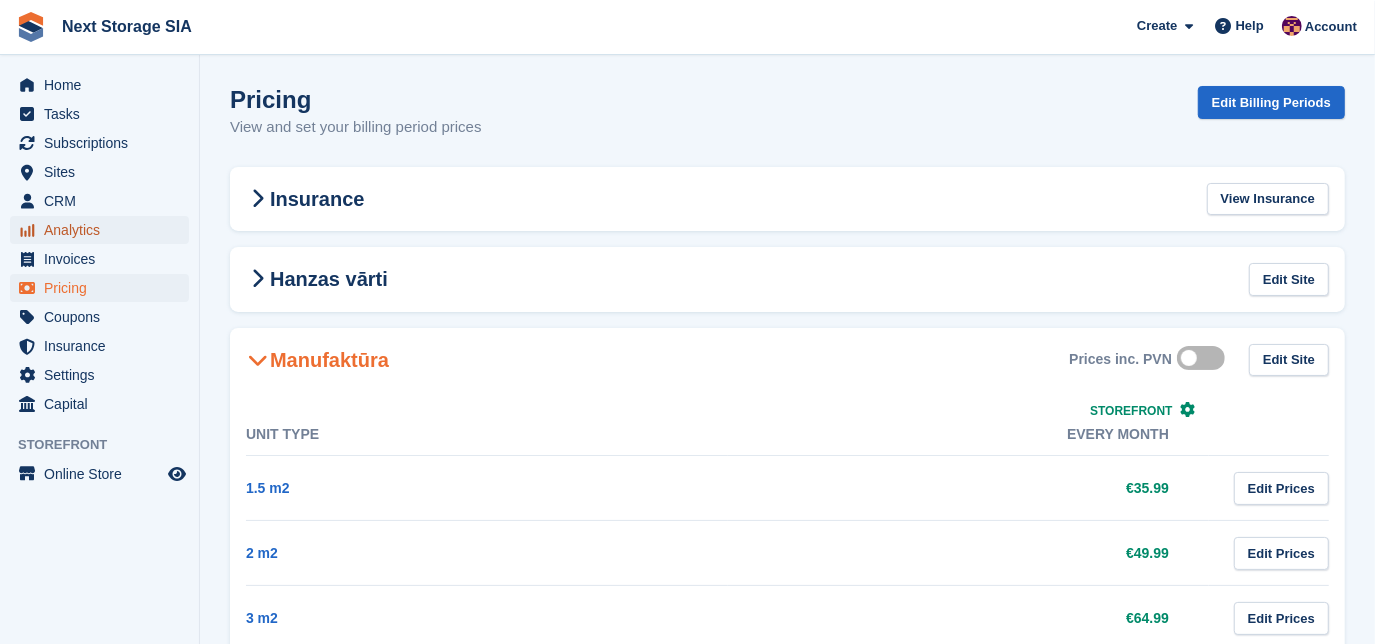 click on "Analytics" at bounding box center [104, 230] 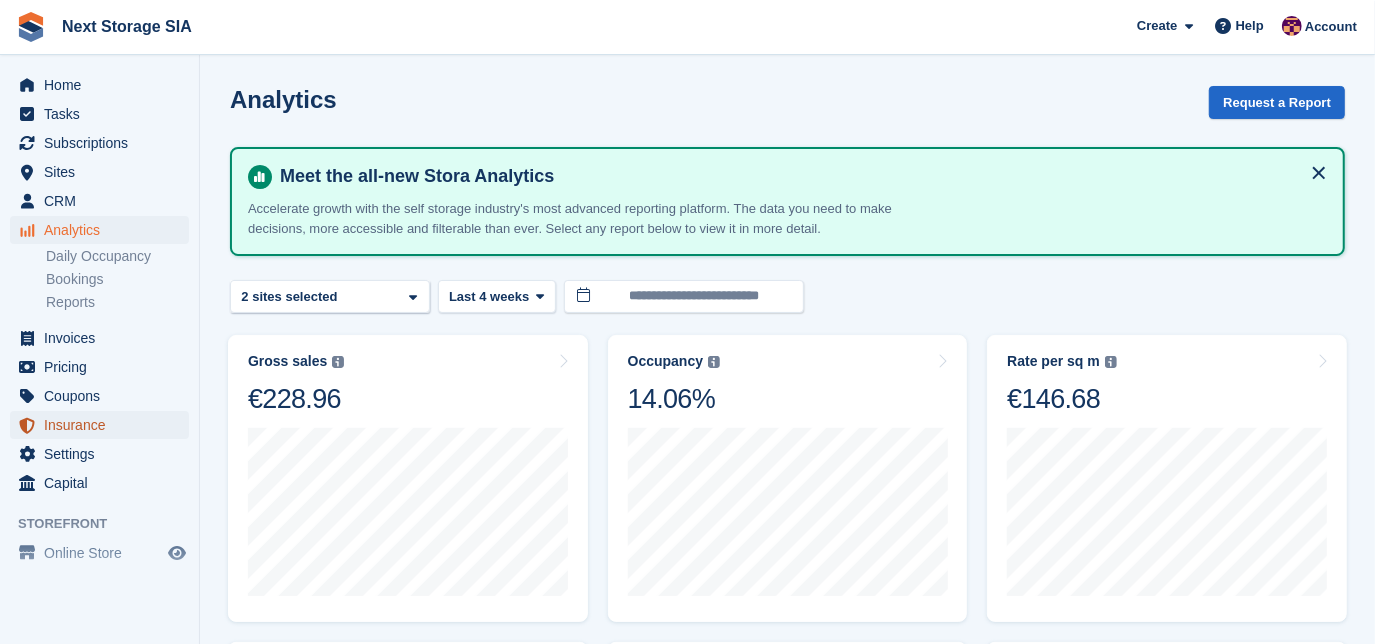 click on "Insurance" at bounding box center [104, 425] 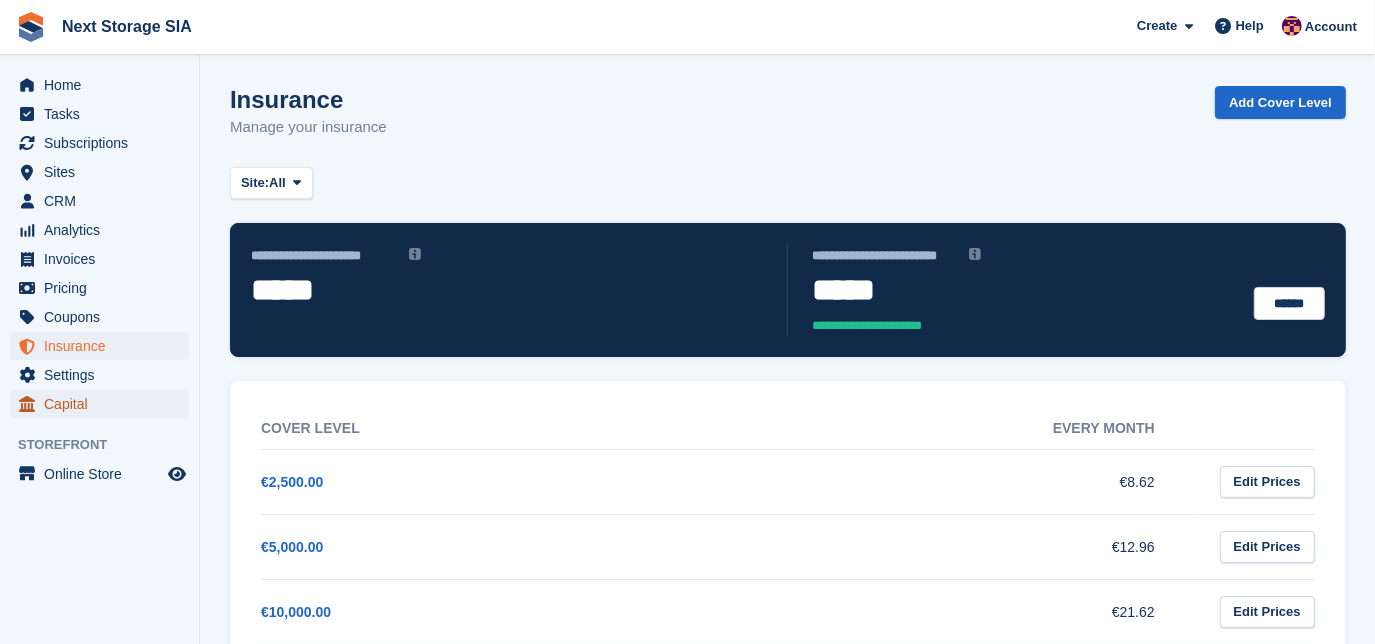 click on "Capital" at bounding box center (104, 404) 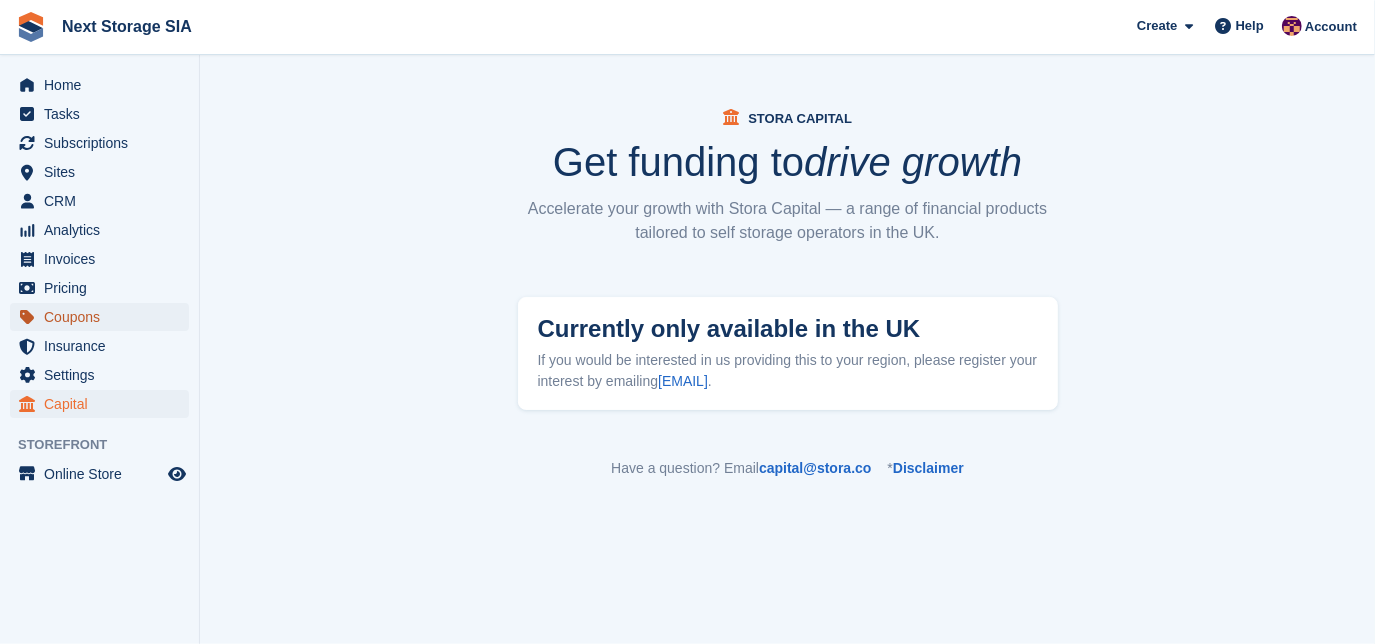 click on "Coupons" at bounding box center (104, 317) 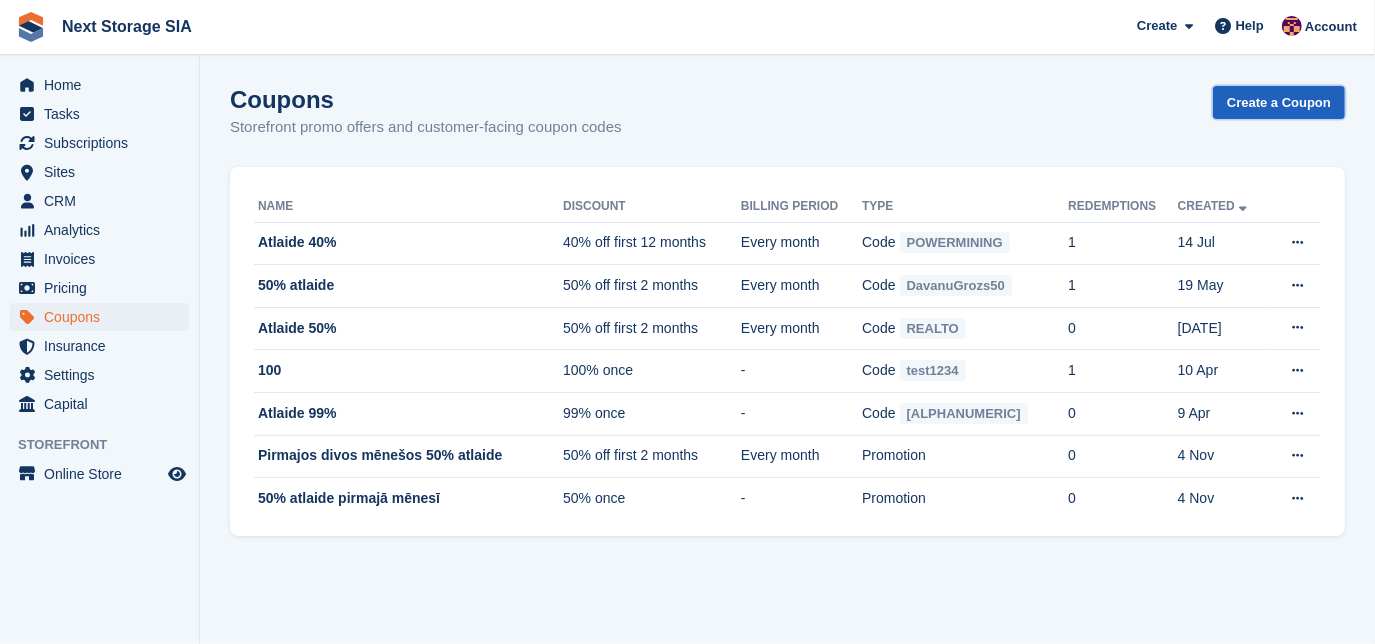 click on "Create a Coupon" at bounding box center [1279, 102] 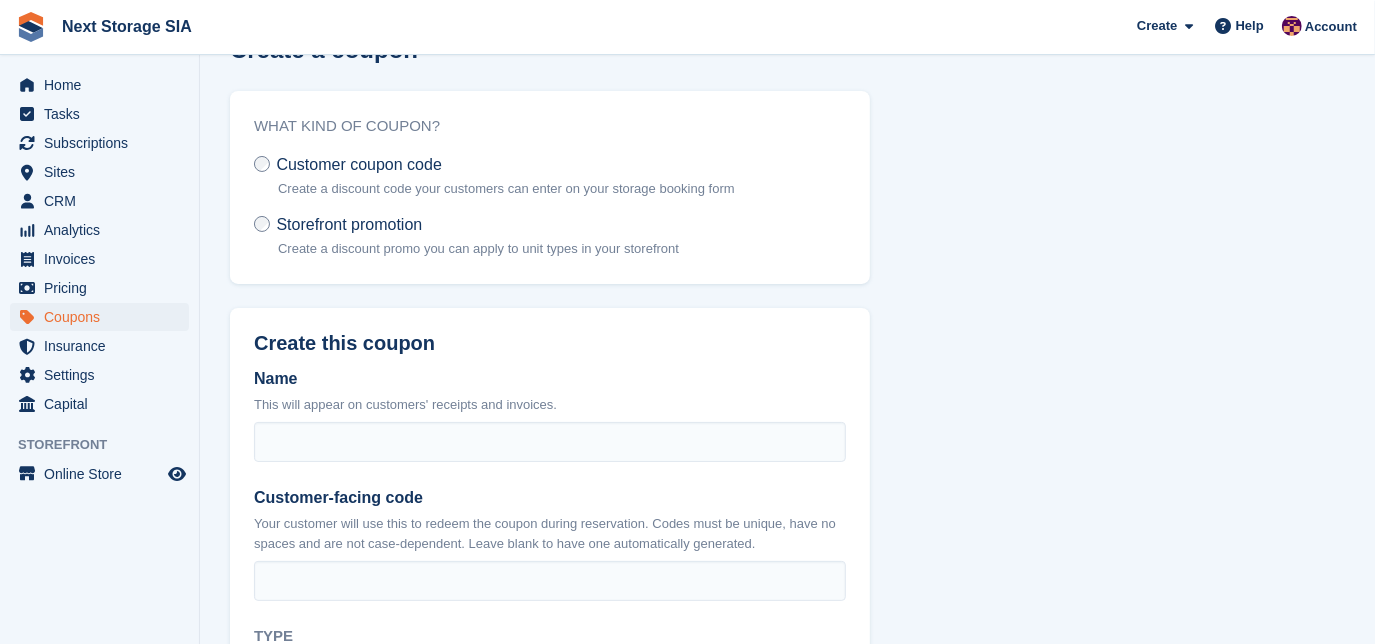 scroll, scrollTop: 90, scrollLeft: 0, axis: vertical 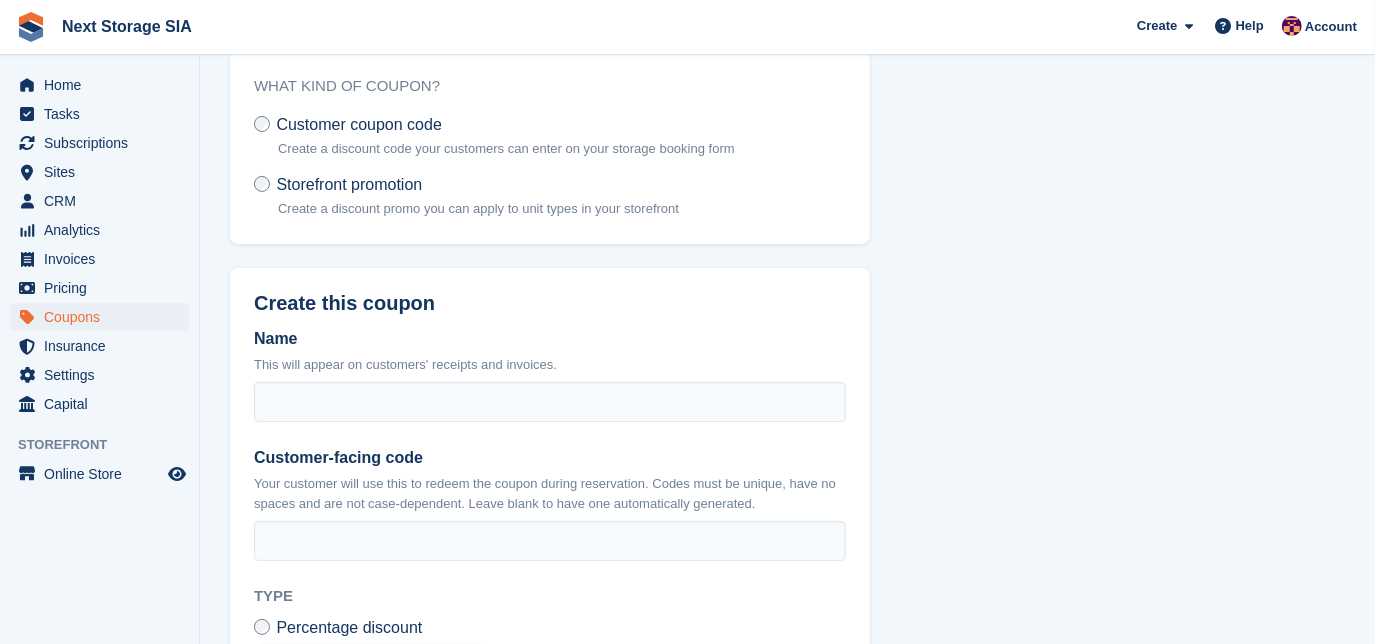 click on "Storefront promotion" at bounding box center [349, 184] 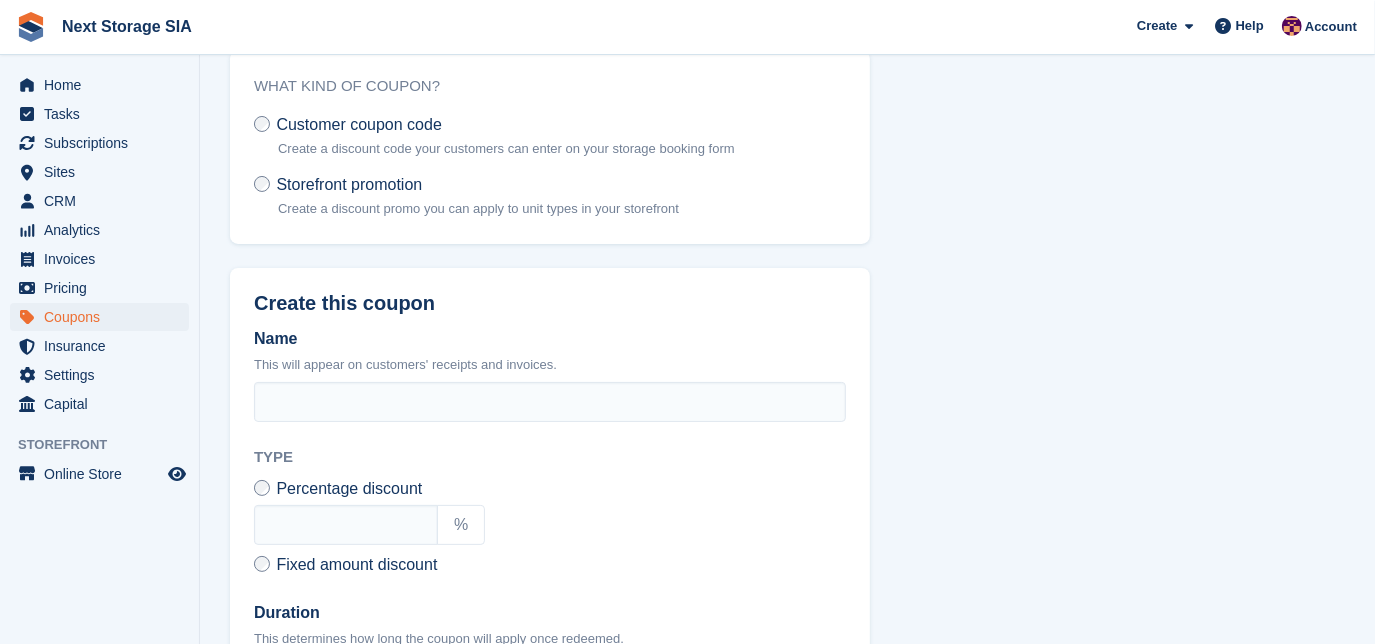 click on "What kind of coupon?
Customer coupon code
Create a discount code your customers can enter on your storage booking form
Storefront promotion
Create a discount promo you can apply to unit types in your storefront" at bounding box center [550, 147] 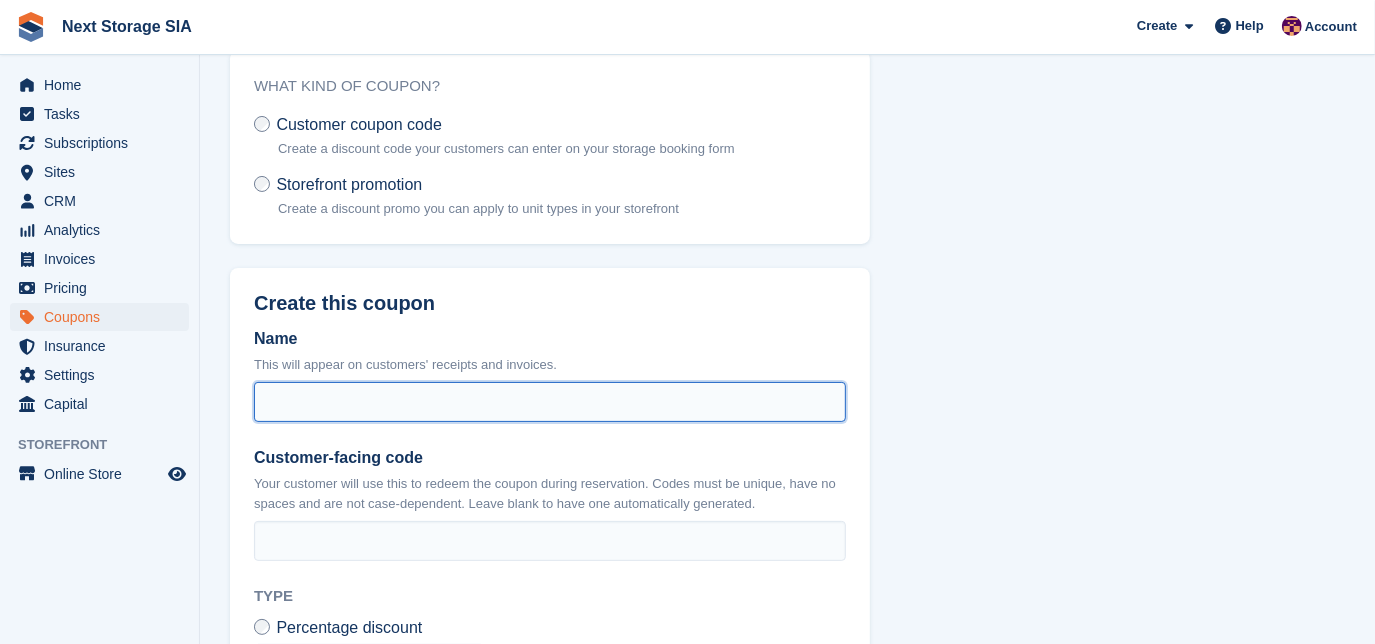 click on "Name" at bounding box center [550, 402] 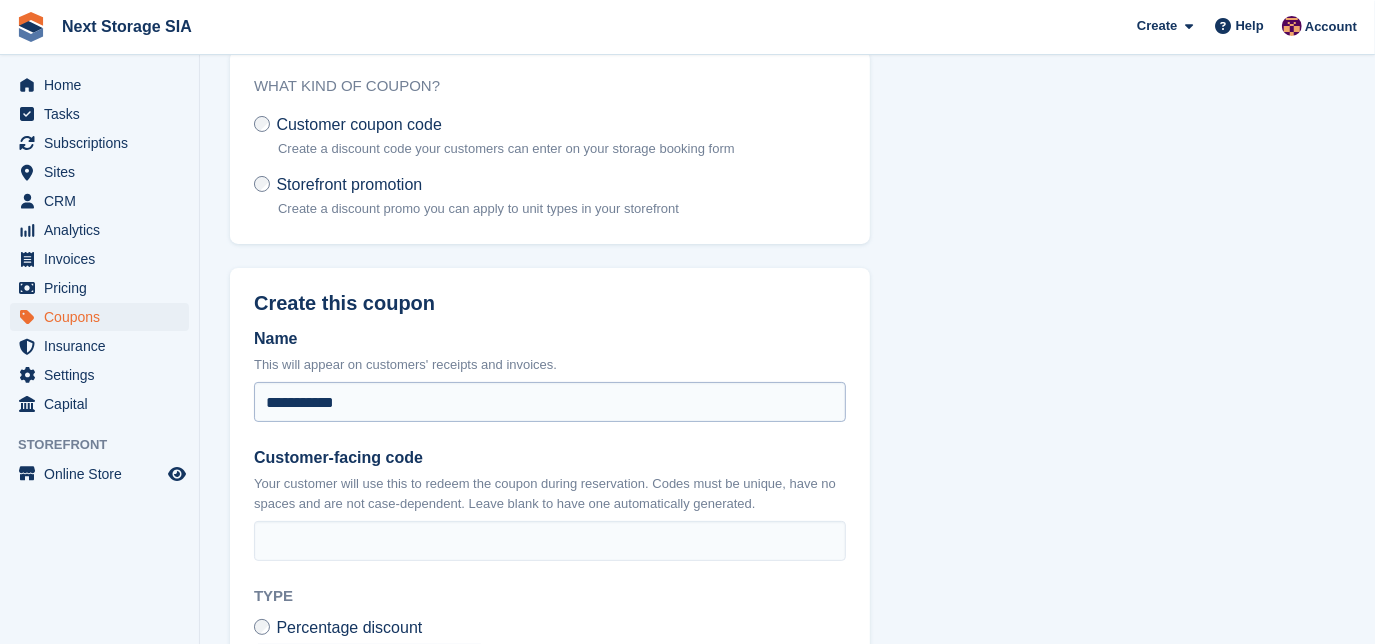 type on "**********" 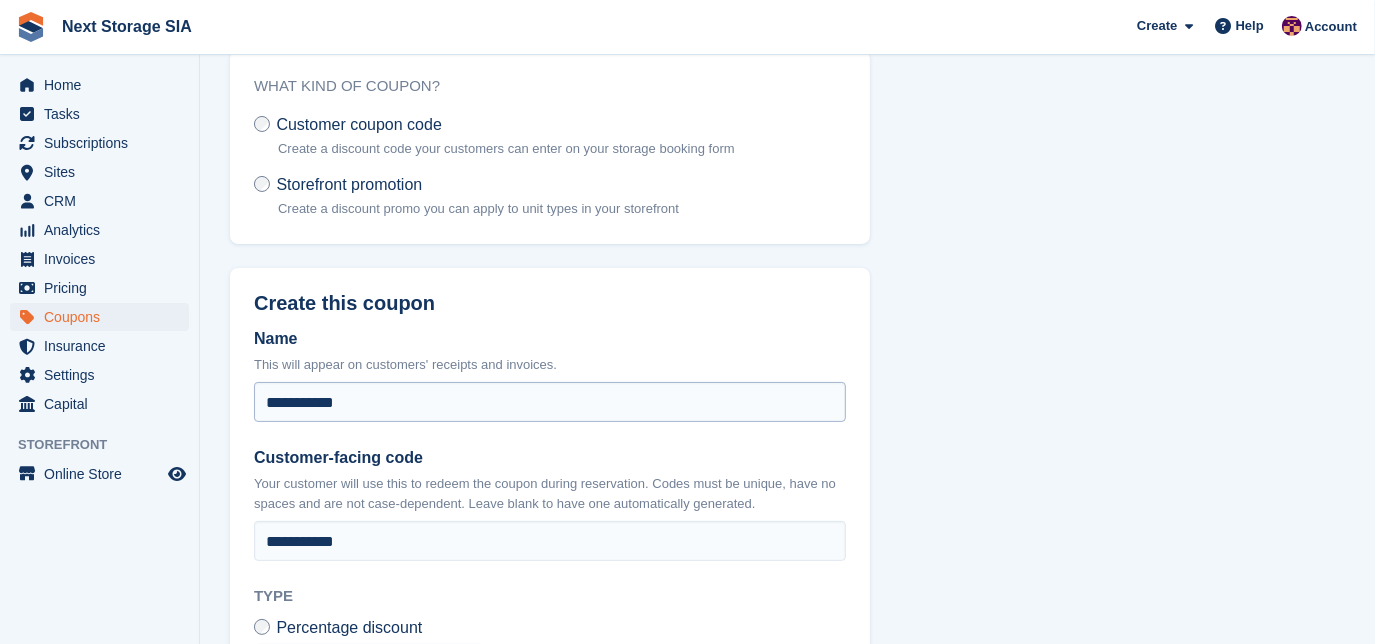 type on "**" 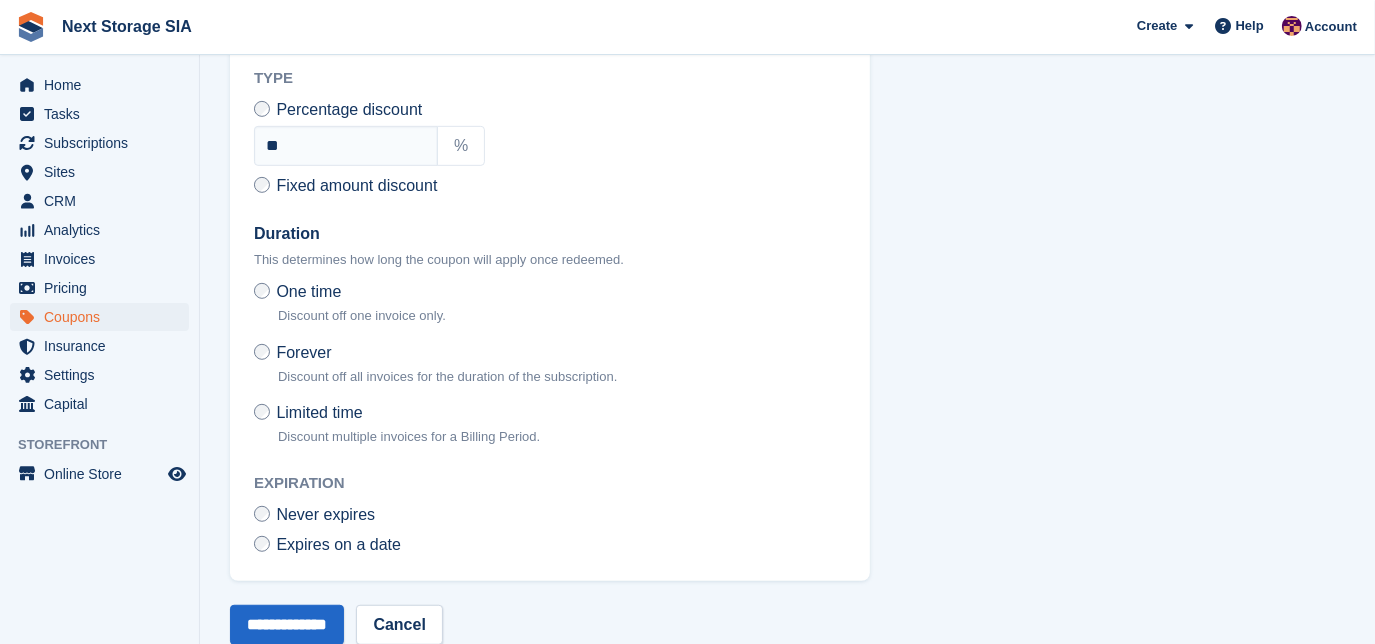 scroll, scrollTop: 648, scrollLeft: 0, axis: vertical 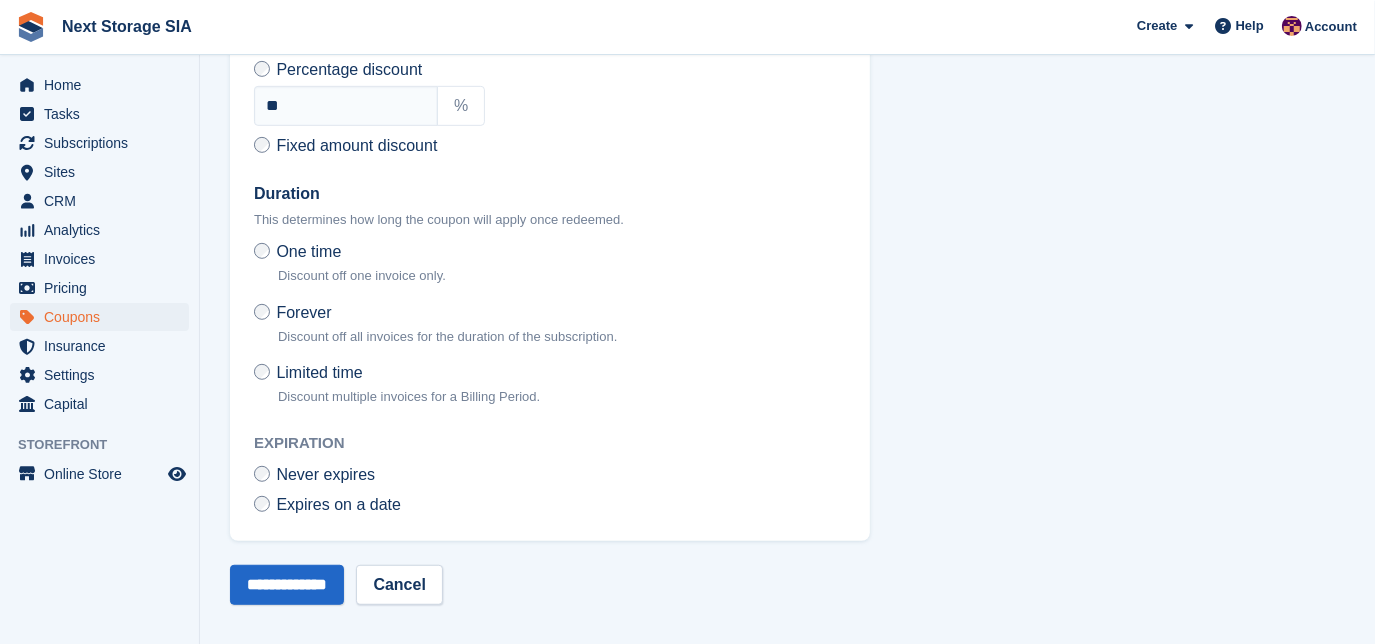click on "Discount multiple invoices for a Billing Period." at bounding box center [409, 397] 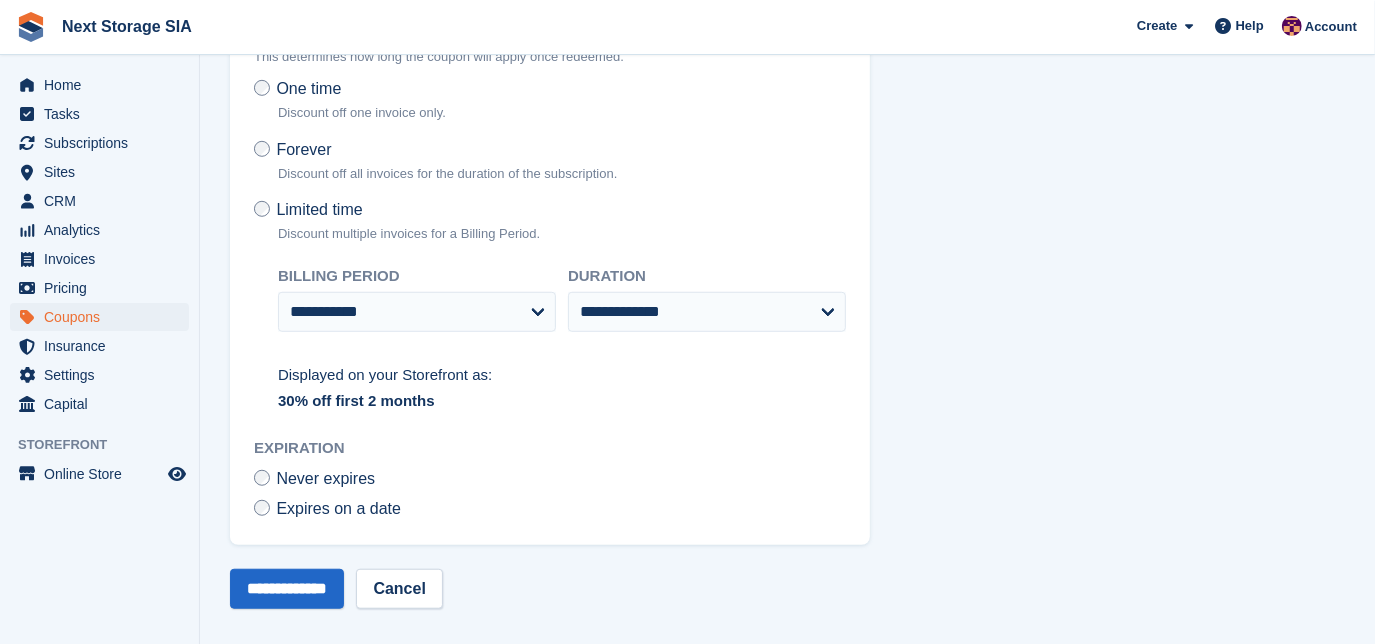 scroll, scrollTop: 816, scrollLeft: 0, axis: vertical 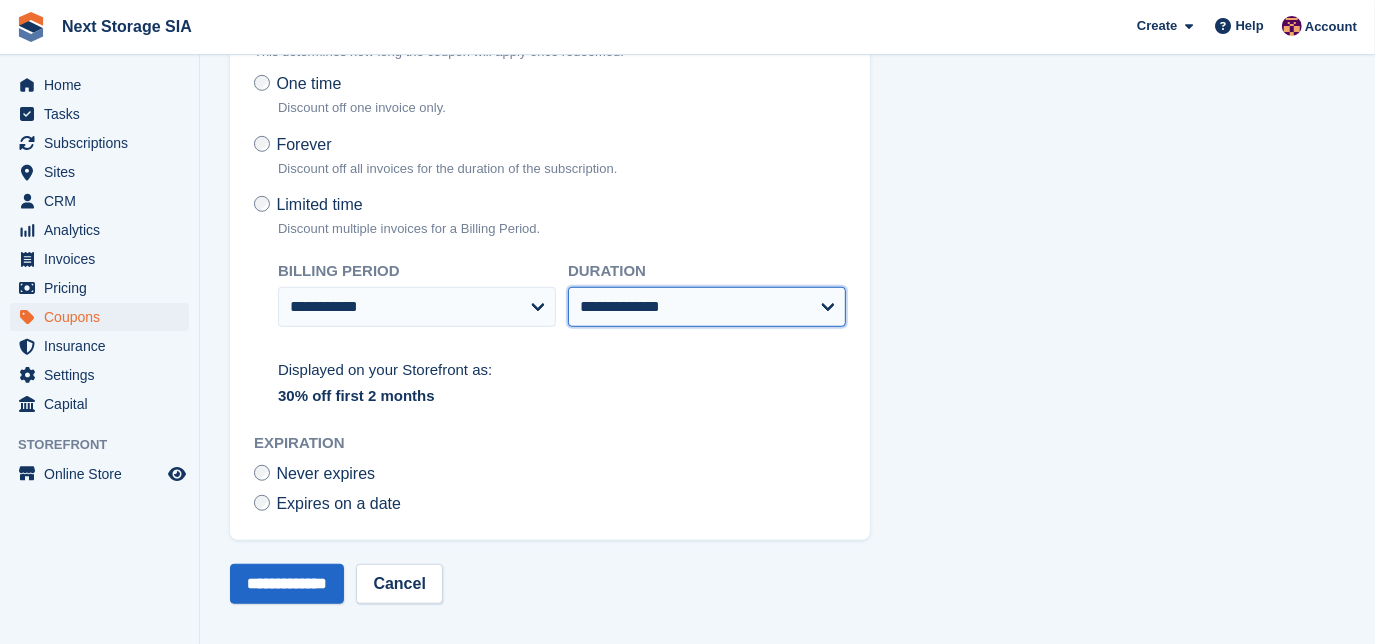 click on "**********" at bounding box center (707, 307) 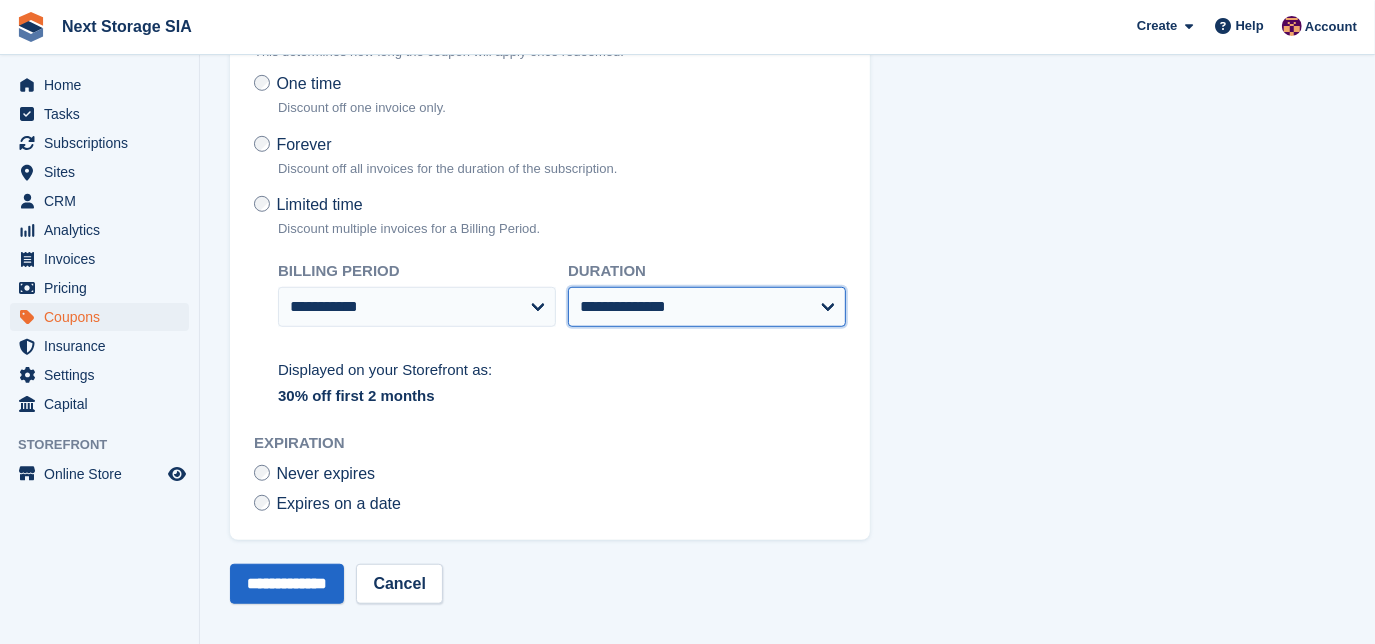 click on "**********" at bounding box center (707, 307) 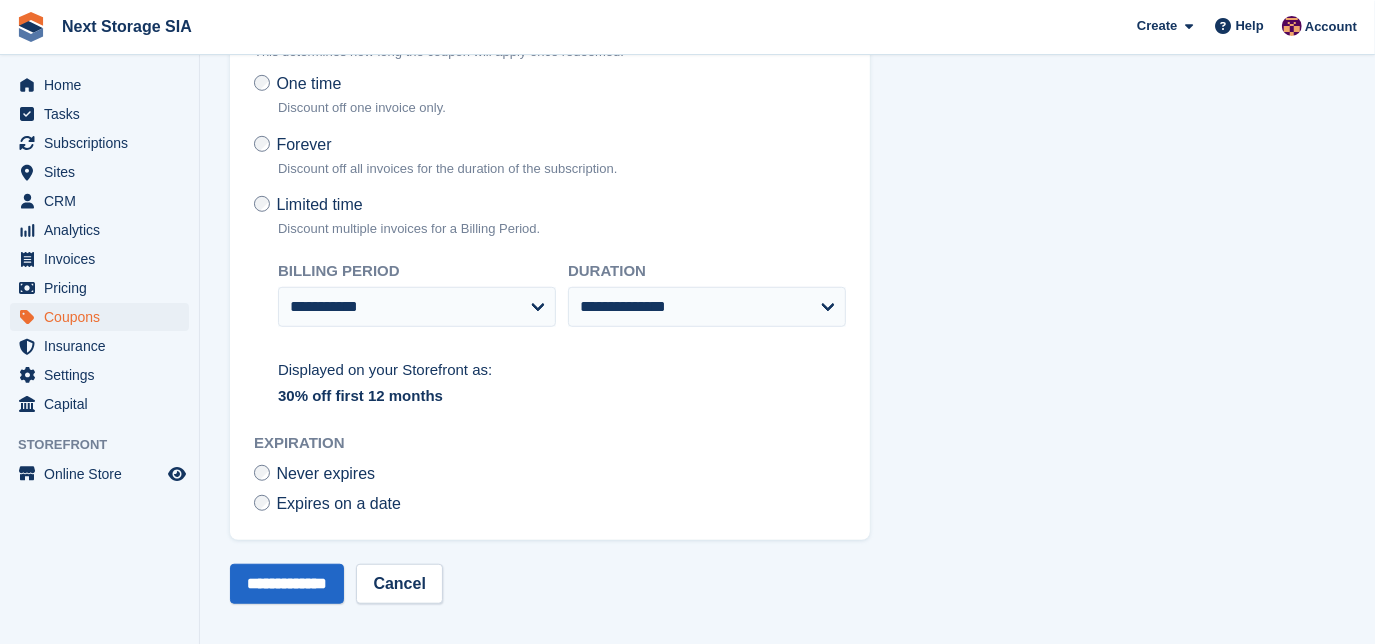 click on "**********" at bounding box center (550, 41) 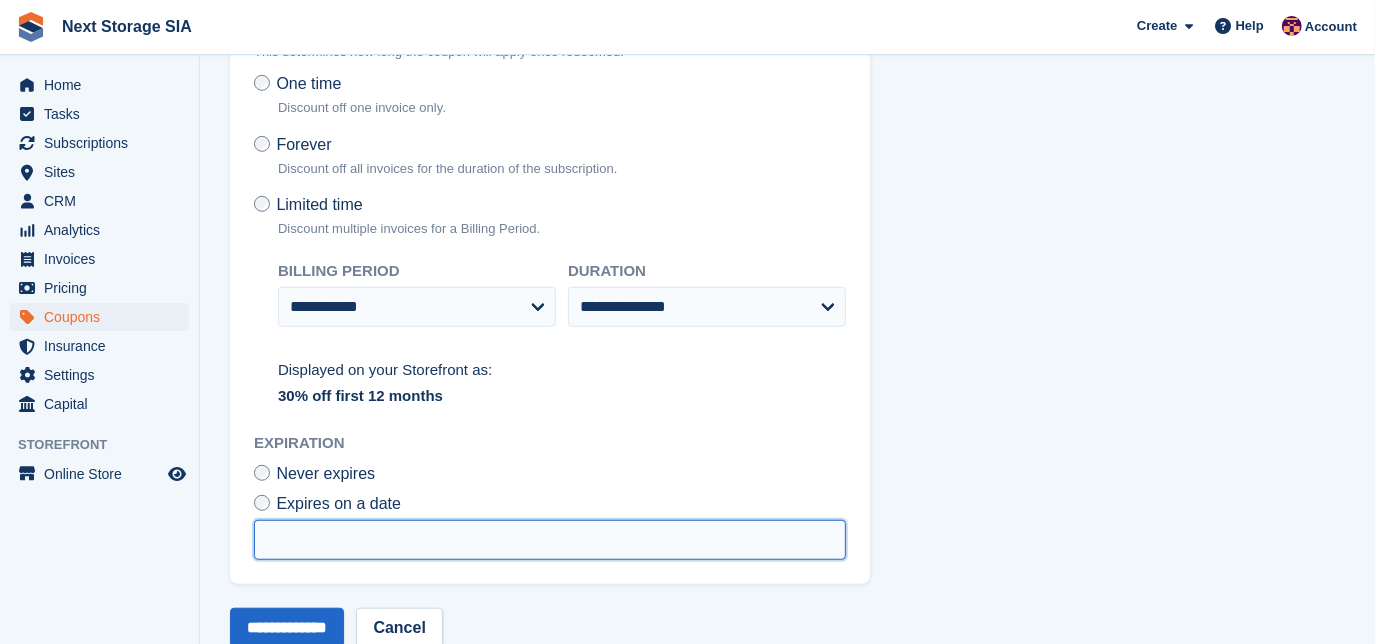 click at bounding box center (550, 540) 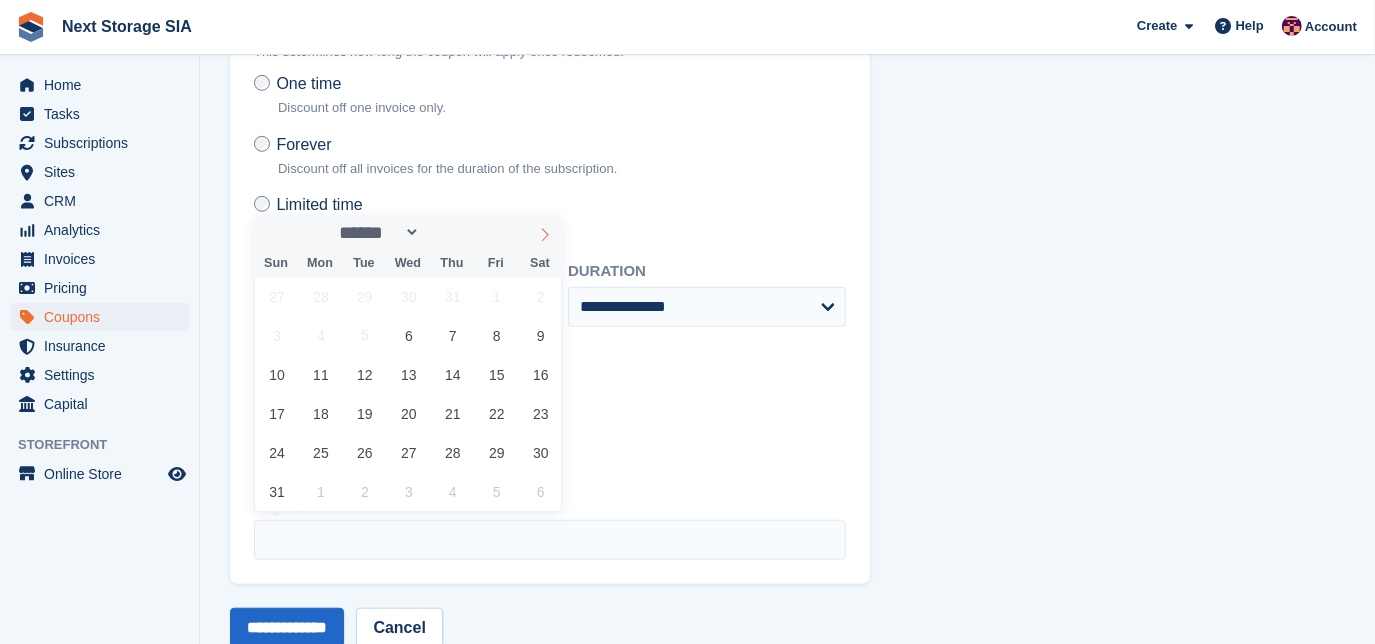click 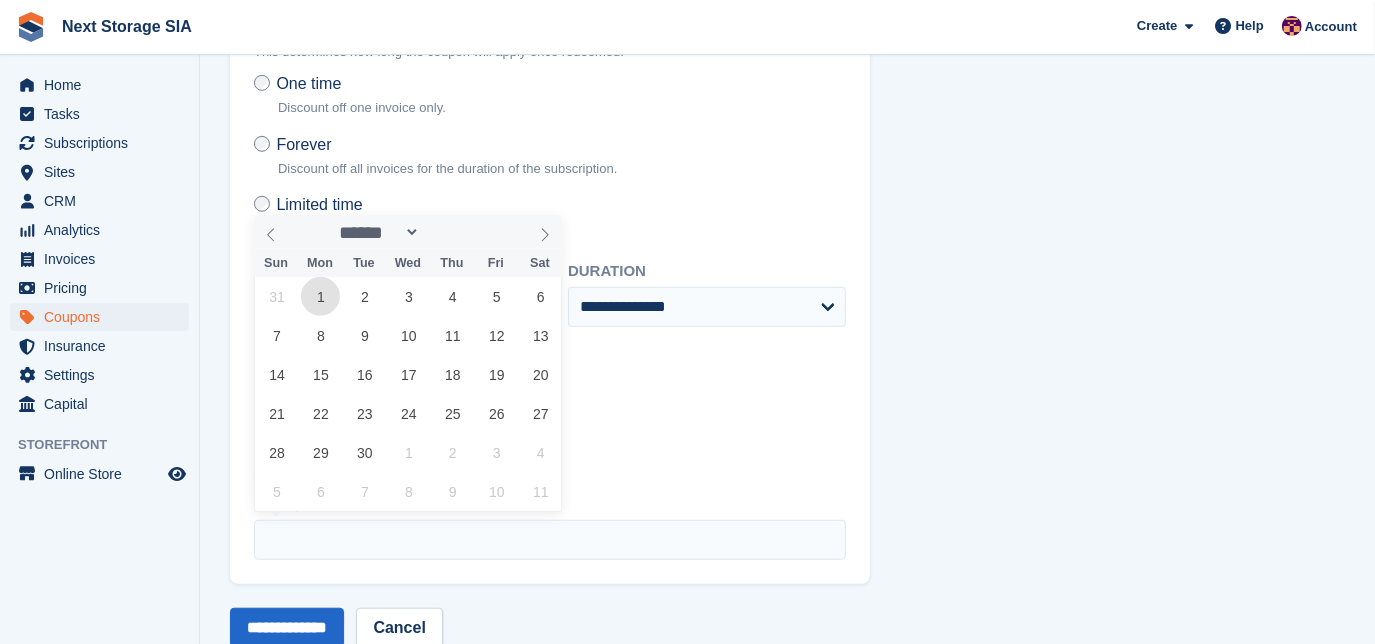 click on "1" at bounding box center (320, 296) 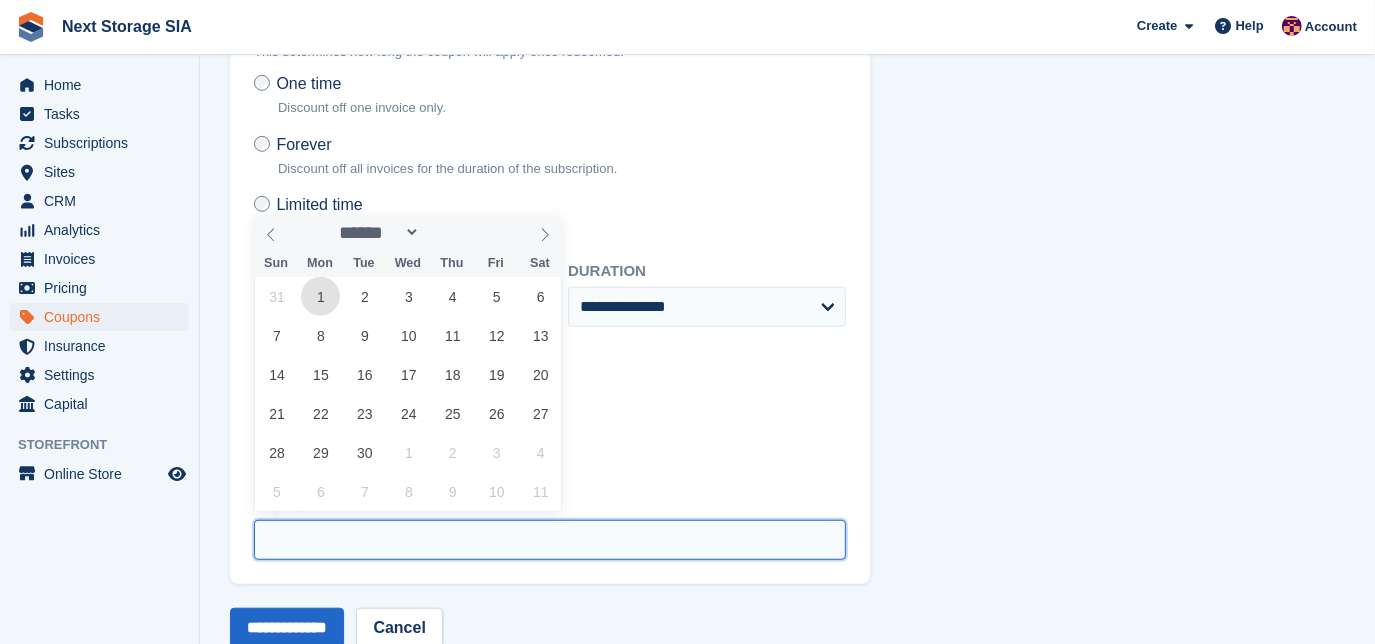 type on "**********" 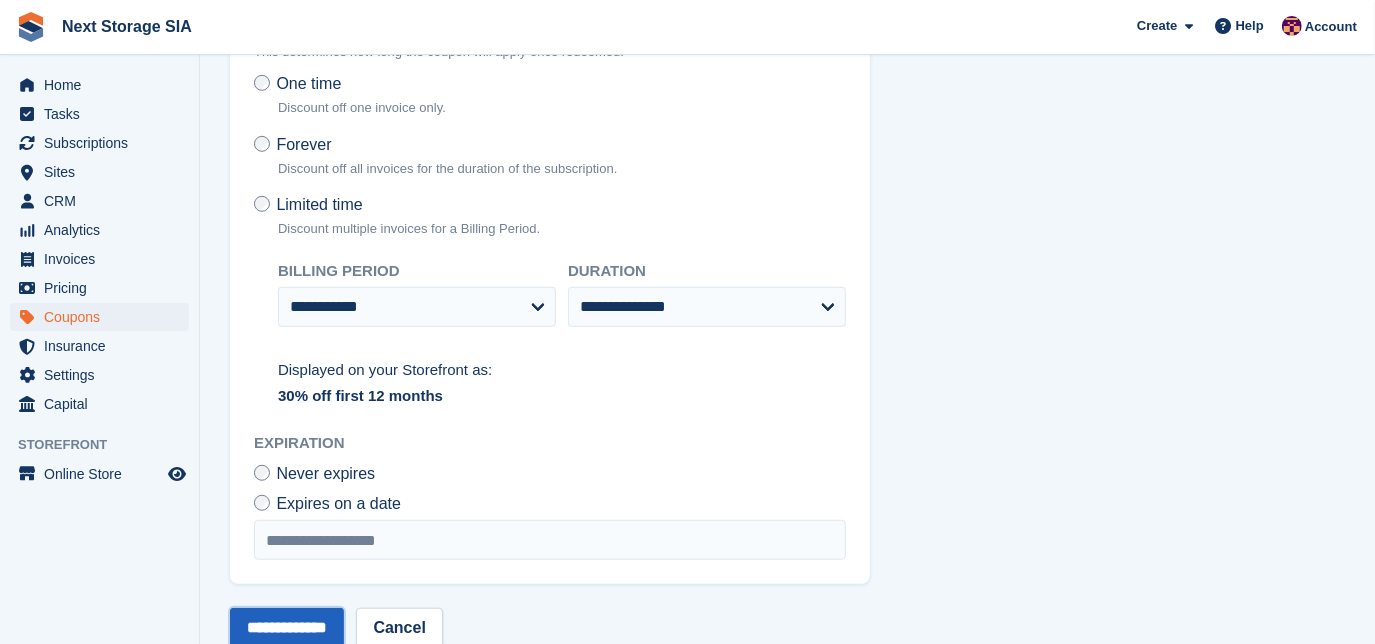 click on "**********" at bounding box center [287, 628] 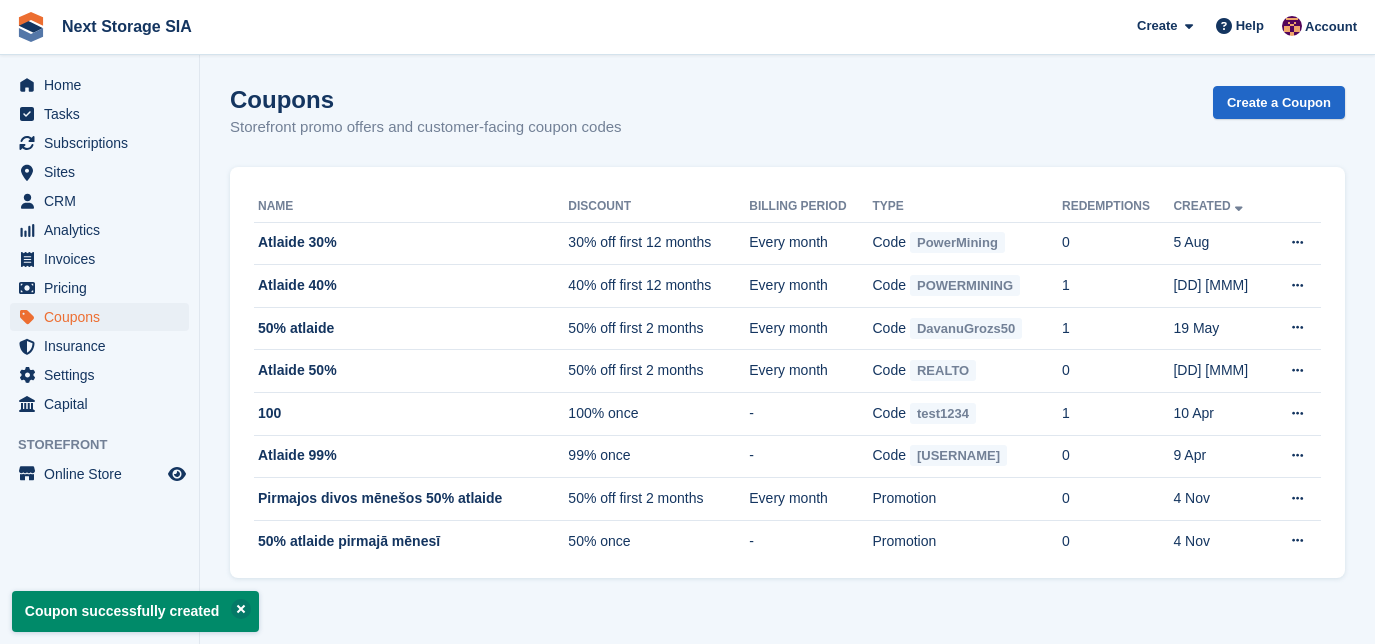 scroll, scrollTop: 0, scrollLeft: 0, axis: both 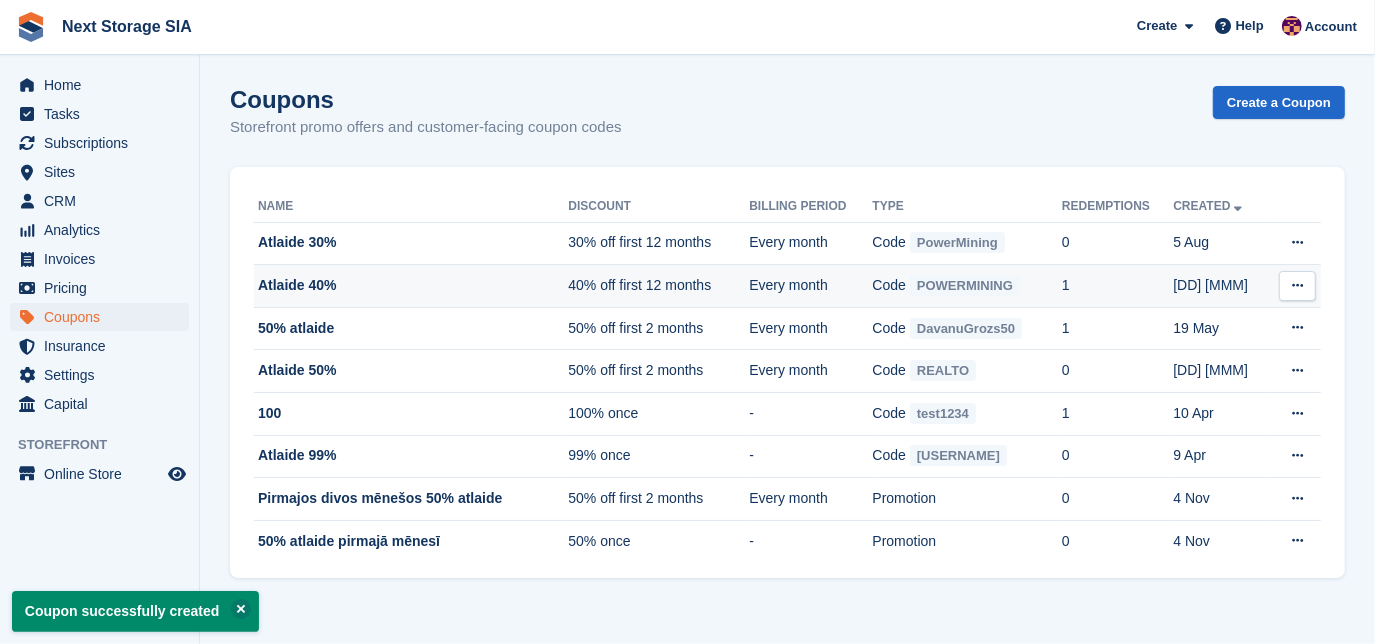 click at bounding box center [1297, 285] 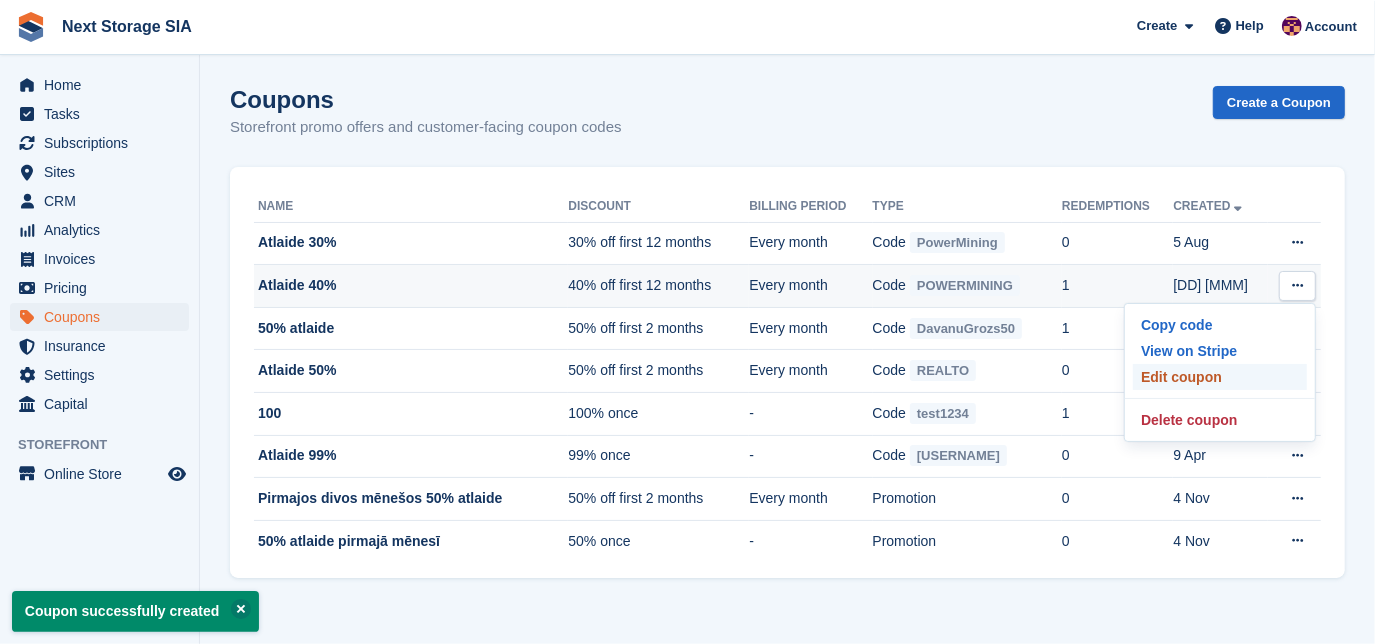 click on "Edit coupon" at bounding box center (1220, 377) 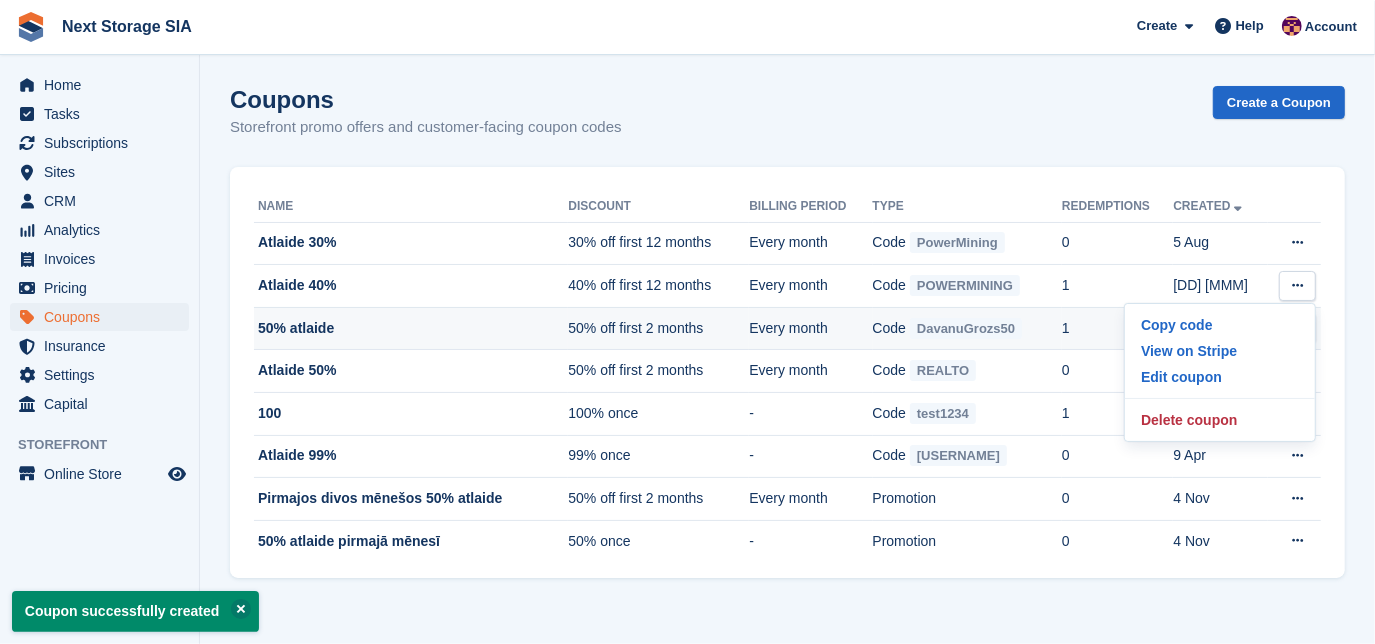 click on "DavanuGrozs50" at bounding box center (966, 328) 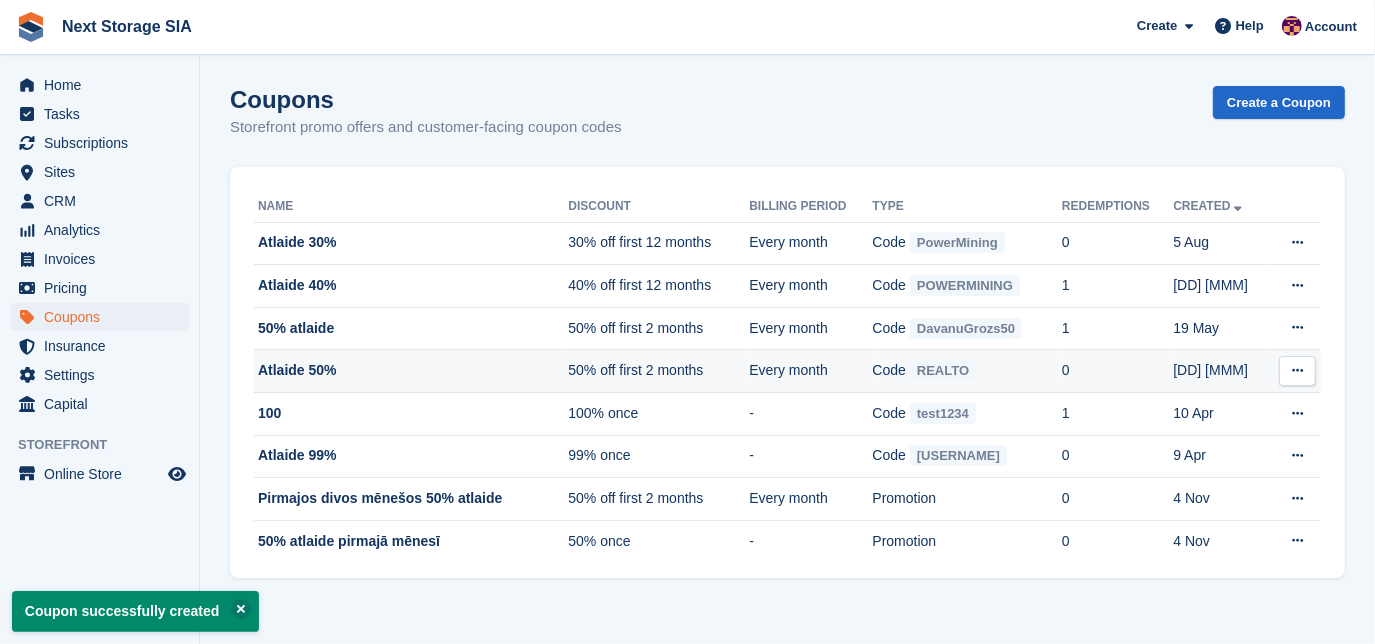 click at bounding box center (1297, 371) 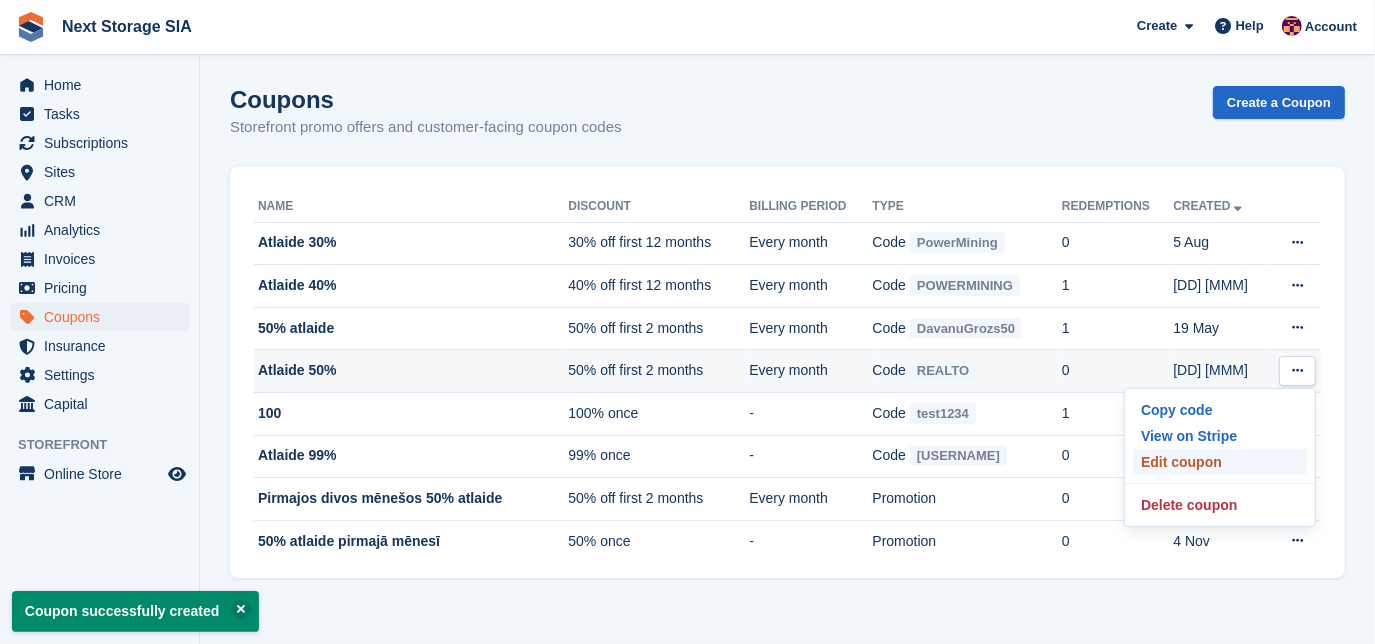 click on "Edit coupon" at bounding box center [1220, 462] 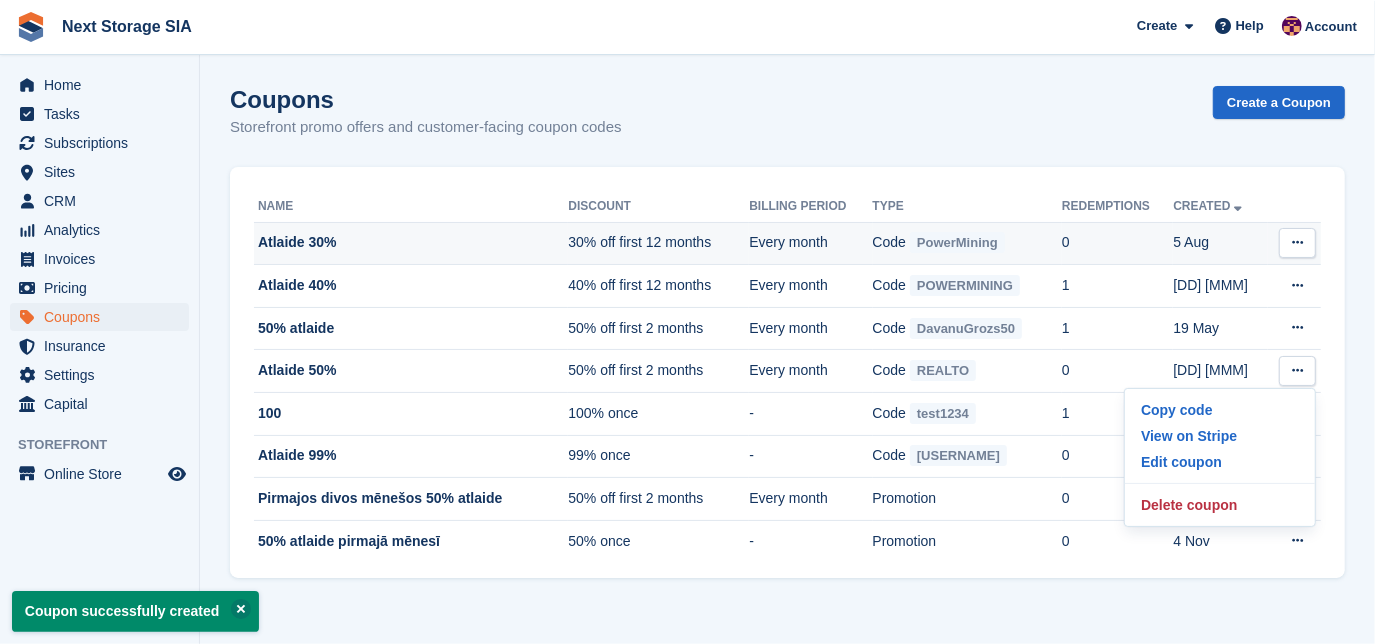 click on "Code
PowerMining" at bounding box center (968, 243) 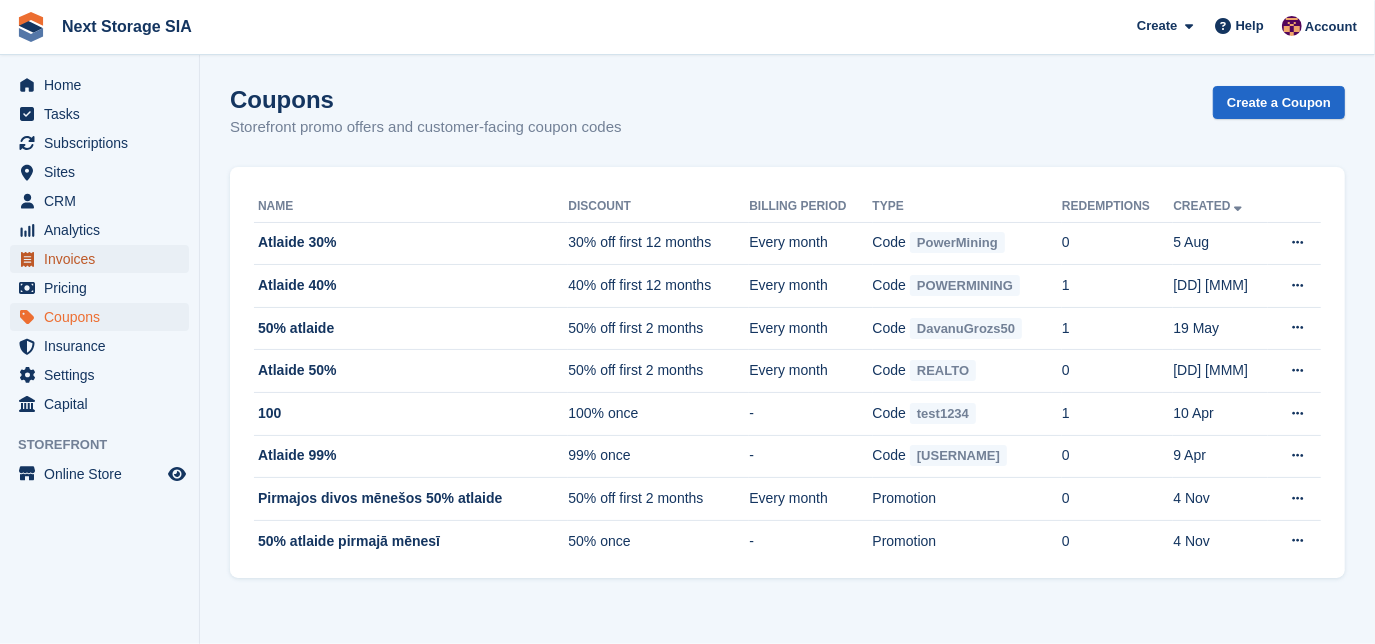 click on "Invoices" at bounding box center [104, 259] 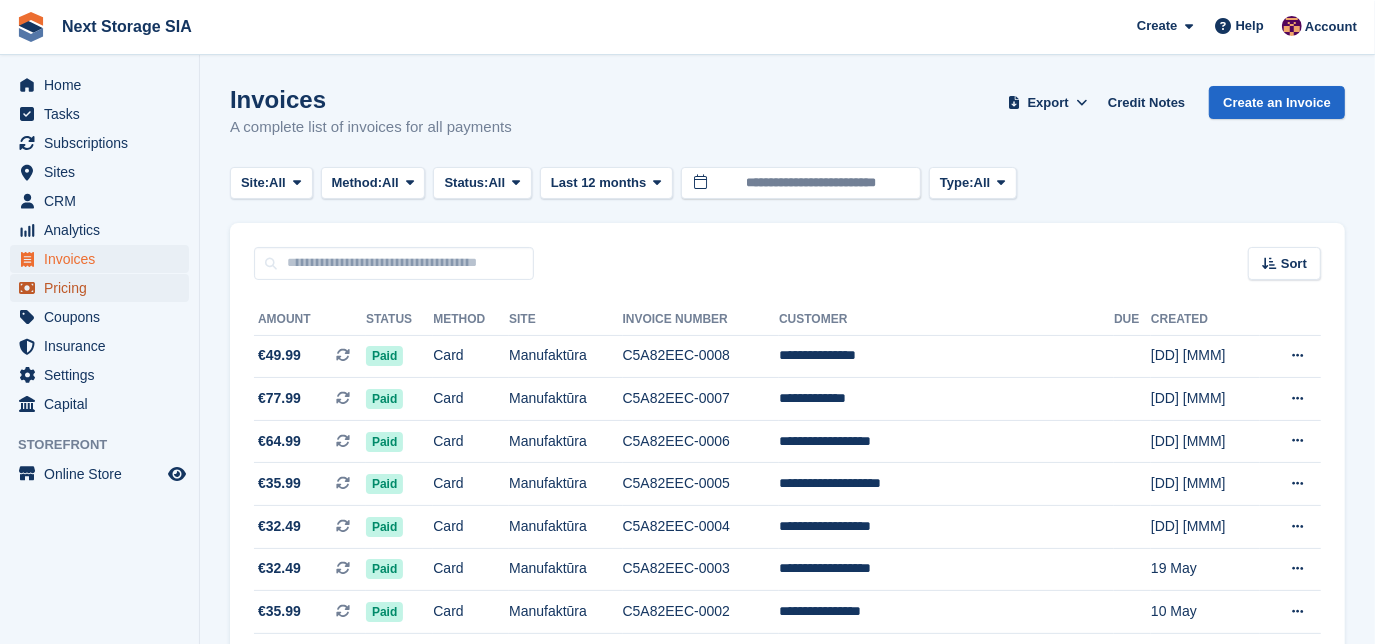 click on "Pricing" at bounding box center [104, 288] 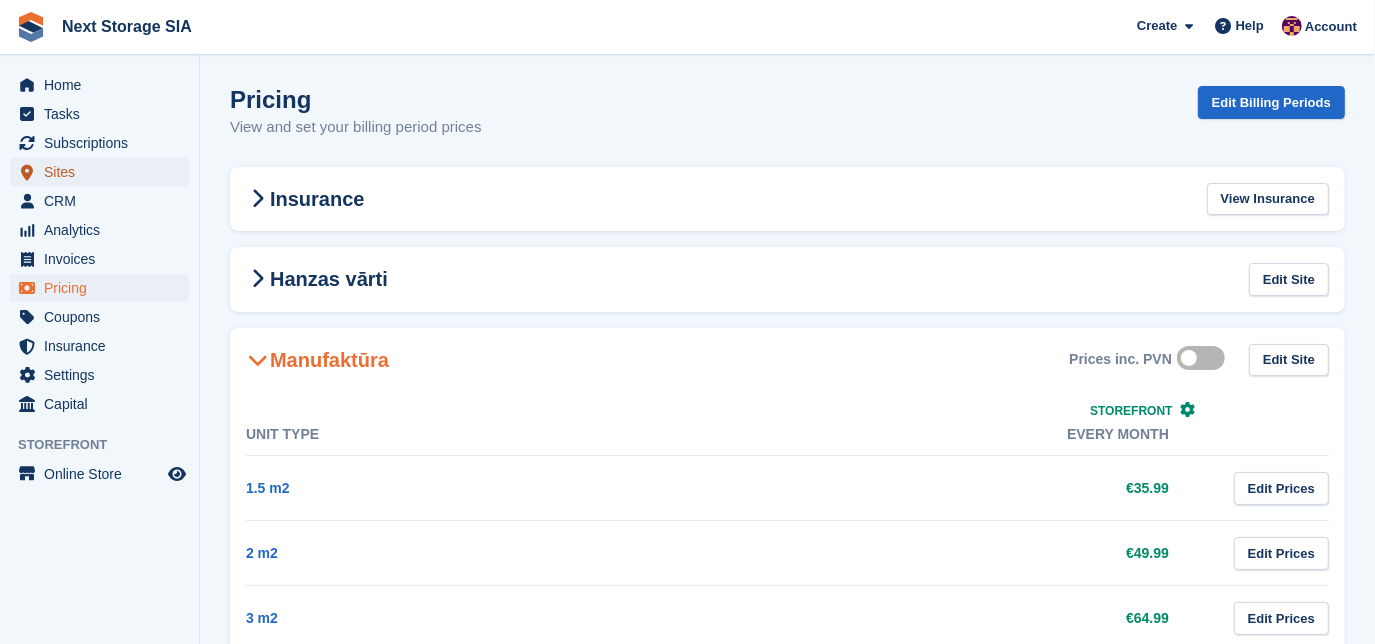 click on "Sites" at bounding box center [104, 172] 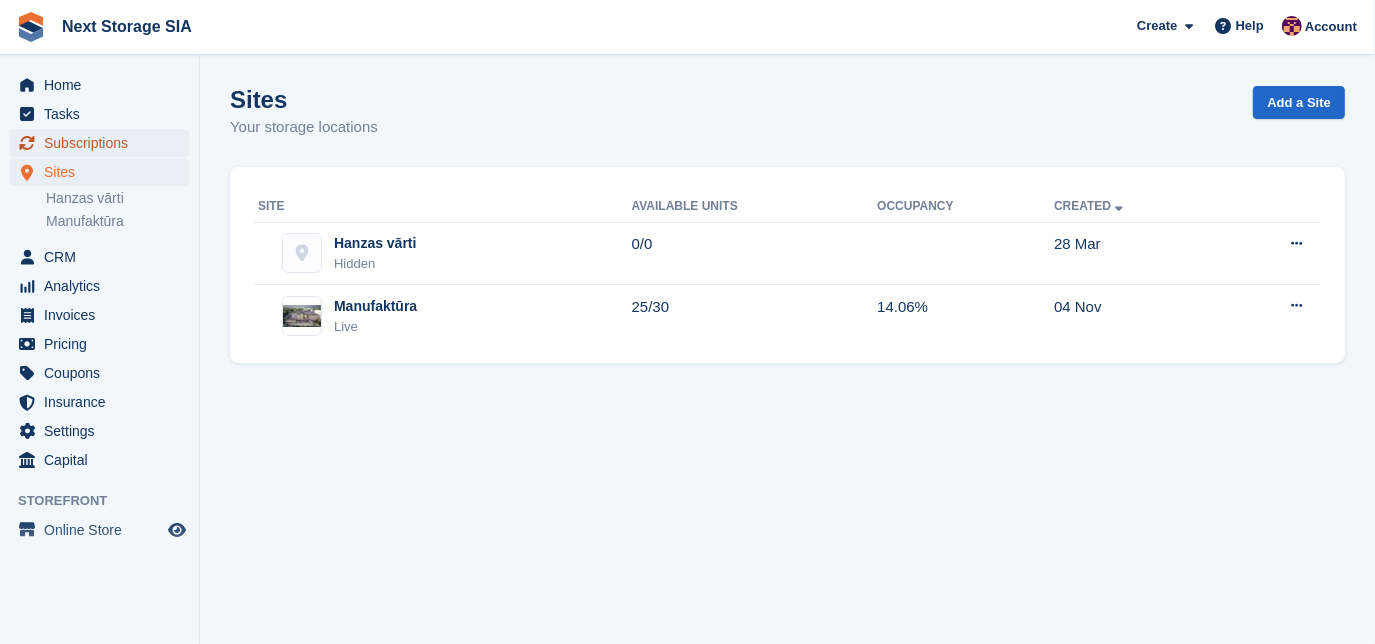 click on "Subscriptions" at bounding box center [104, 143] 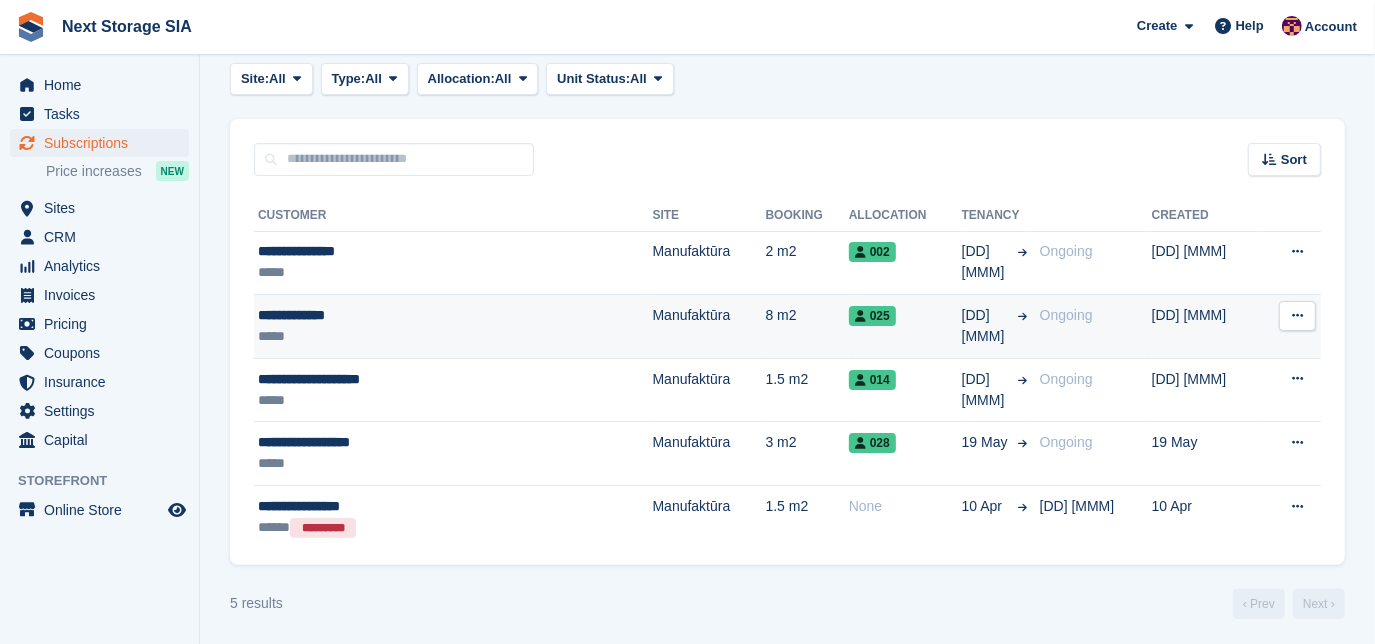 scroll, scrollTop: 107, scrollLeft: 0, axis: vertical 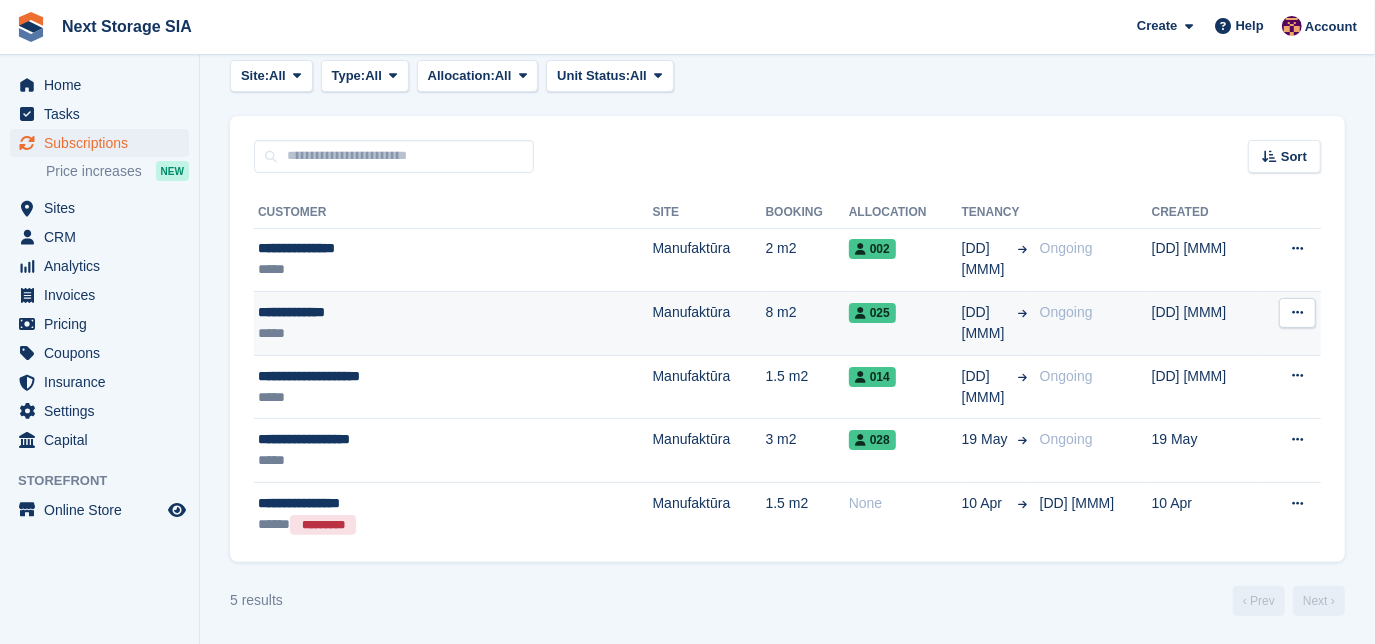 click on "**********" at bounding box center [393, 312] 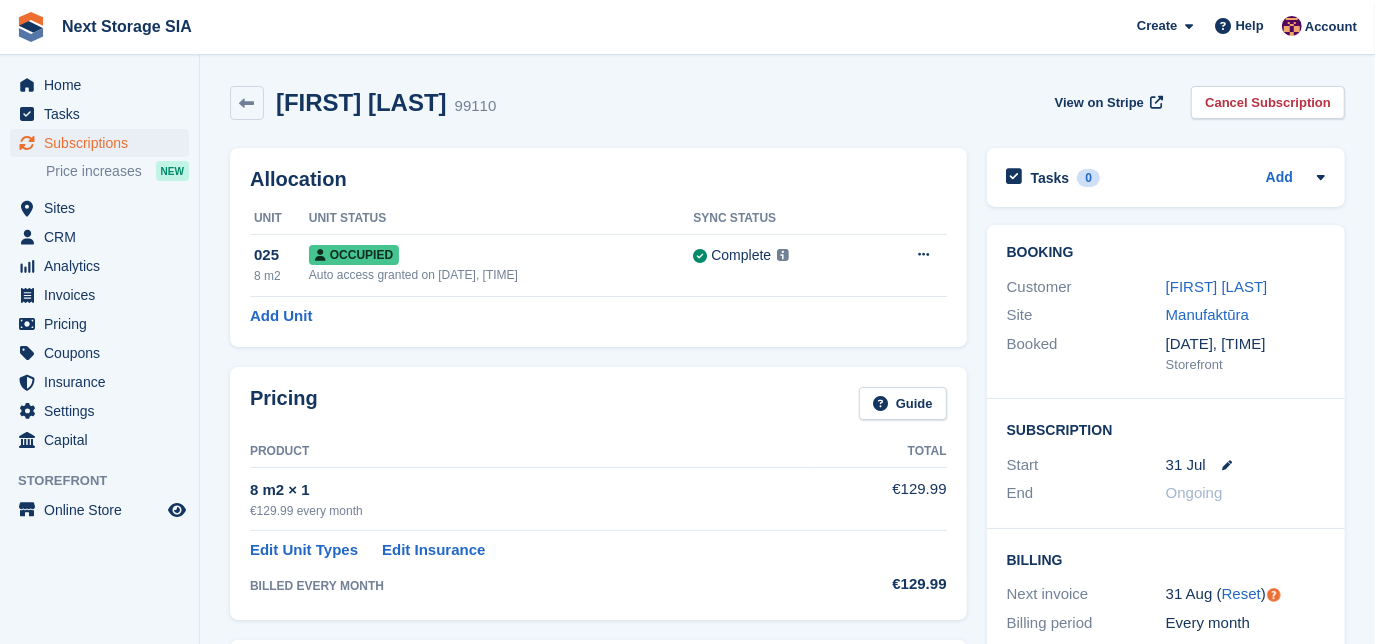 scroll, scrollTop: 90, scrollLeft: 0, axis: vertical 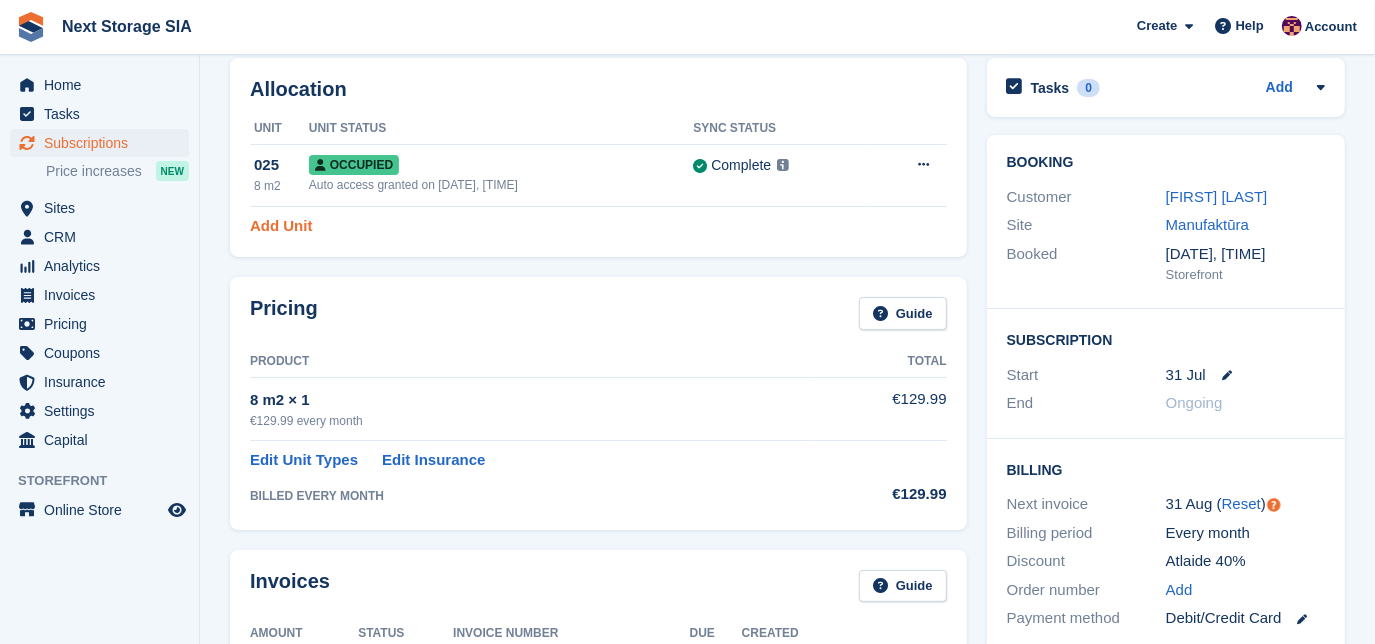 click on "Add Unit" at bounding box center [281, 226] 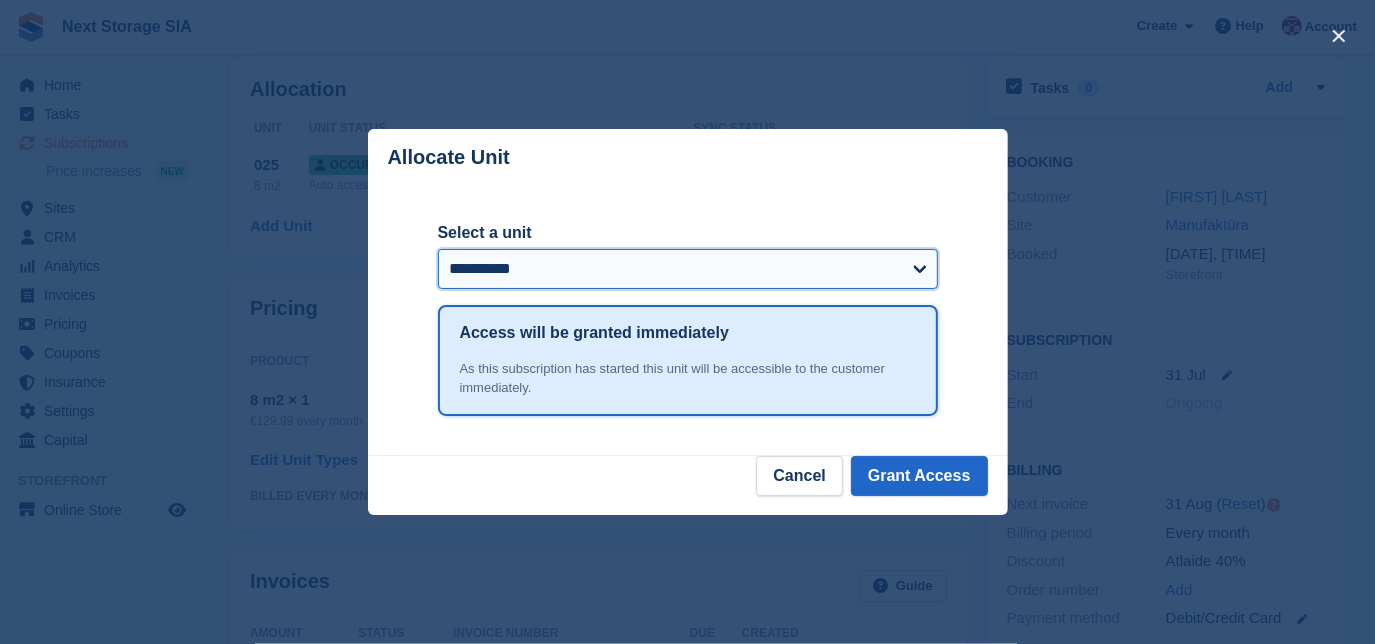 click on "**********" at bounding box center (688, 269) 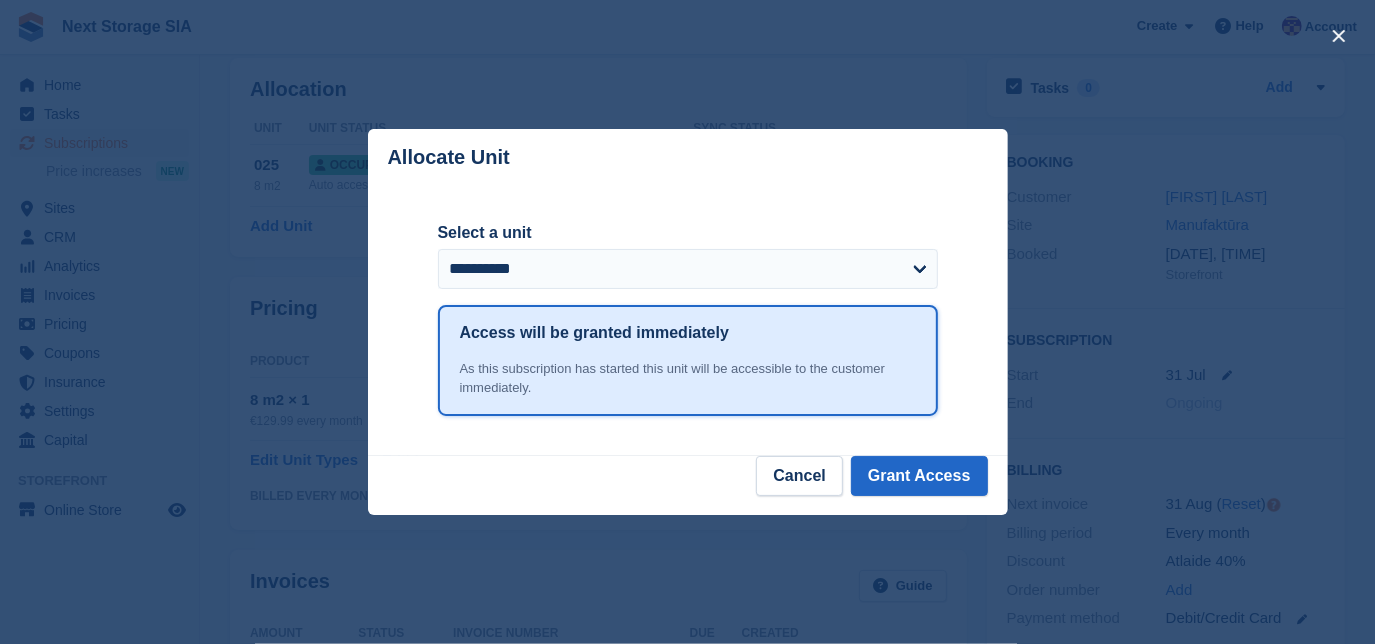 click on "Allocate Unit" at bounding box center [688, 157] 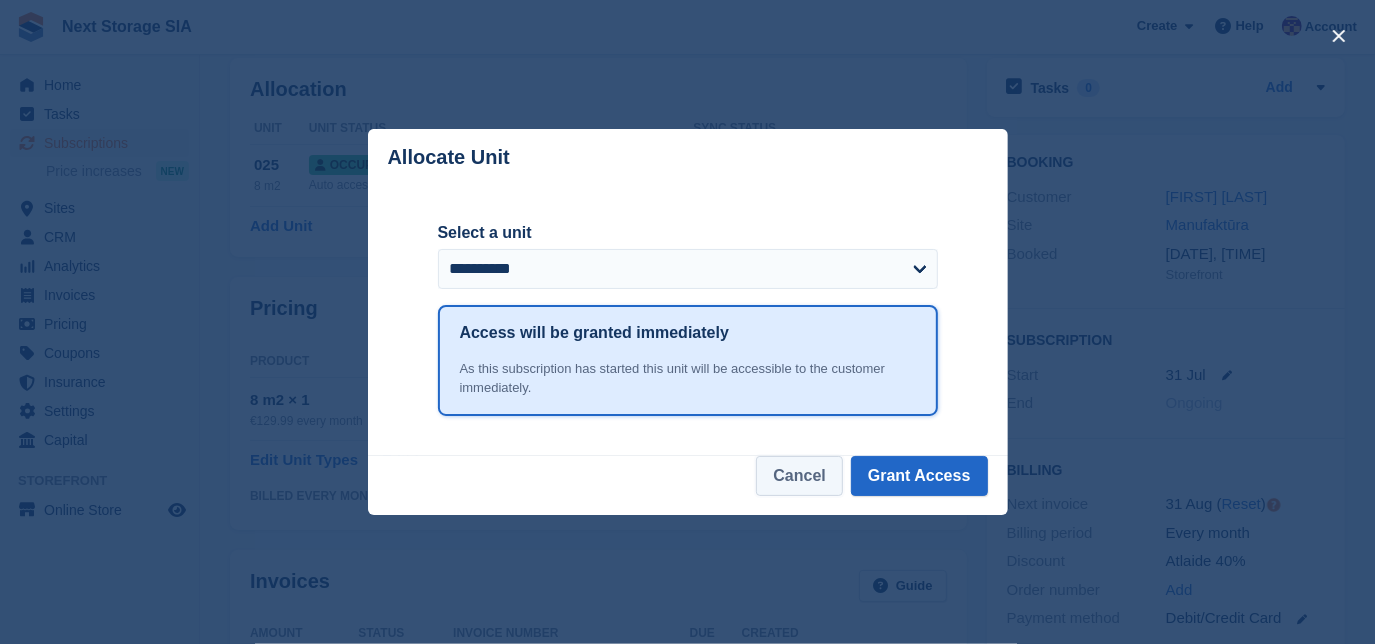 click on "Cancel" at bounding box center [799, 476] 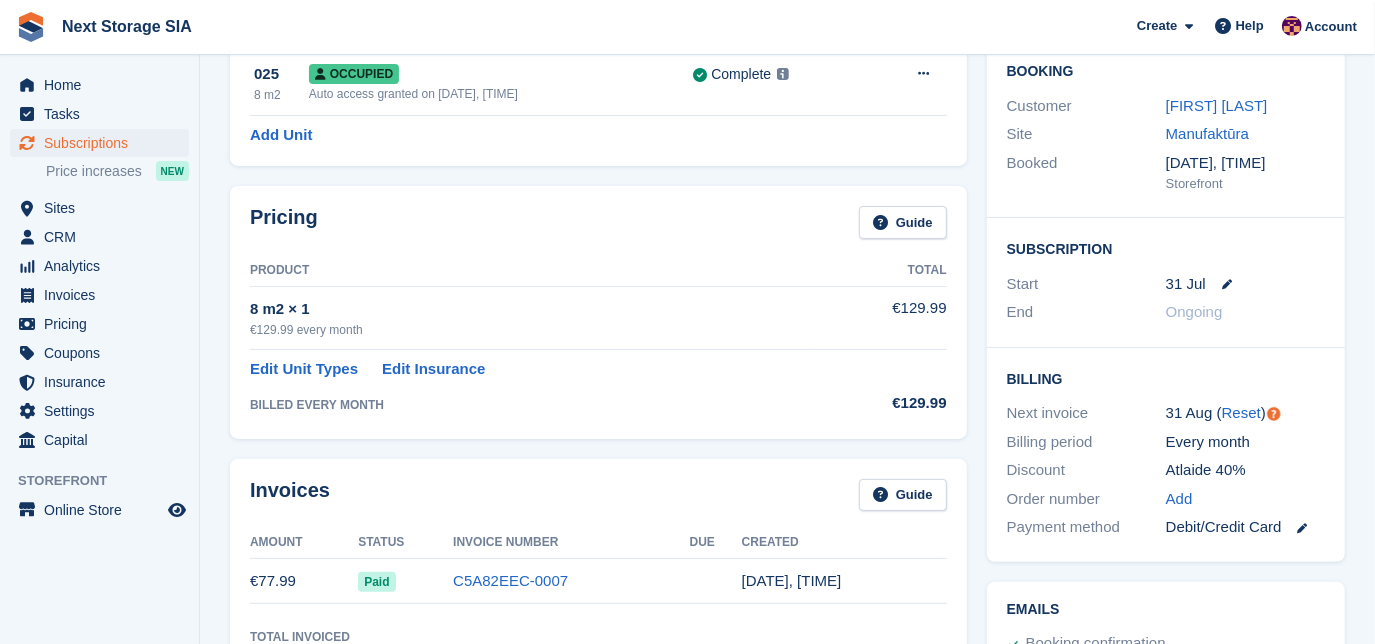scroll, scrollTop: 272, scrollLeft: 0, axis: vertical 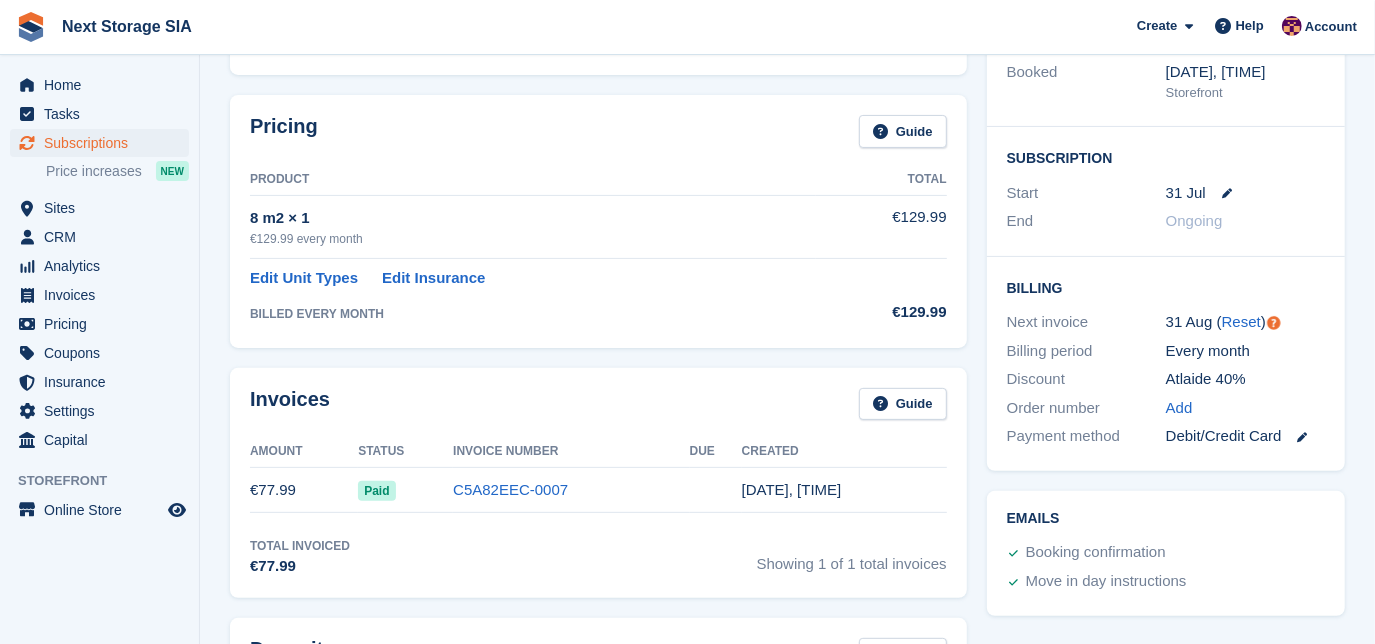 drag, startPoint x: 248, startPoint y: 218, endPoint x: 370, endPoint y: 216, distance: 122.016396 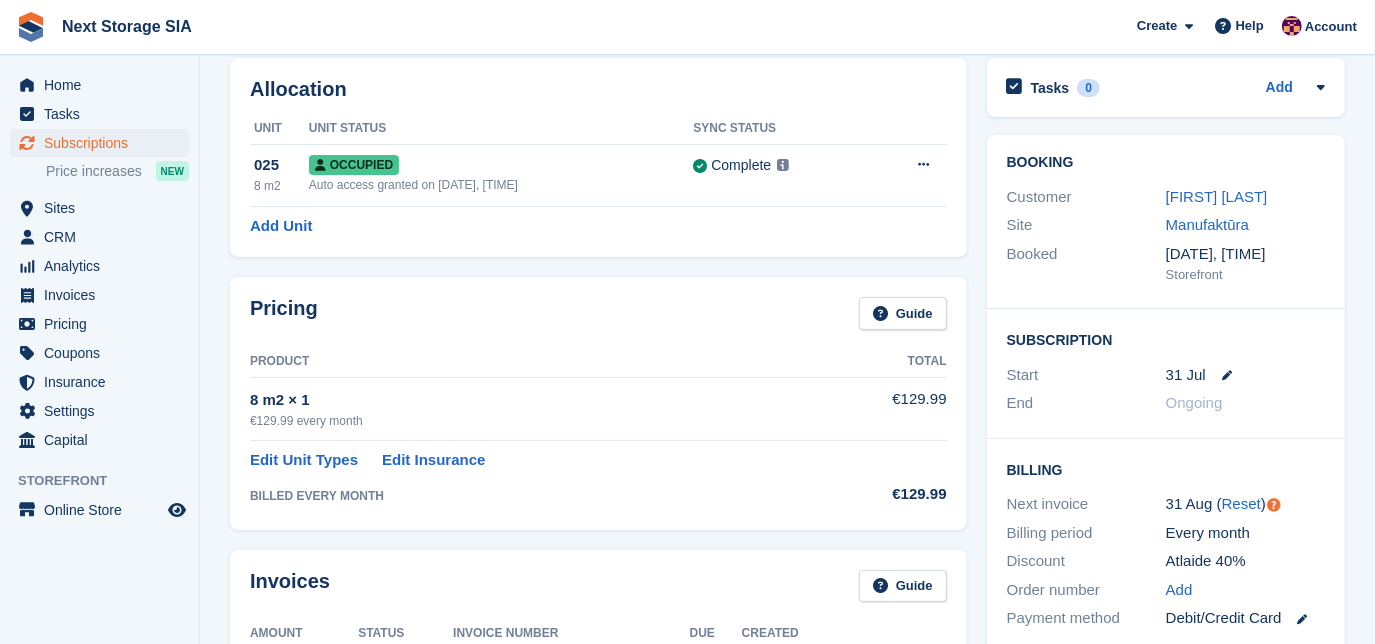 scroll, scrollTop: 0, scrollLeft: 0, axis: both 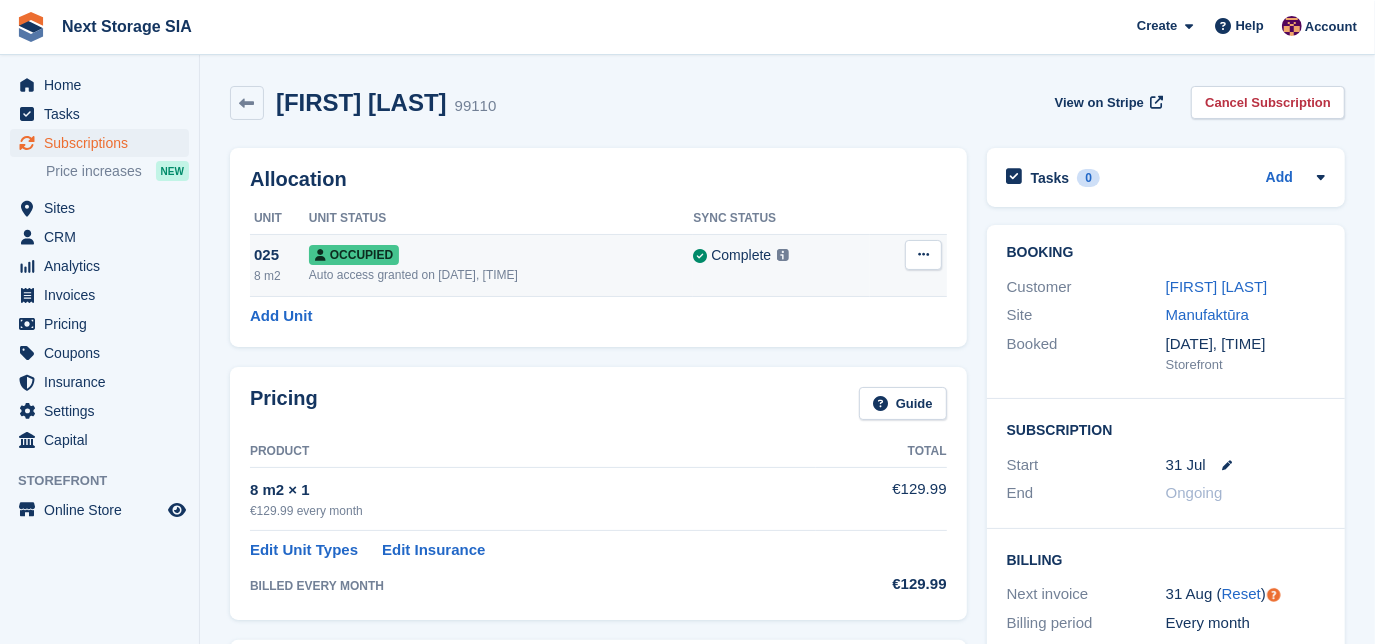 click at bounding box center (923, 255) 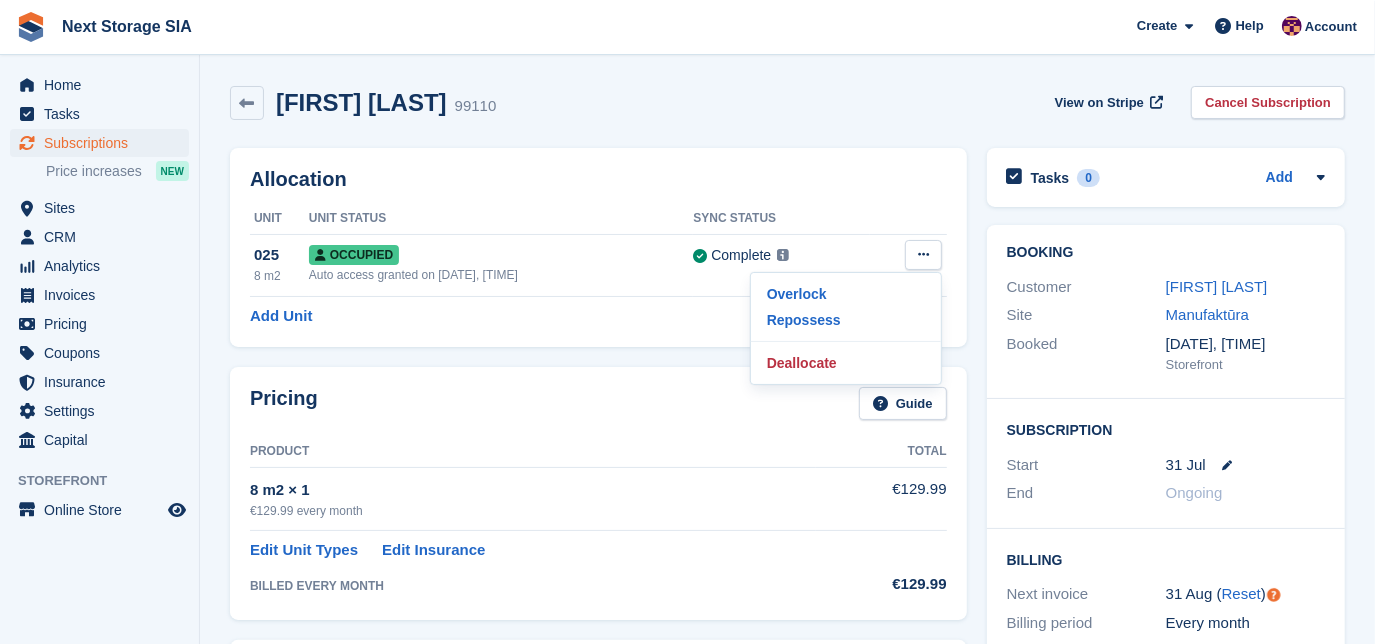 click on "Allocation" at bounding box center [598, 179] 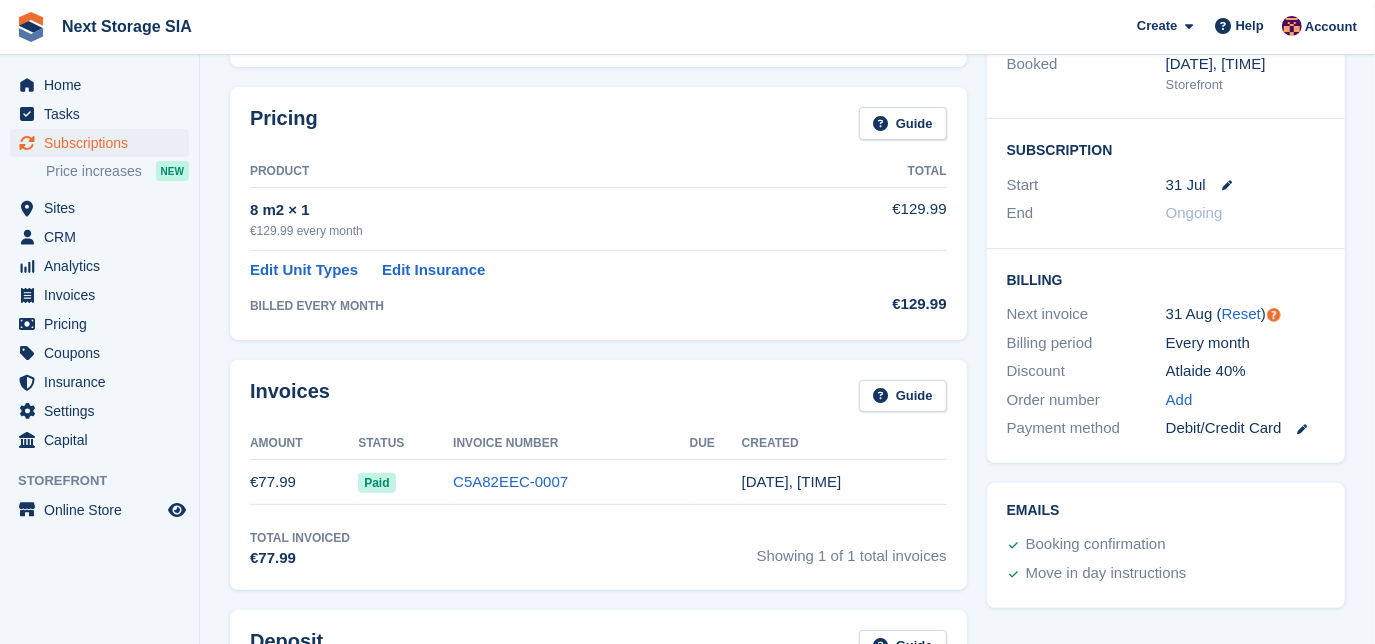 scroll, scrollTop: 363, scrollLeft: 0, axis: vertical 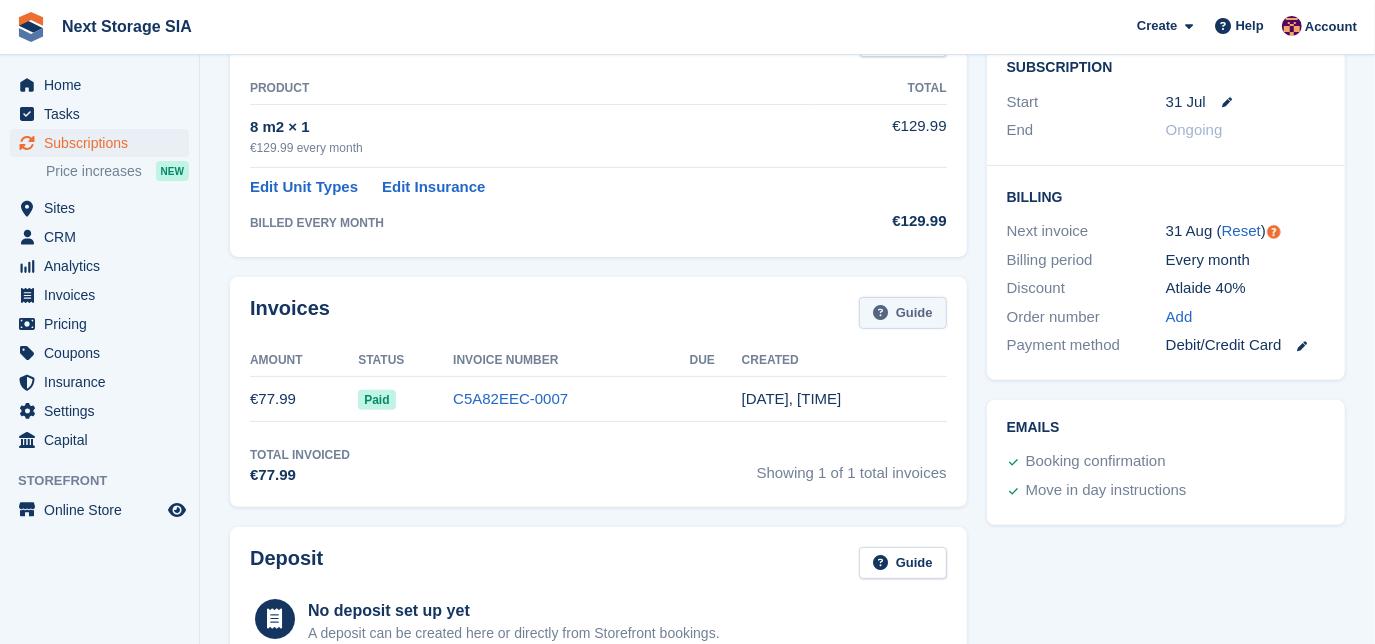 click on "Guide" at bounding box center (903, 313) 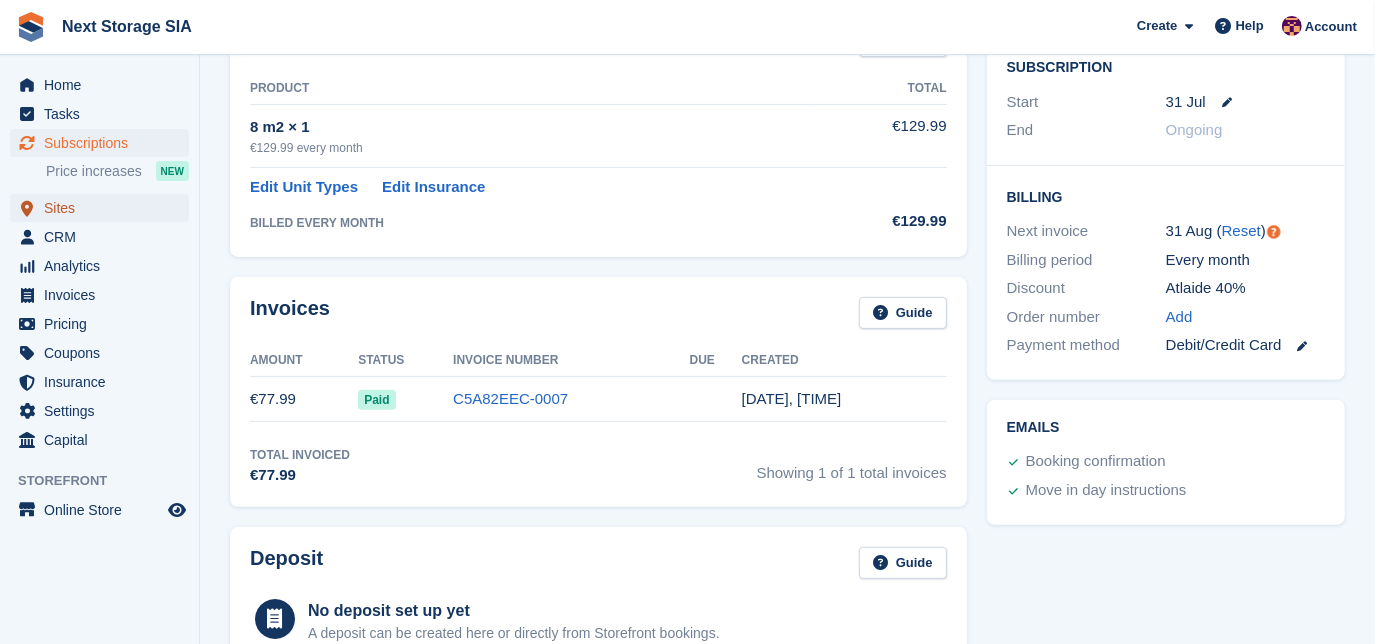 click on "Sites" at bounding box center [104, 208] 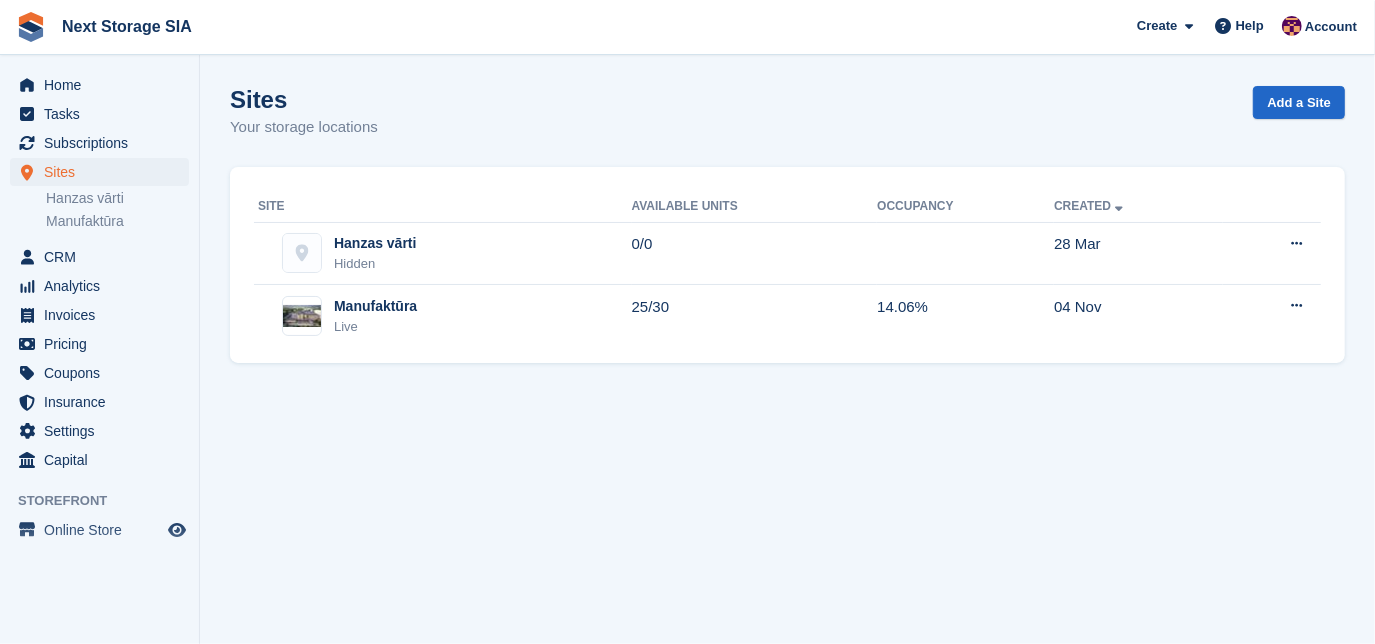 scroll, scrollTop: 0, scrollLeft: 0, axis: both 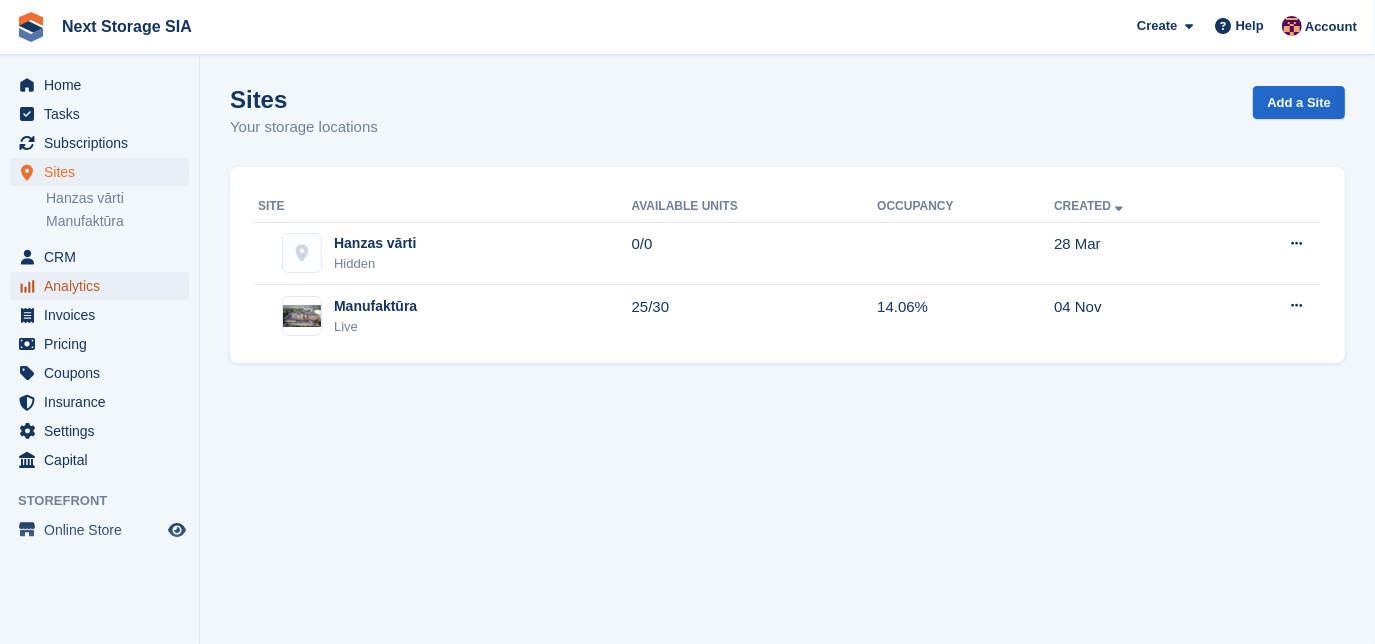 click on "Analytics" at bounding box center (104, 286) 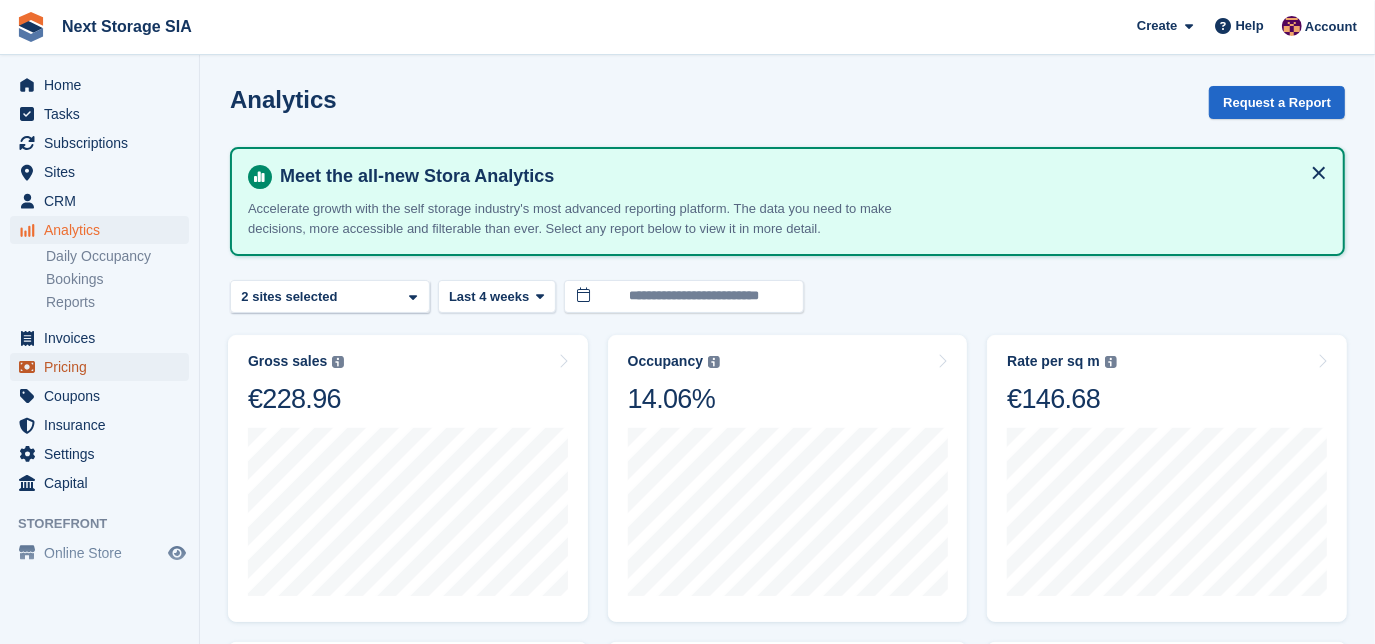 click on "Pricing" at bounding box center (104, 367) 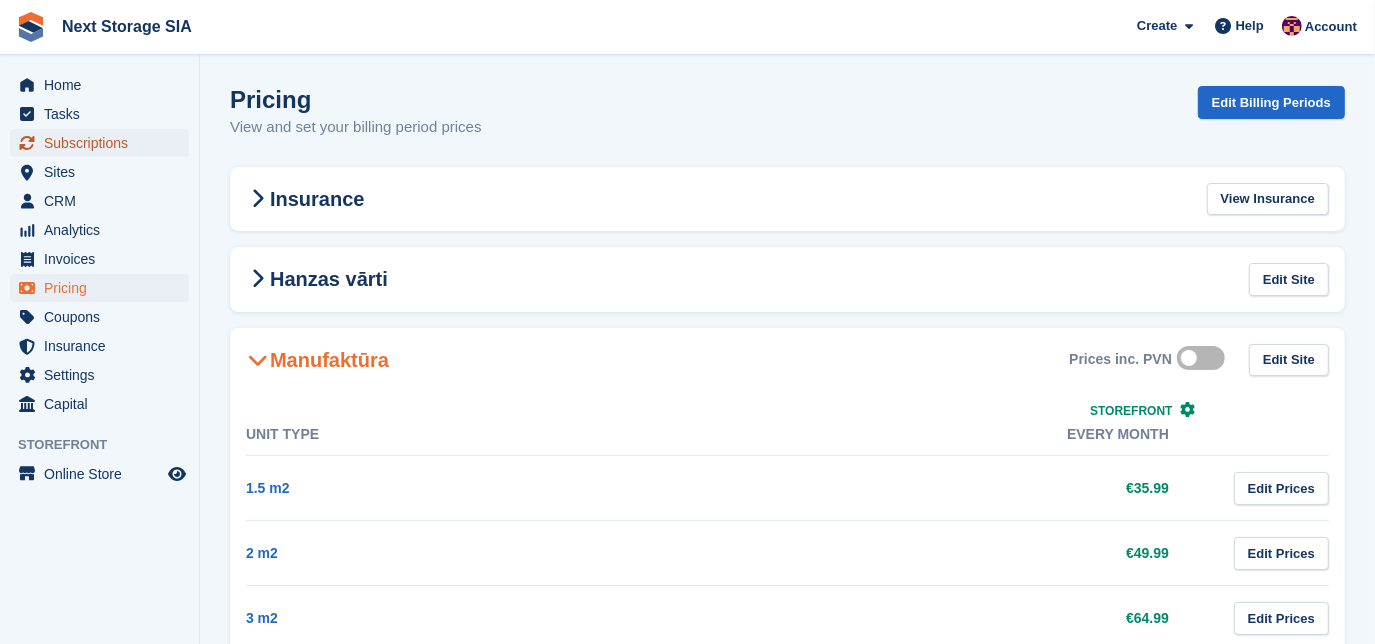 click on "Subscriptions" at bounding box center [104, 143] 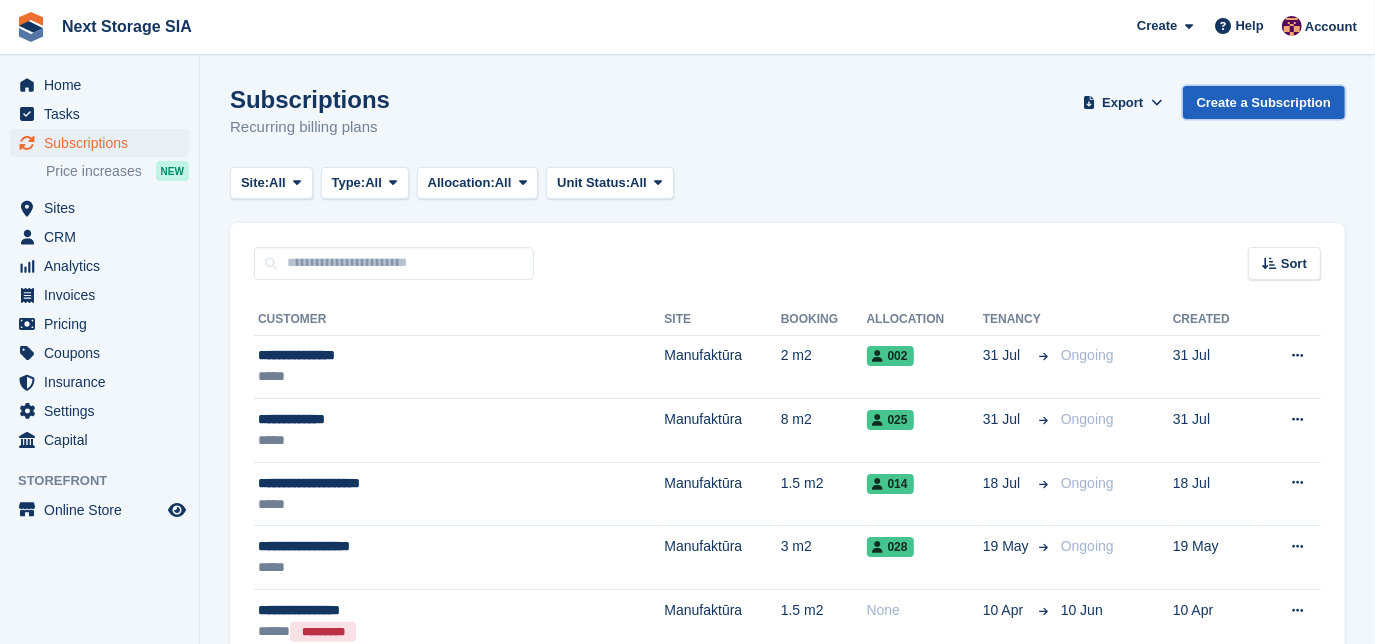 click on "Create a Subscription" at bounding box center [1264, 102] 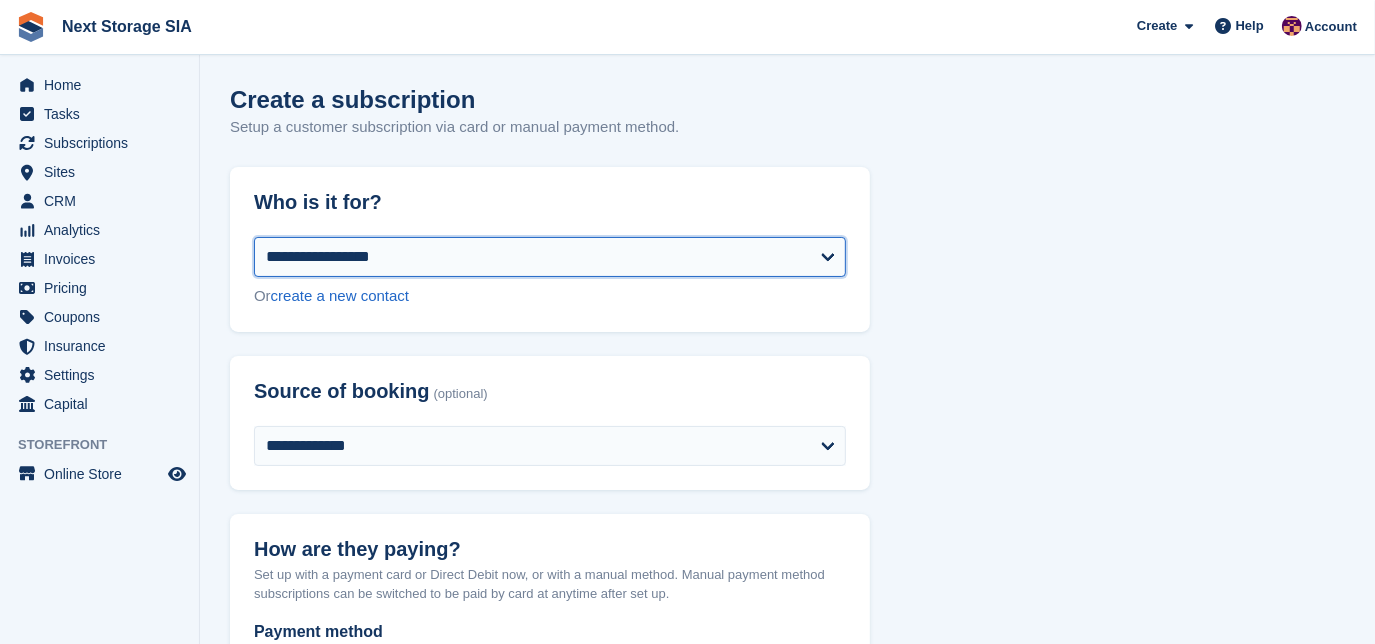 click on "**********" at bounding box center (550, 257) 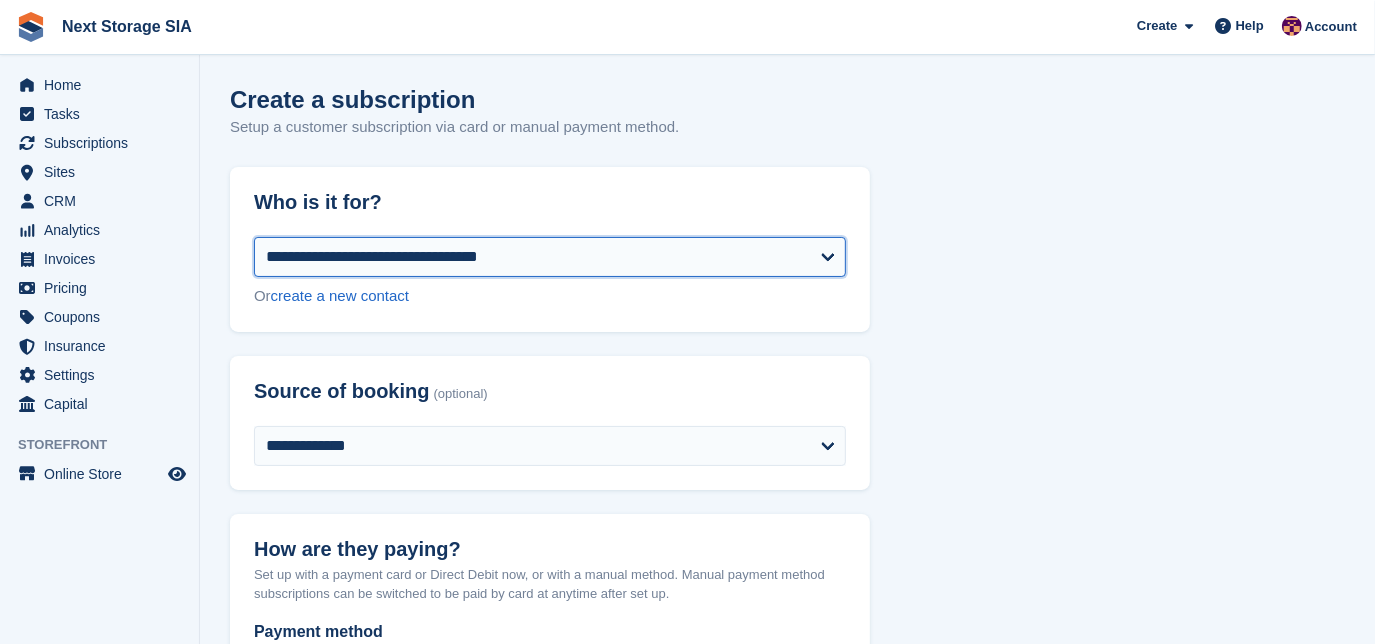 click on "**********" at bounding box center [550, 257] 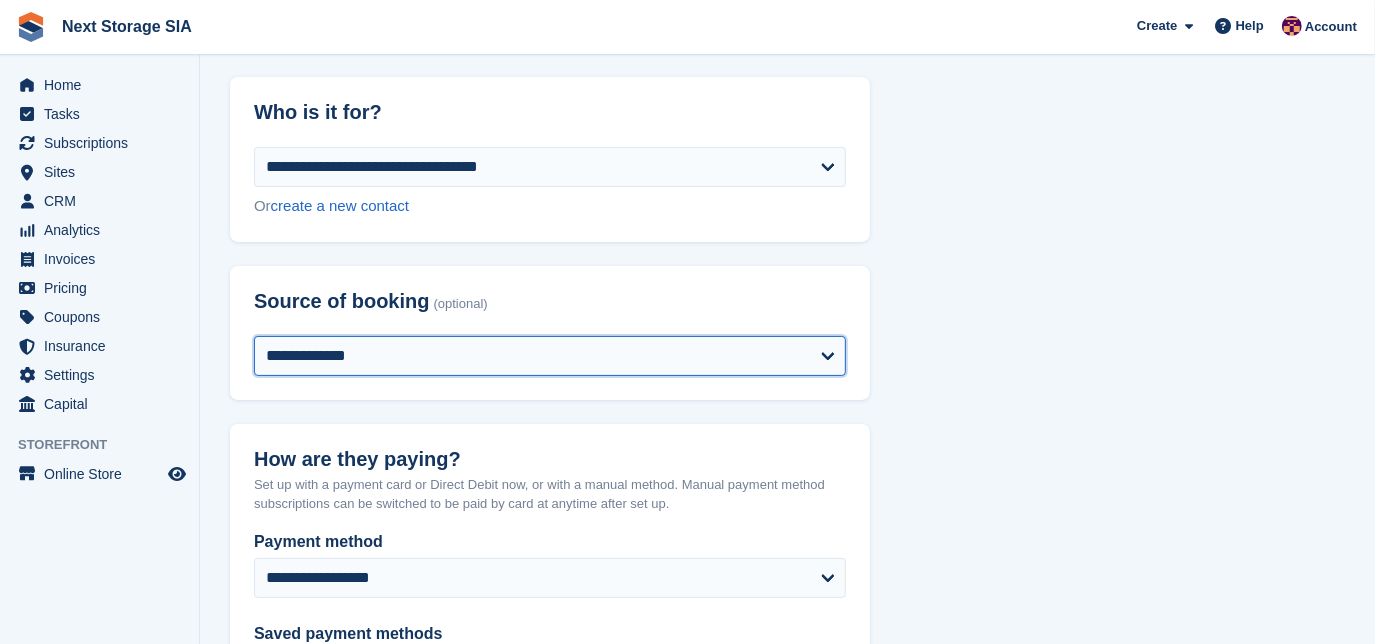 click on "**********" at bounding box center [550, 356] 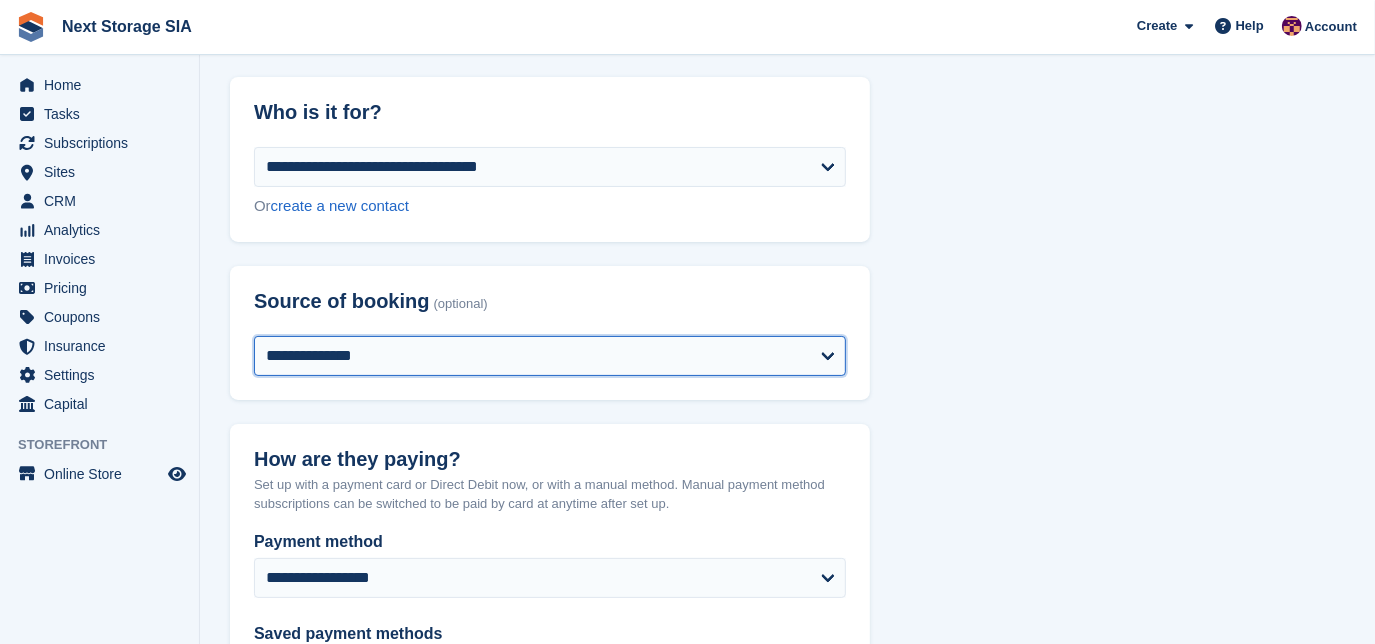 click on "**********" at bounding box center [550, 356] 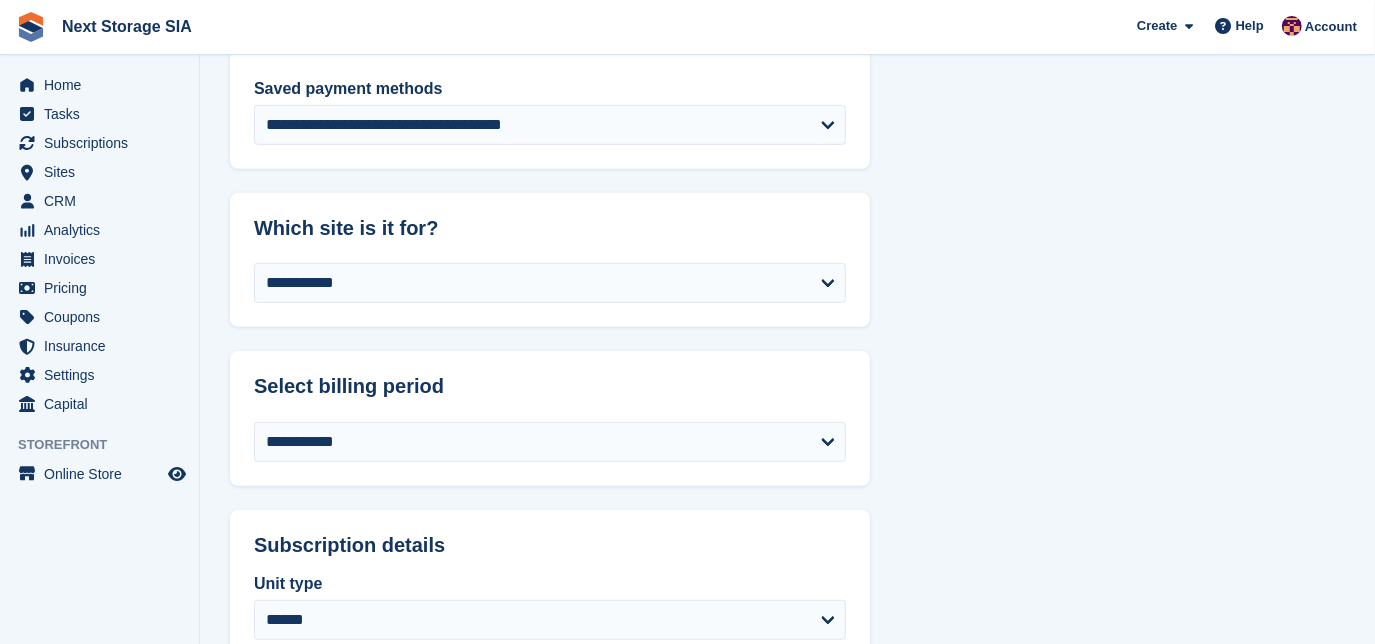 scroll, scrollTop: 636, scrollLeft: 0, axis: vertical 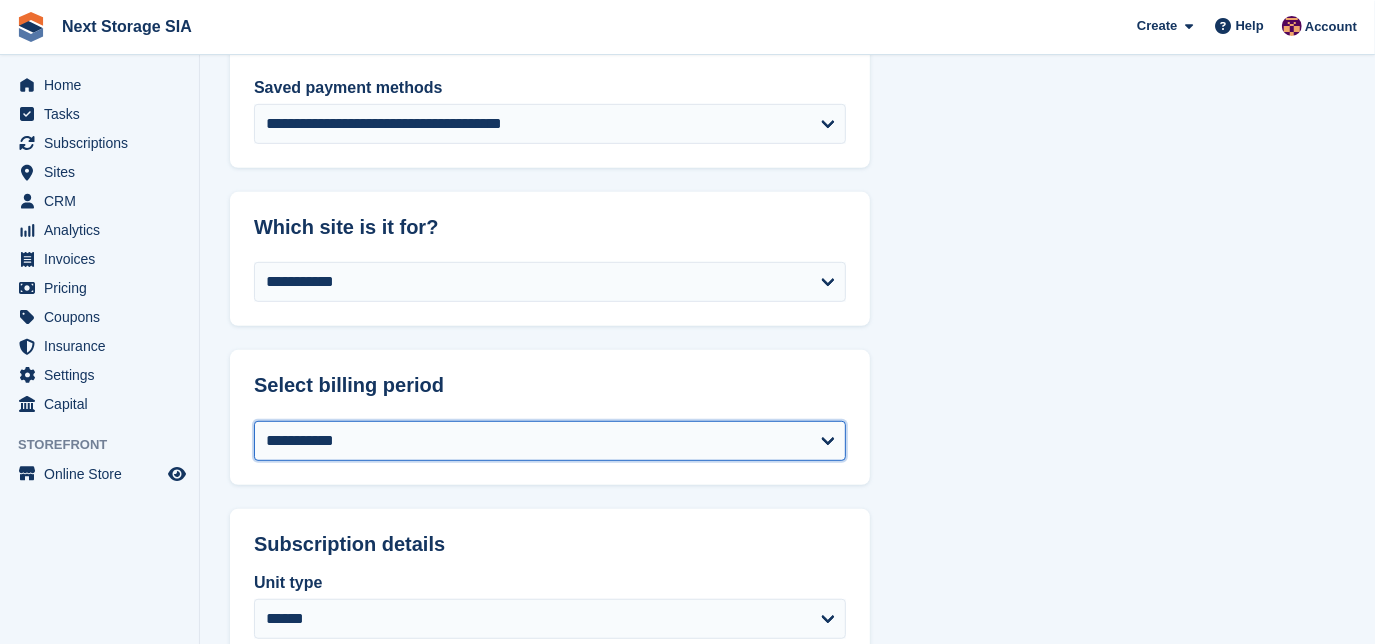 click on "**********" at bounding box center [550, 441] 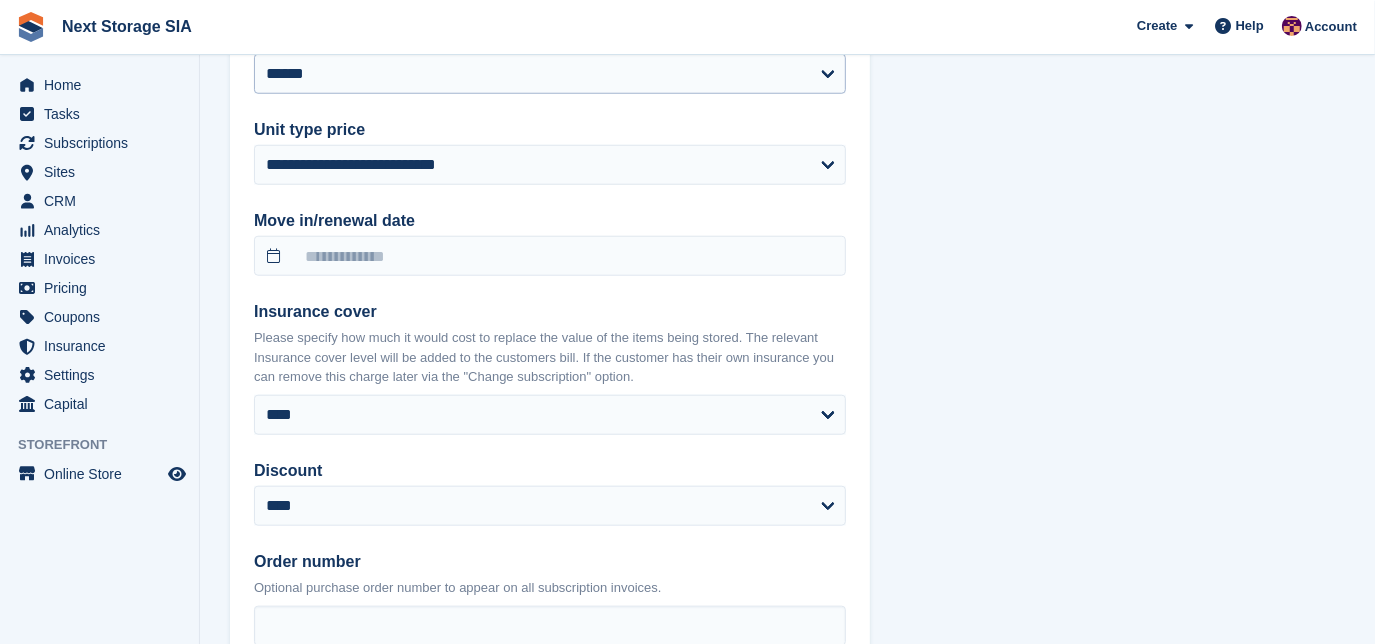 scroll, scrollTop: 1181, scrollLeft: 0, axis: vertical 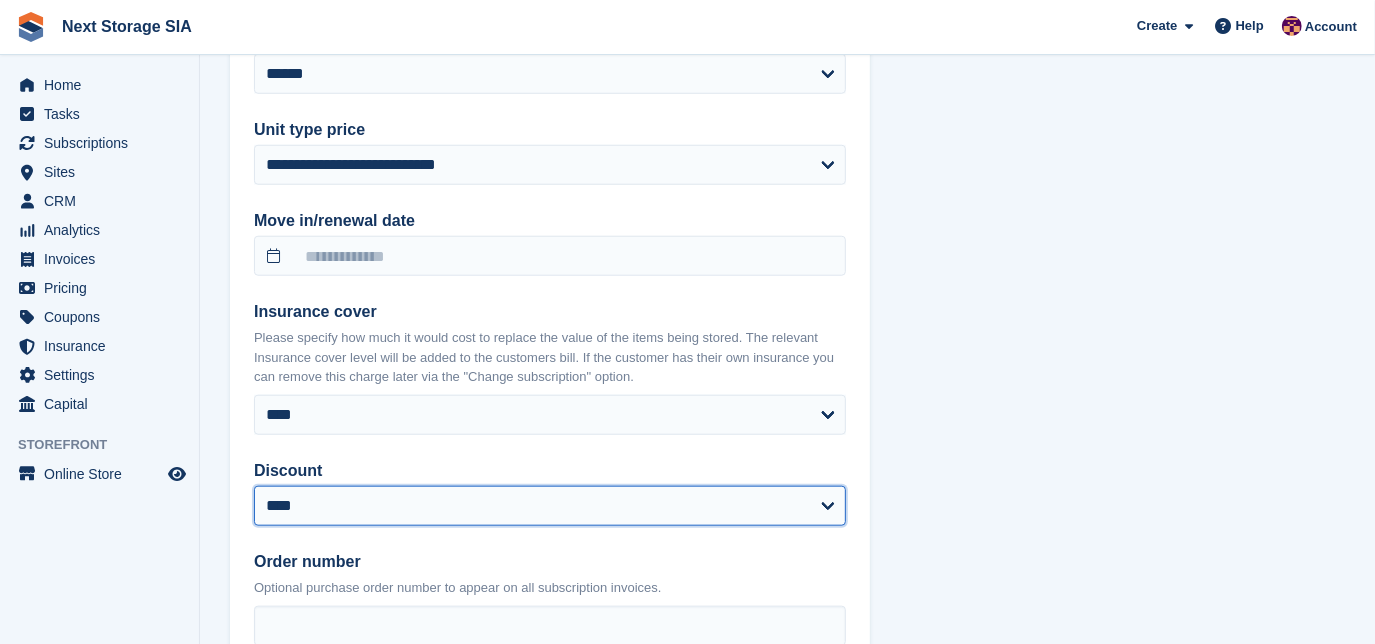 click on "**********" at bounding box center (550, 506) 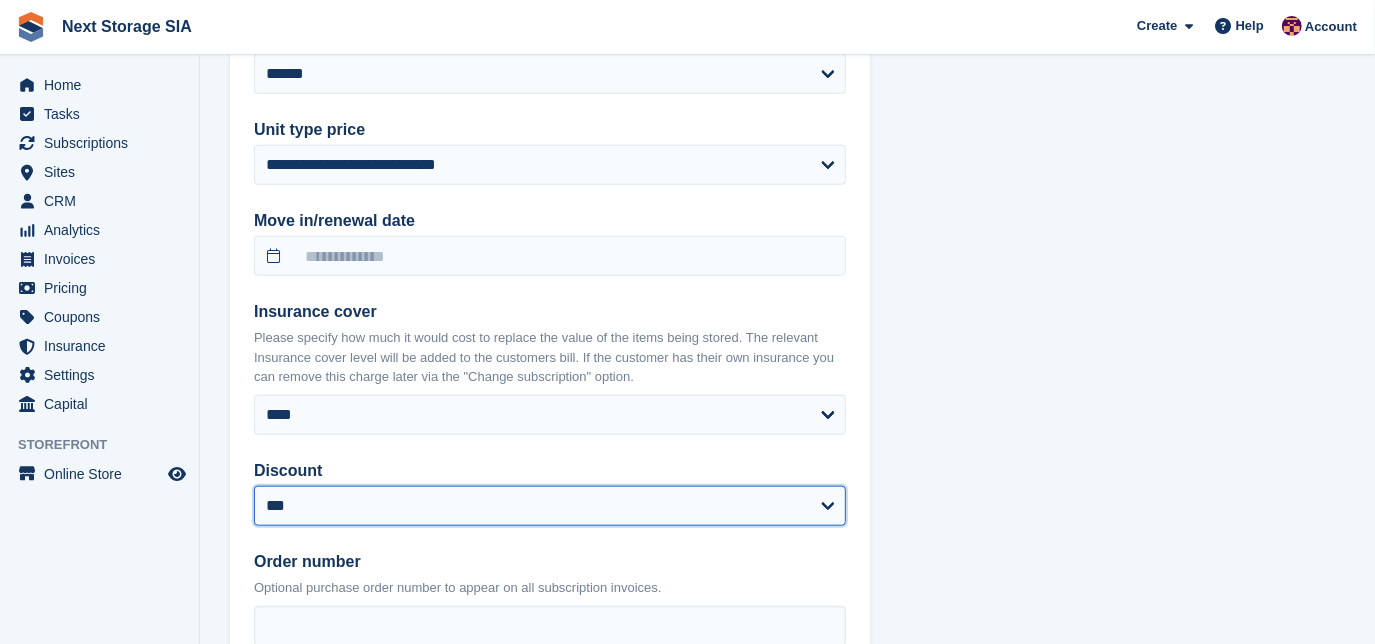 click on "**********" at bounding box center [550, 506] 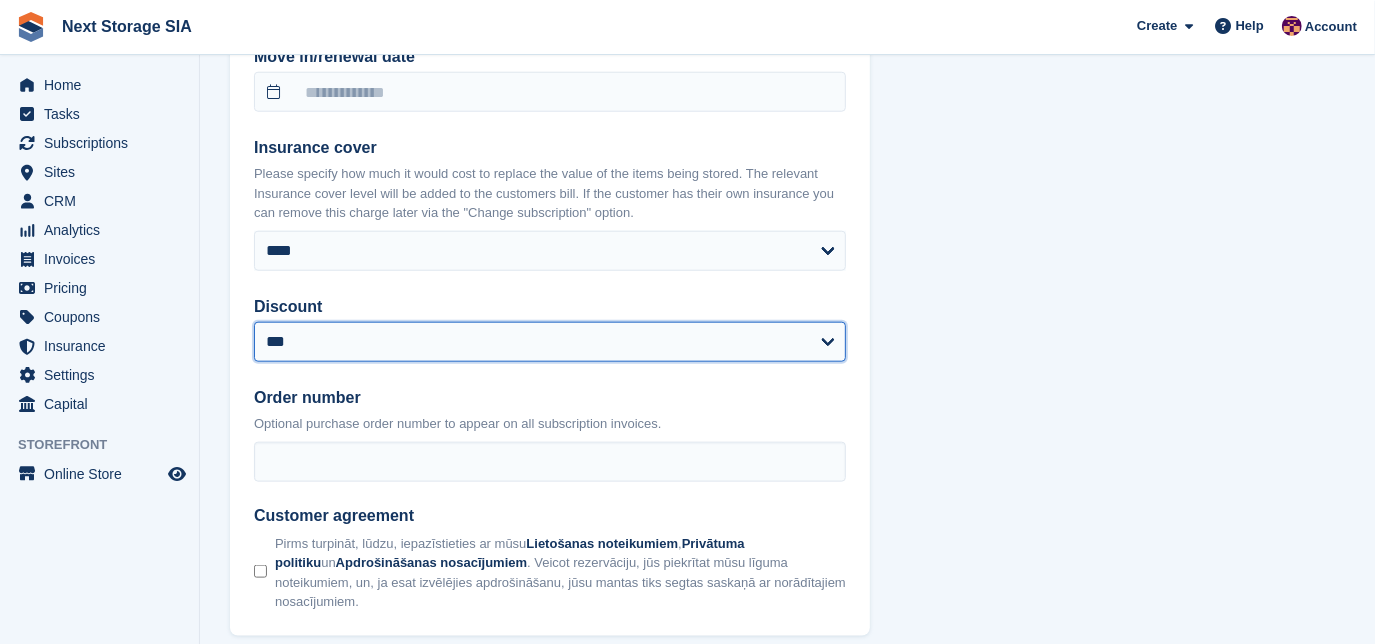scroll, scrollTop: 1363, scrollLeft: 0, axis: vertical 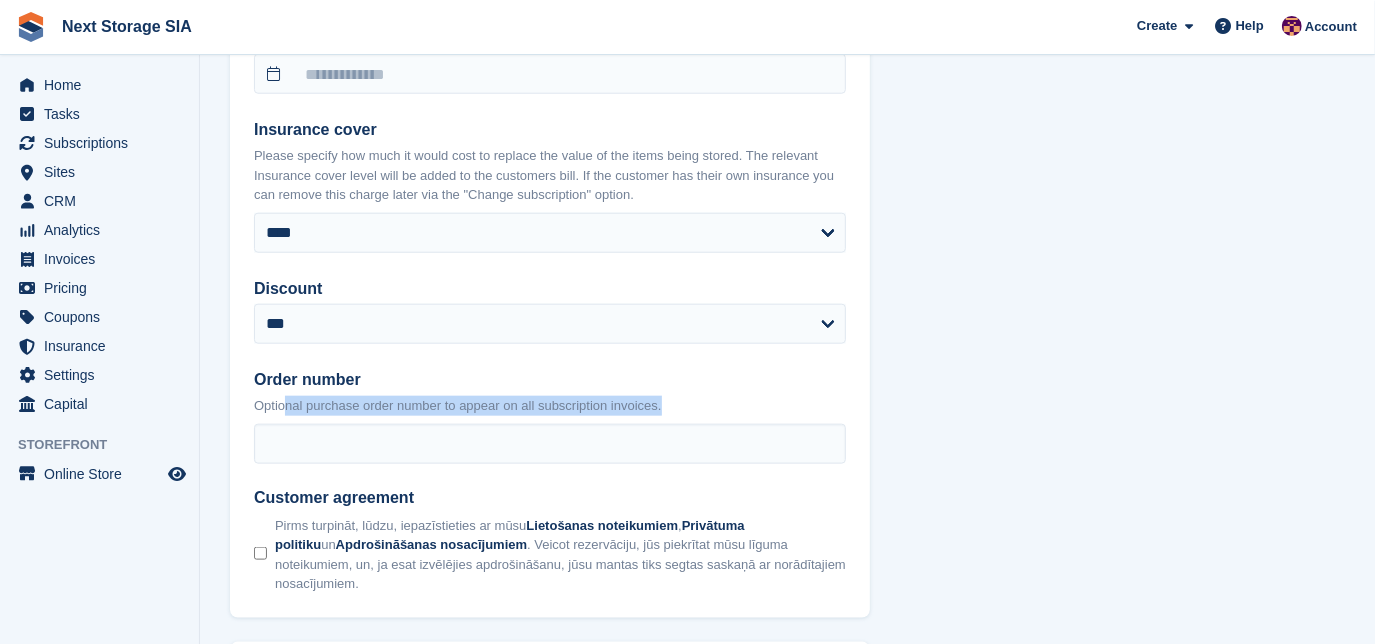 drag, startPoint x: 282, startPoint y: 404, endPoint x: 701, endPoint y: 401, distance: 419.01074 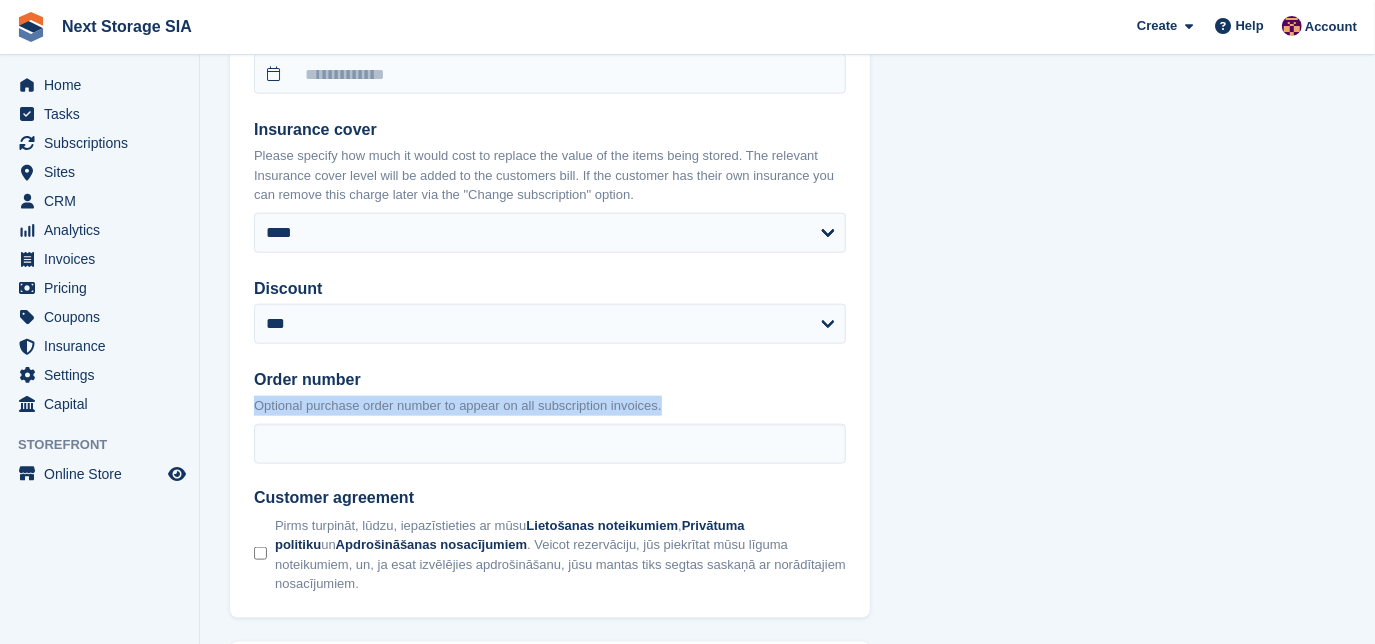 click on "Optional purchase order number to appear on all subscription invoices." at bounding box center [550, 406] 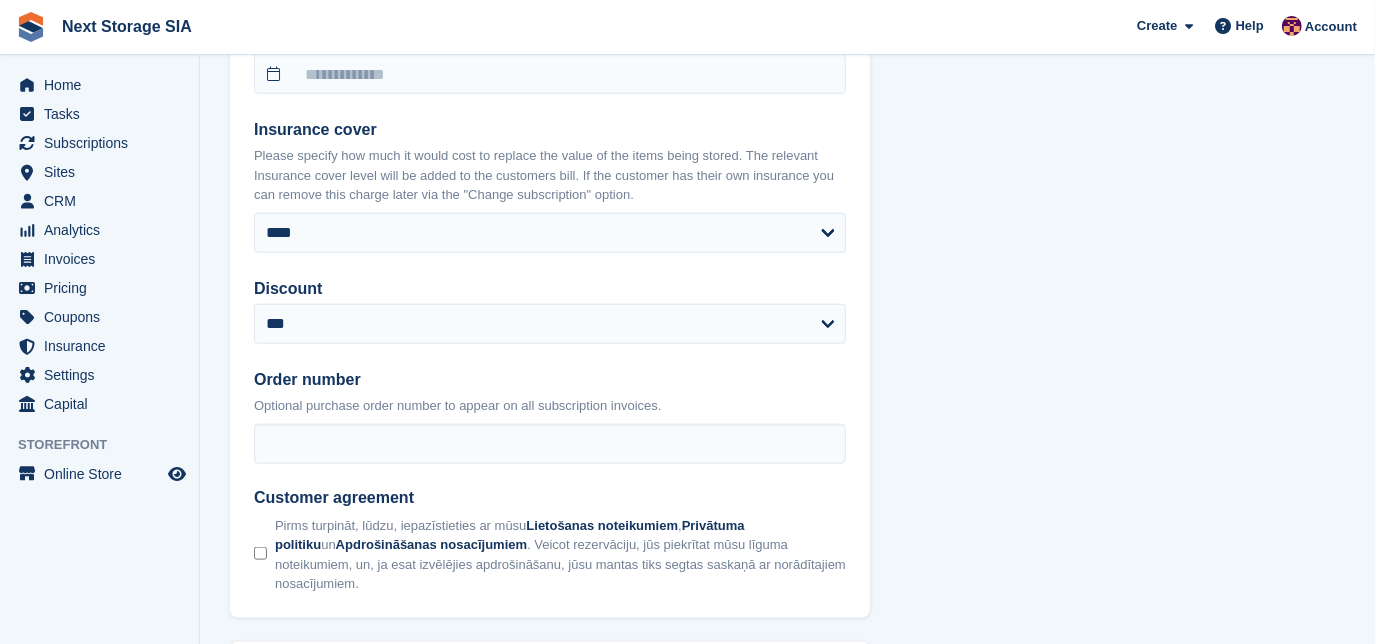 click on "Order number" at bounding box center [550, 380] 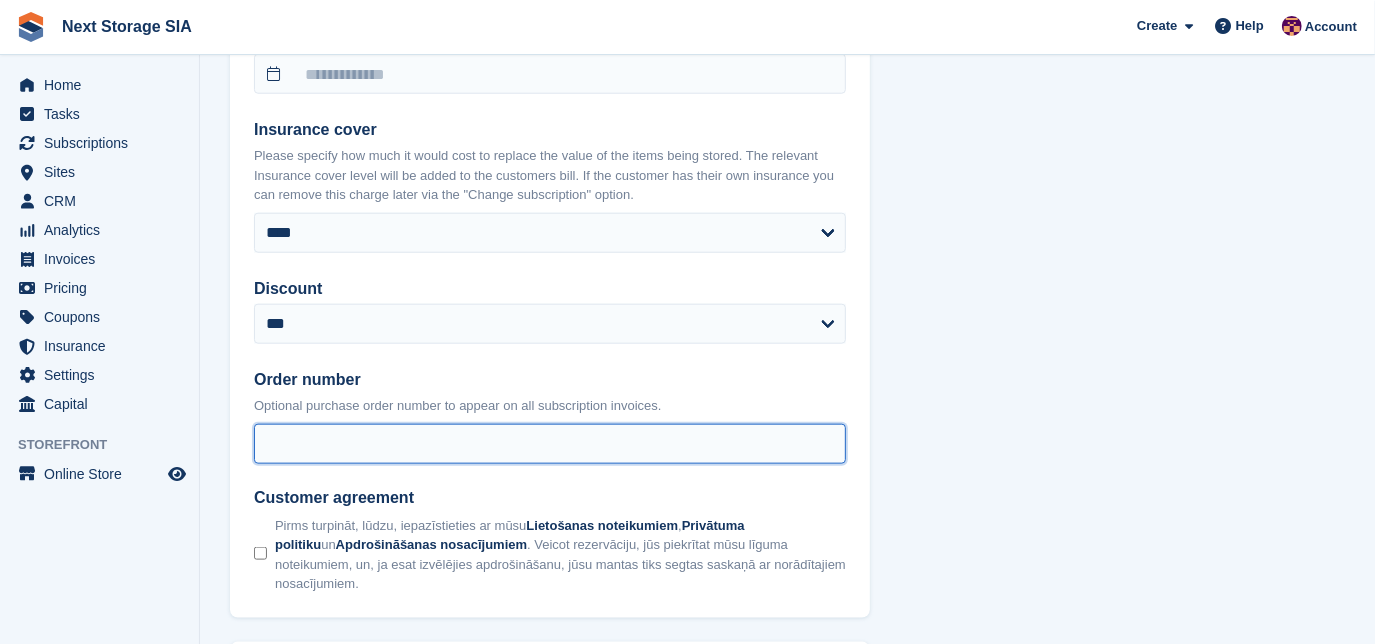 click on "Order number" at bounding box center [550, 444] 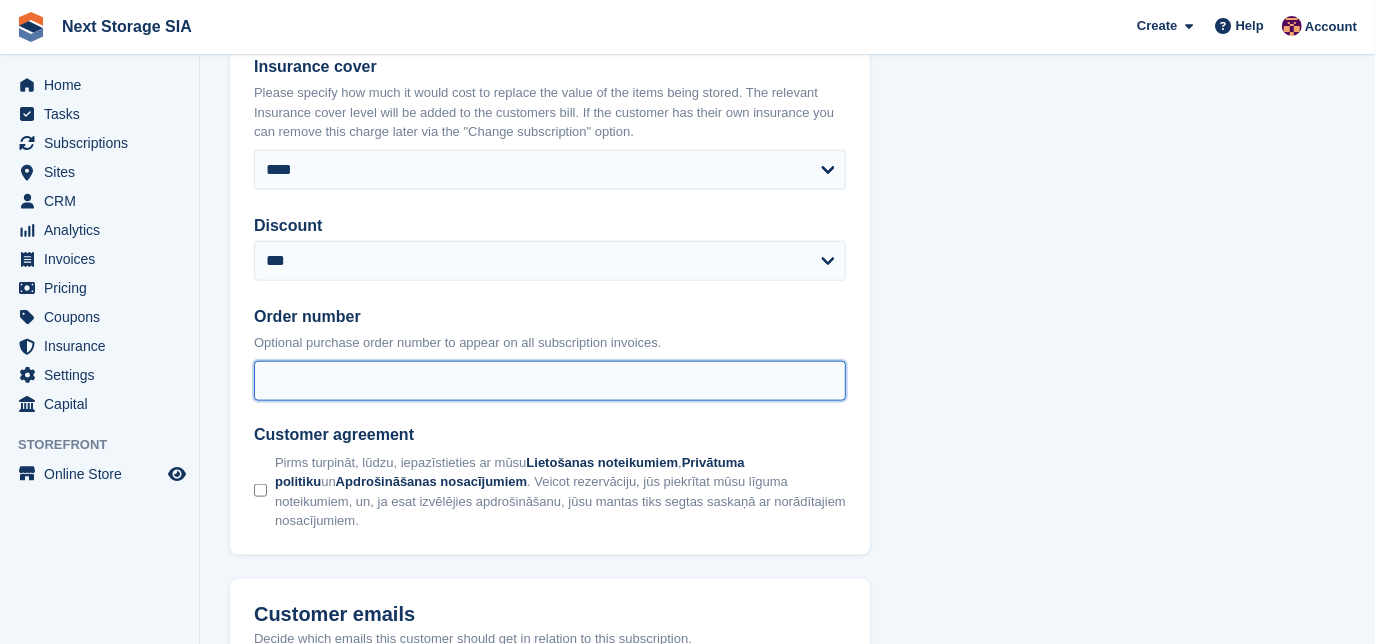 scroll, scrollTop: 1454, scrollLeft: 0, axis: vertical 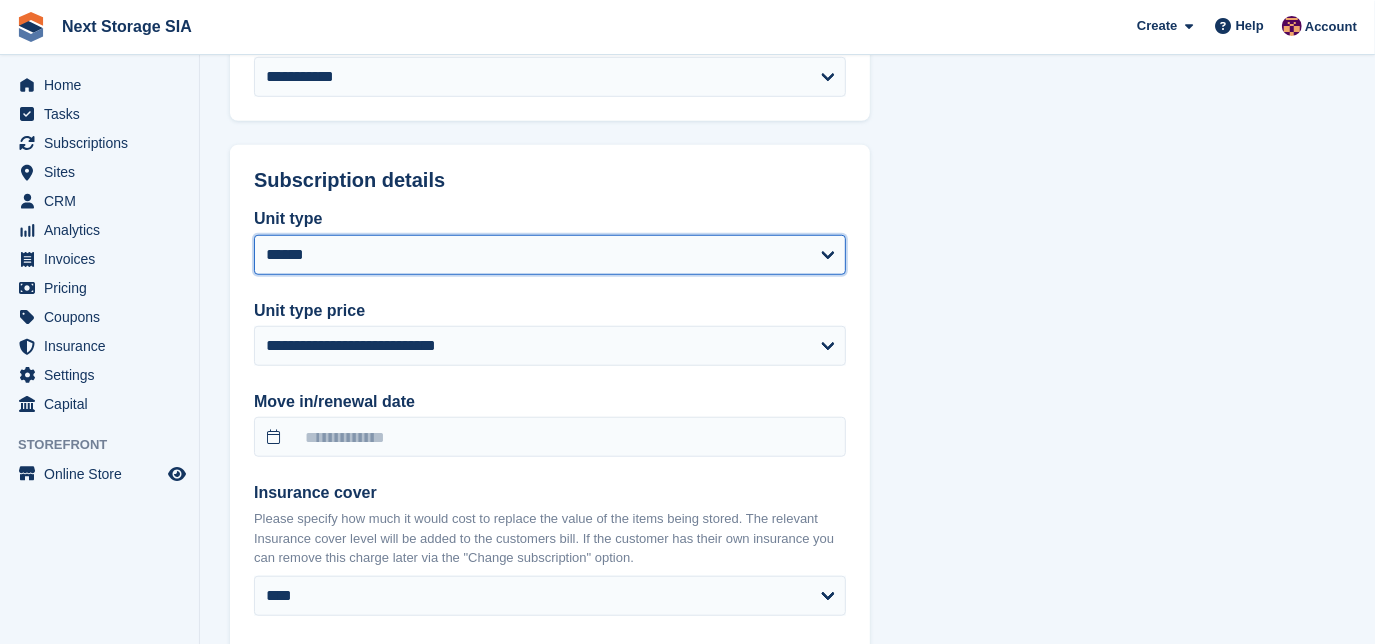 click on "******
****
****
******
****
****" at bounding box center [550, 255] 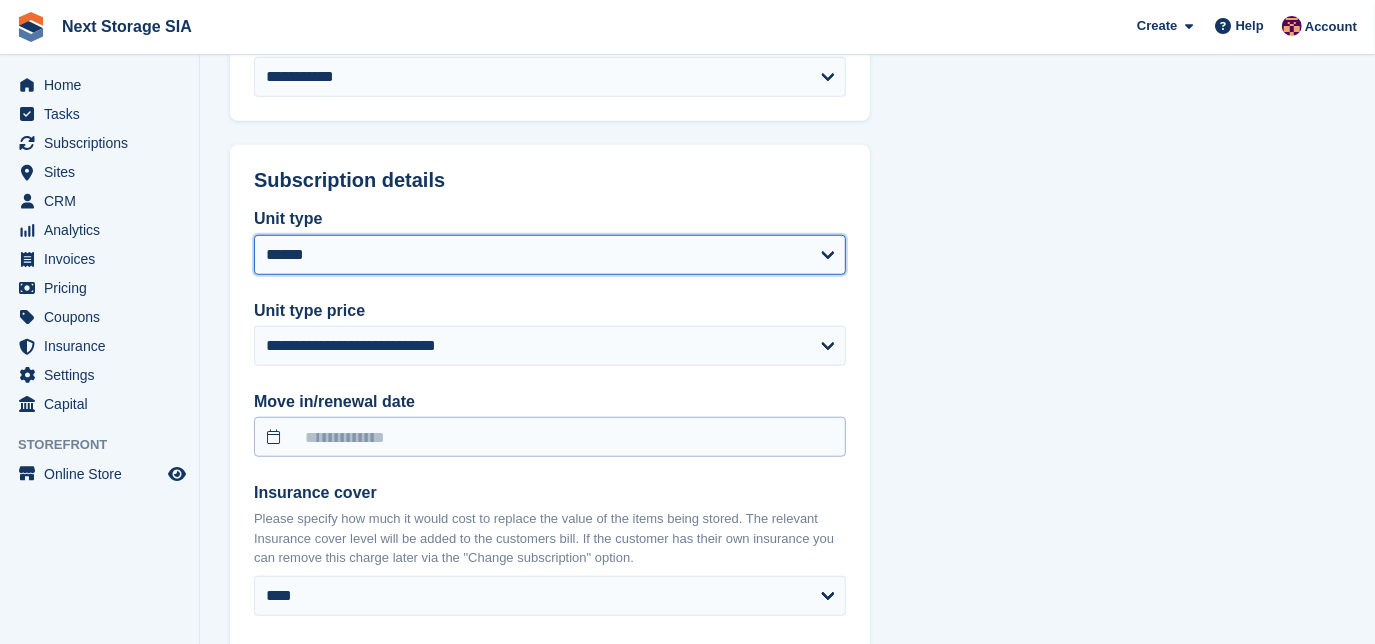 select on "******" 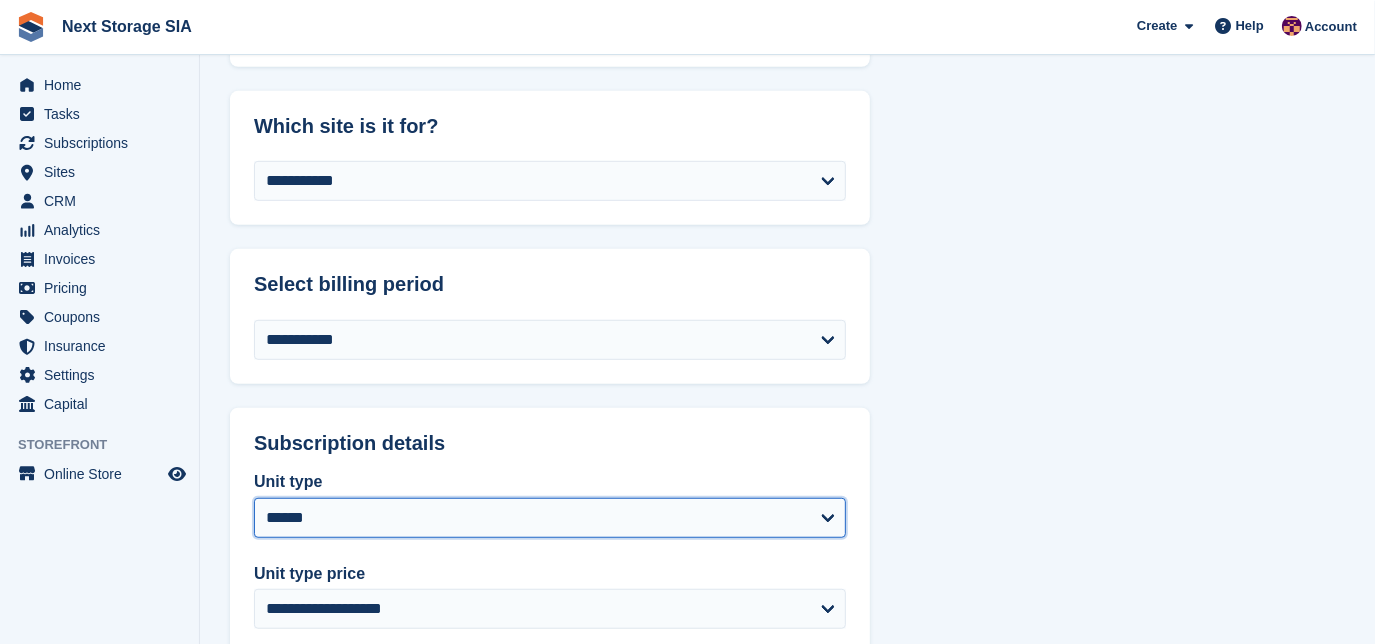 scroll, scrollTop: 727, scrollLeft: 0, axis: vertical 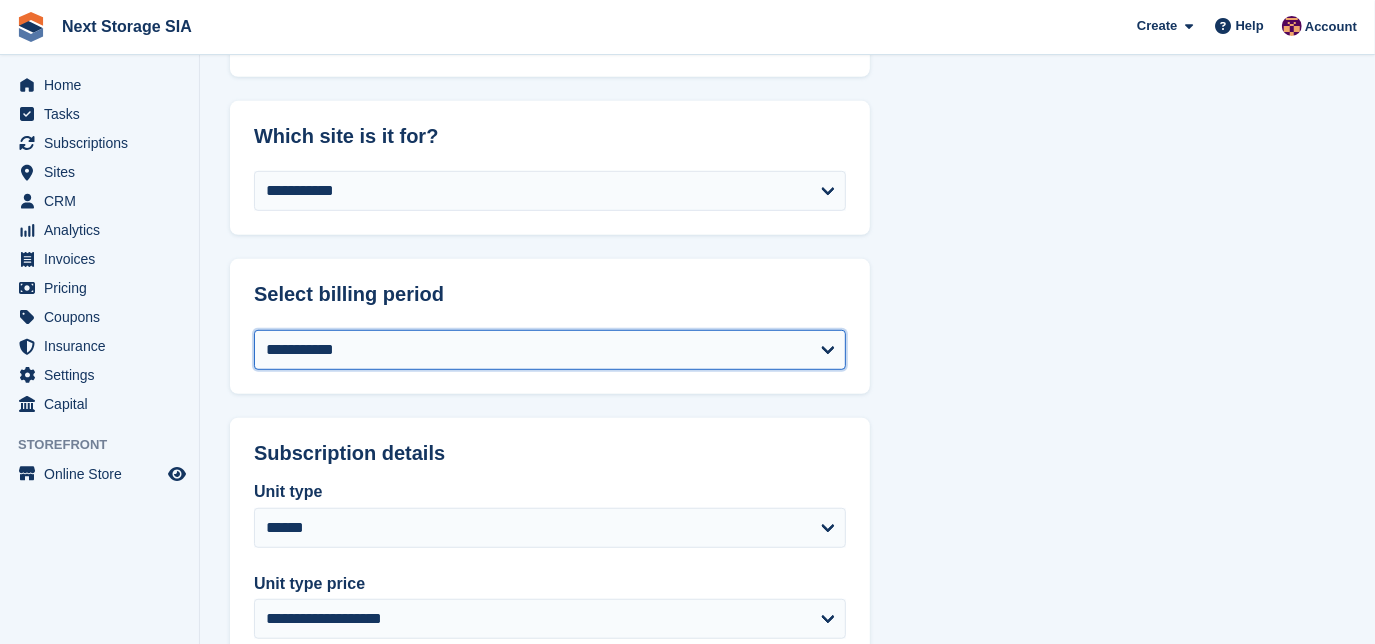 click on "**********" at bounding box center (550, 350) 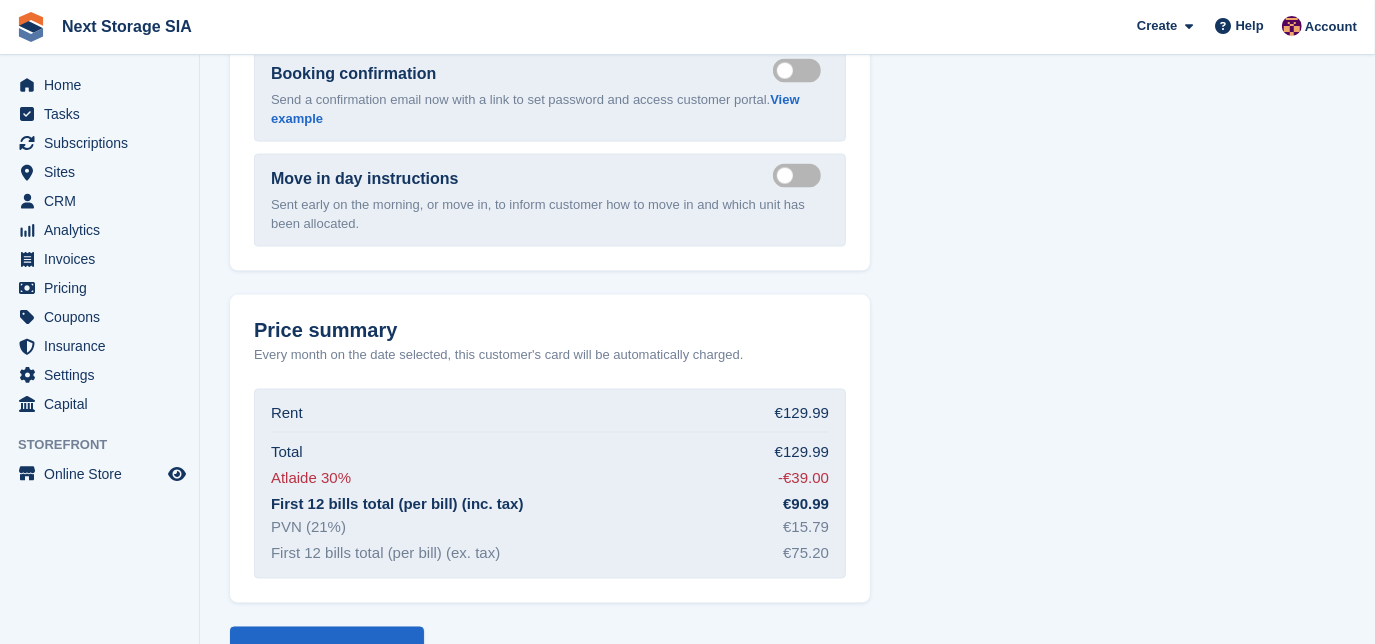 scroll, scrollTop: 2091, scrollLeft: 0, axis: vertical 